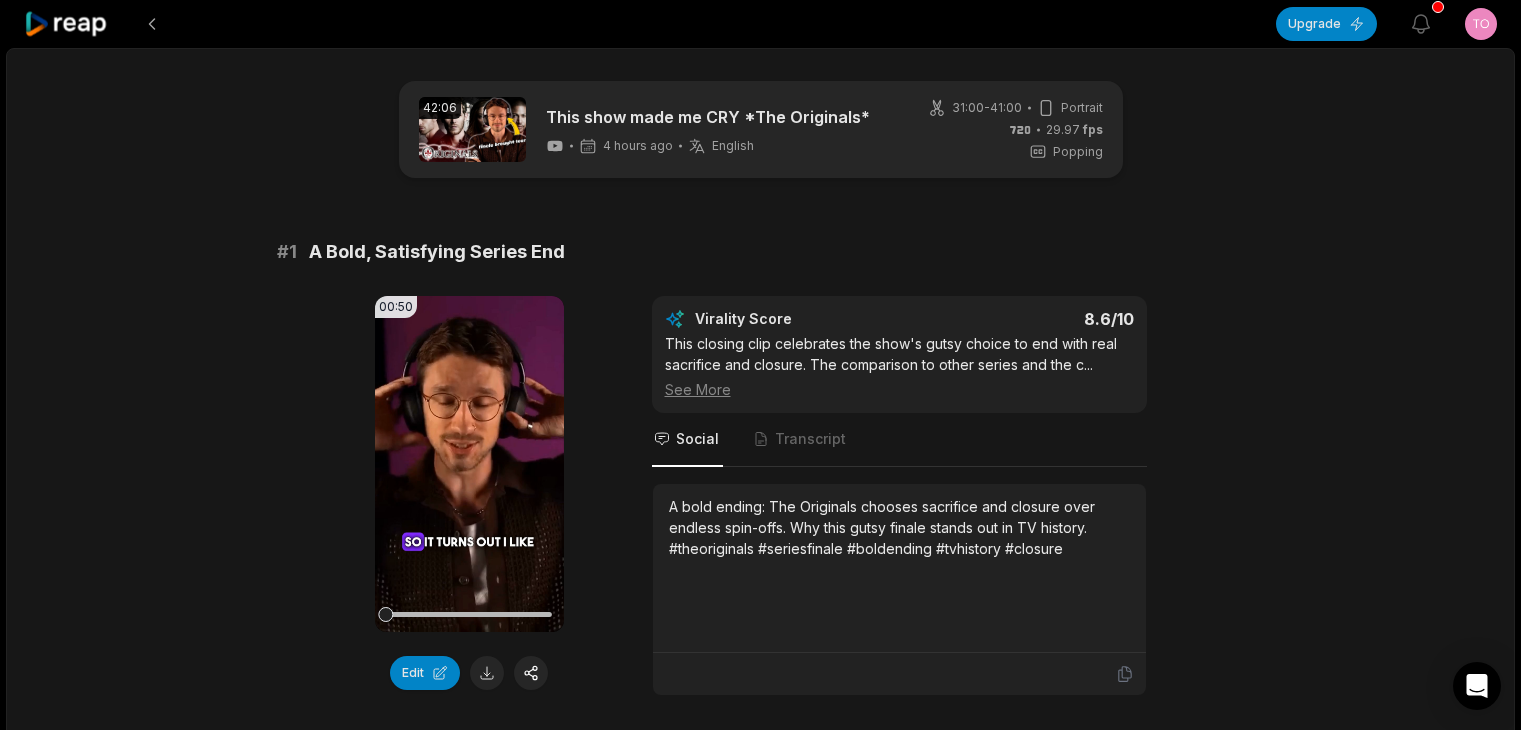 scroll, scrollTop: 0, scrollLeft: 0, axis: both 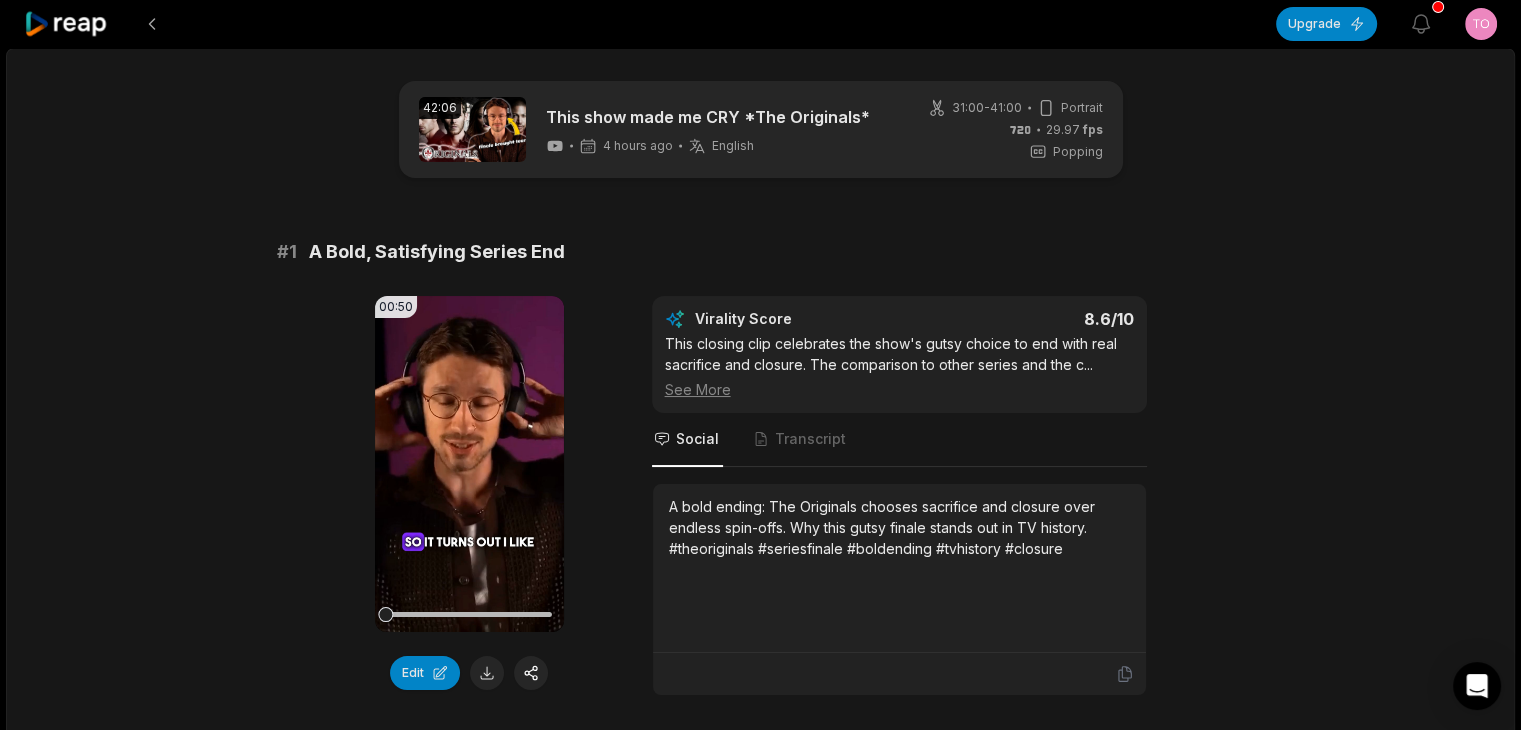 click on "A Bold, Satisfying Series End" at bounding box center [437, 252] 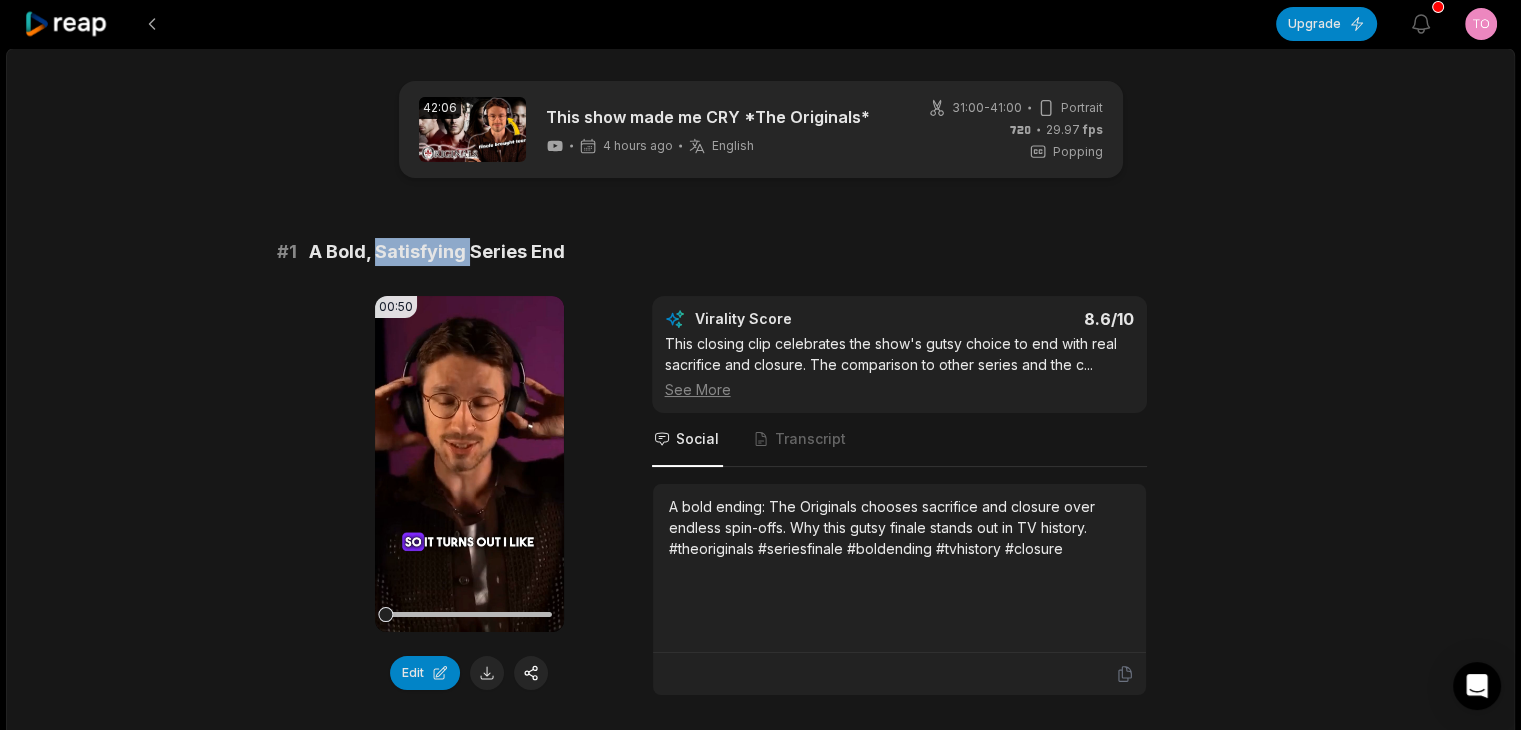 click on "A Bold, Satisfying Series End" at bounding box center [437, 252] 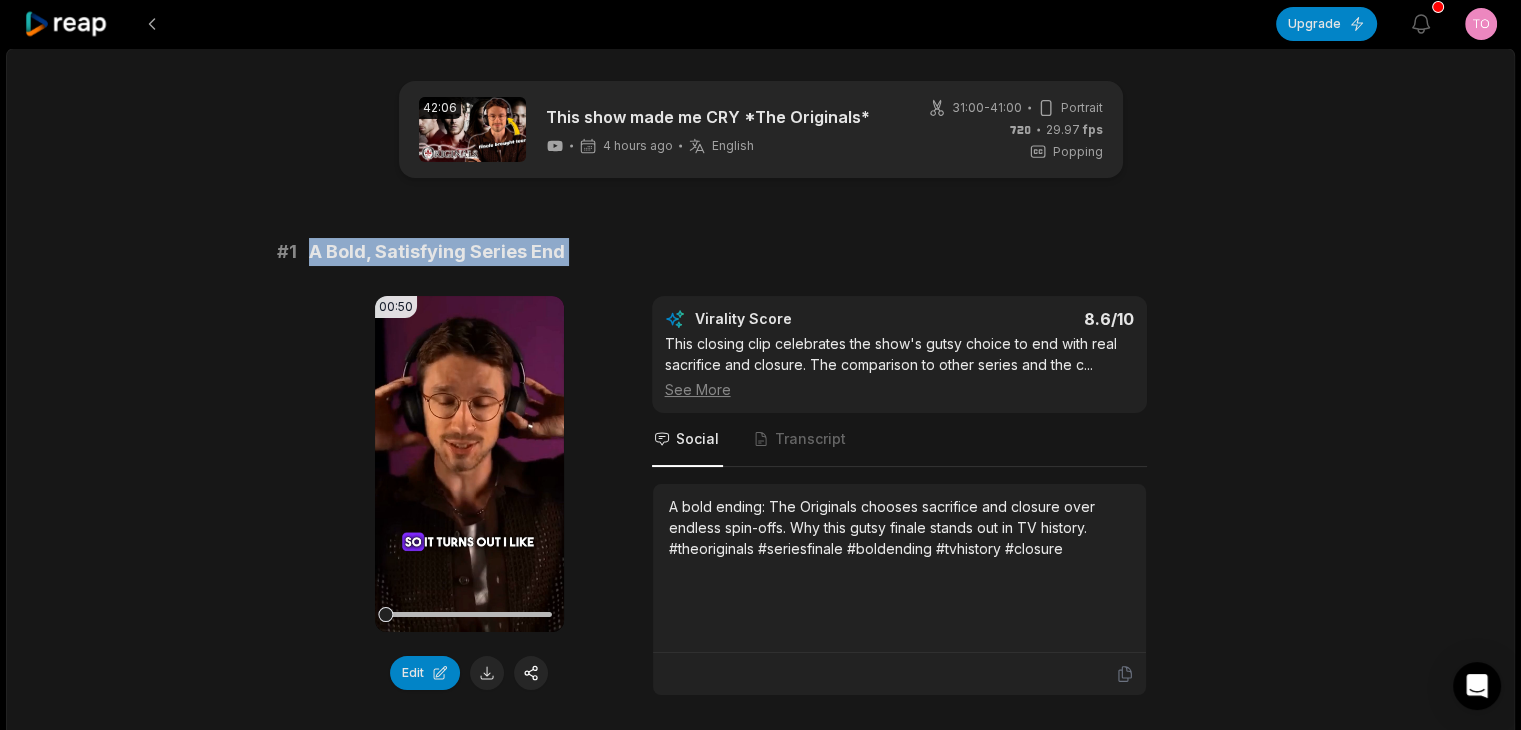 click on "A Bold, Satisfying Series End" at bounding box center (437, 252) 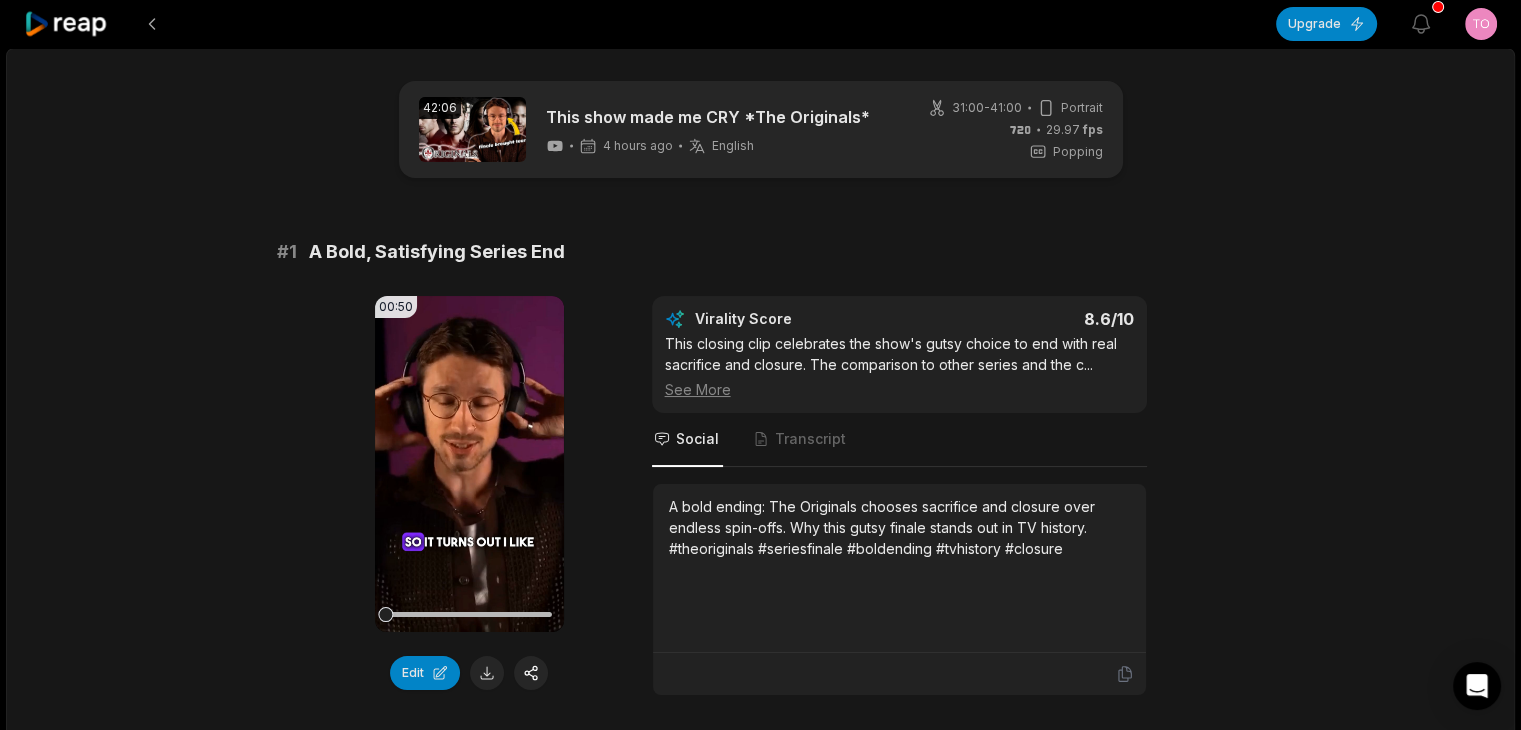 click on "A bold ending: The Originals chooses sacrifice and closure over endless spin-offs. Why this gutsy finale stands out in TV history. #theoriginals #seriesfinale #boldending #tvhistory #closure" at bounding box center [899, 527] 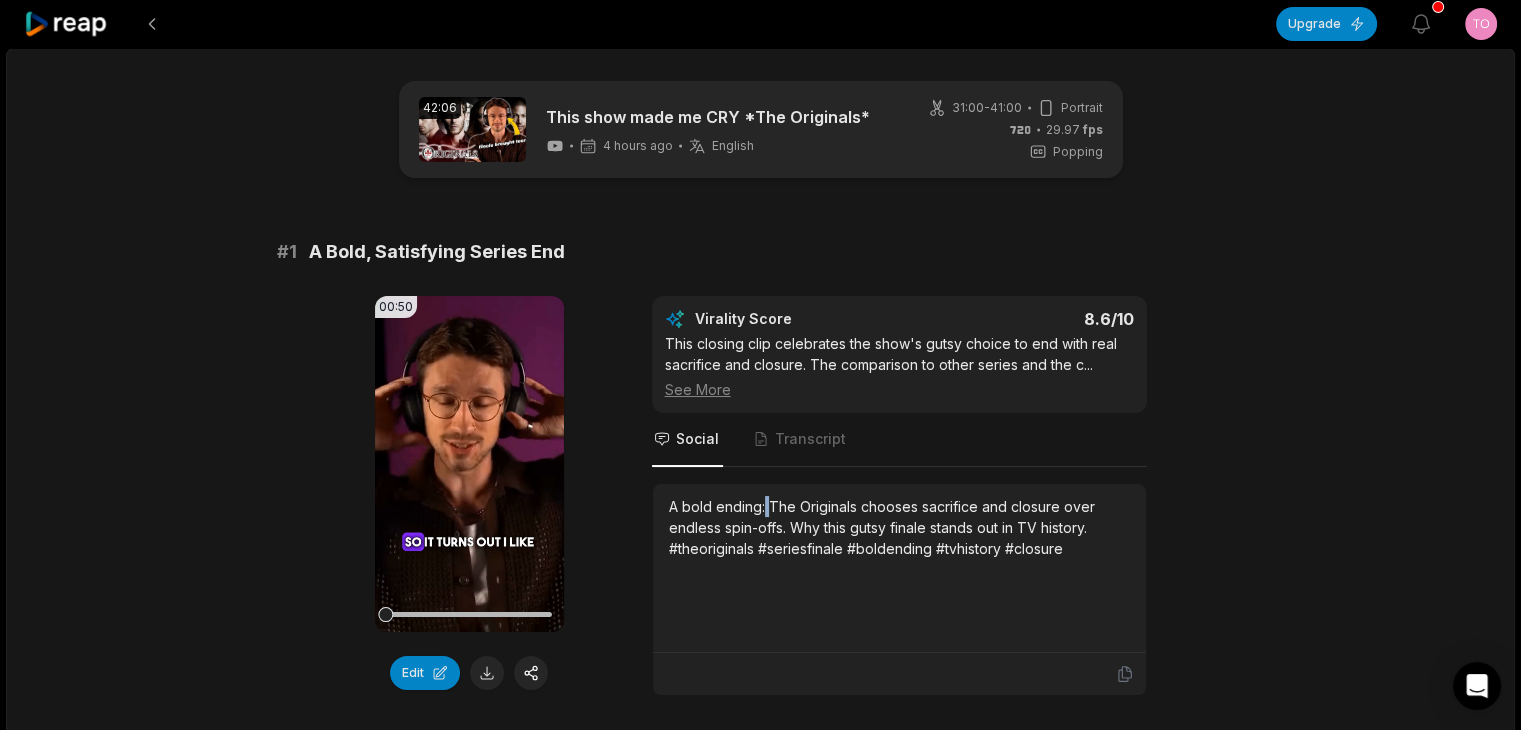 click on "A bold ending: The Originals chooses sacrifice and closure over endless spin-offs. Why this gutsy finale stands out in TV history. #theoriginals #seriesfinale #boldending #tvhistory #closure" at bounding box center [899, 527] 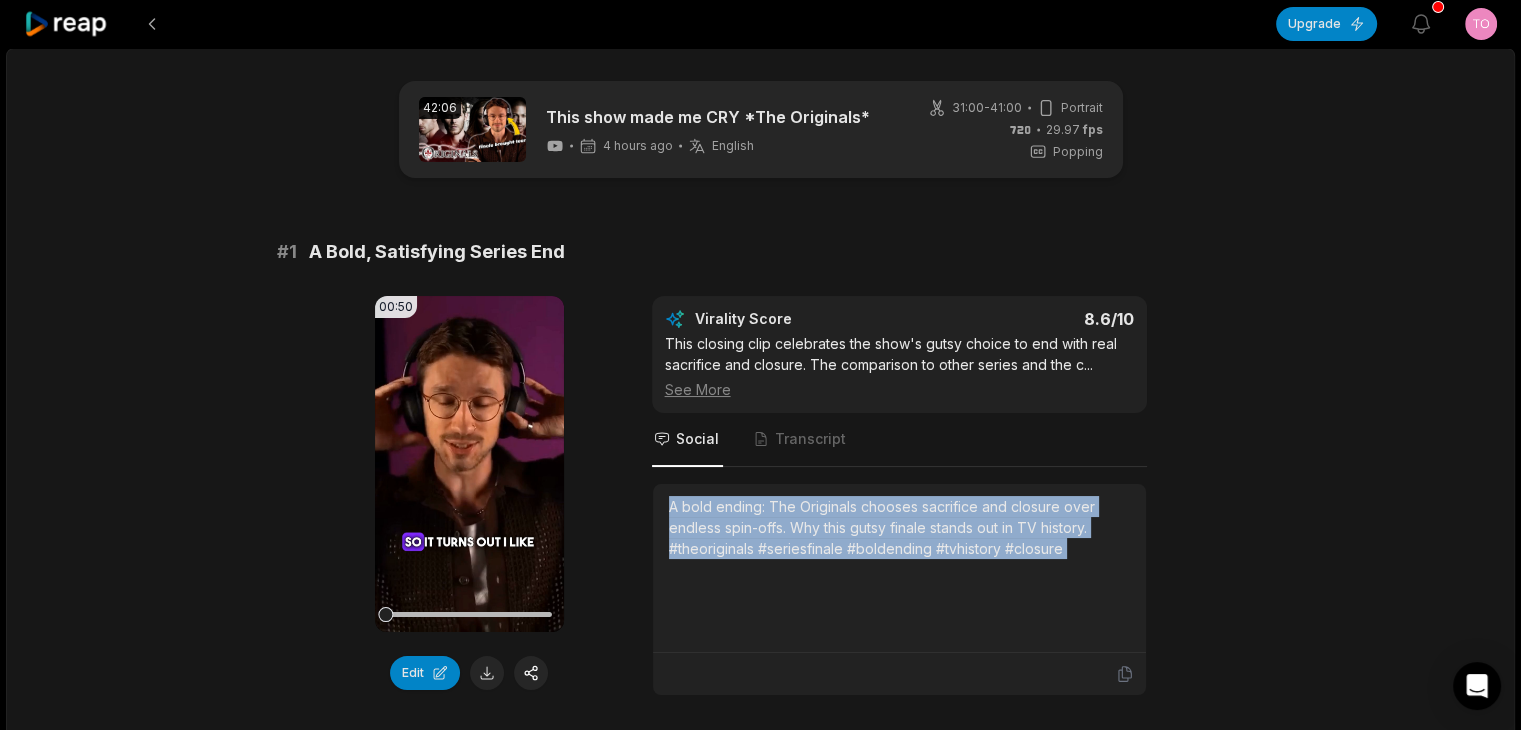 click on "A bold ending: The Originals chooses sacrifice and closure over endless spin-offs. Why this gutsy finale stands out in TV history. #theoriginals #seriesfinale #boldending #tvhistory #closure" at bounding box center (899, 527) 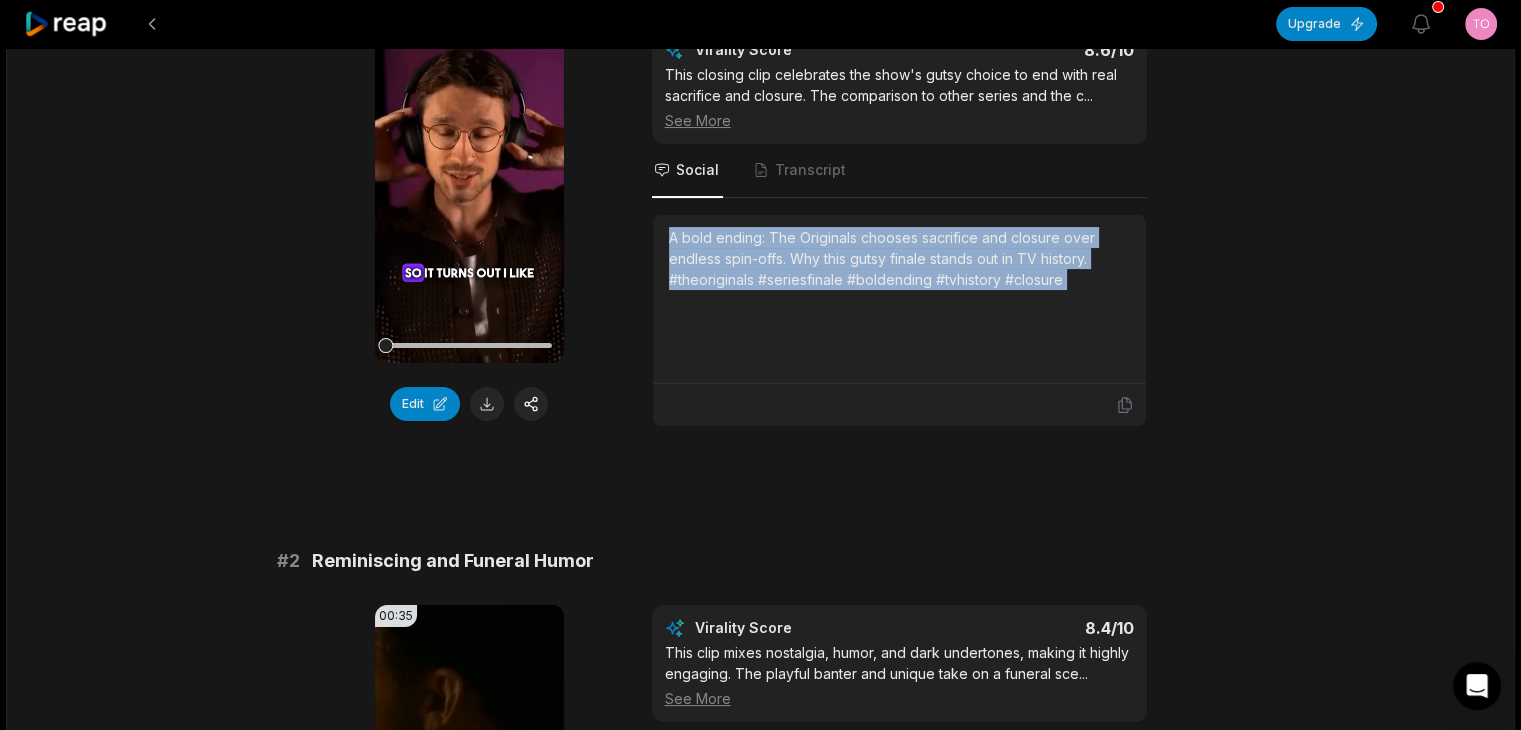 scroll, scrollTop: 400, scrollLeft: 0, axis: vertical 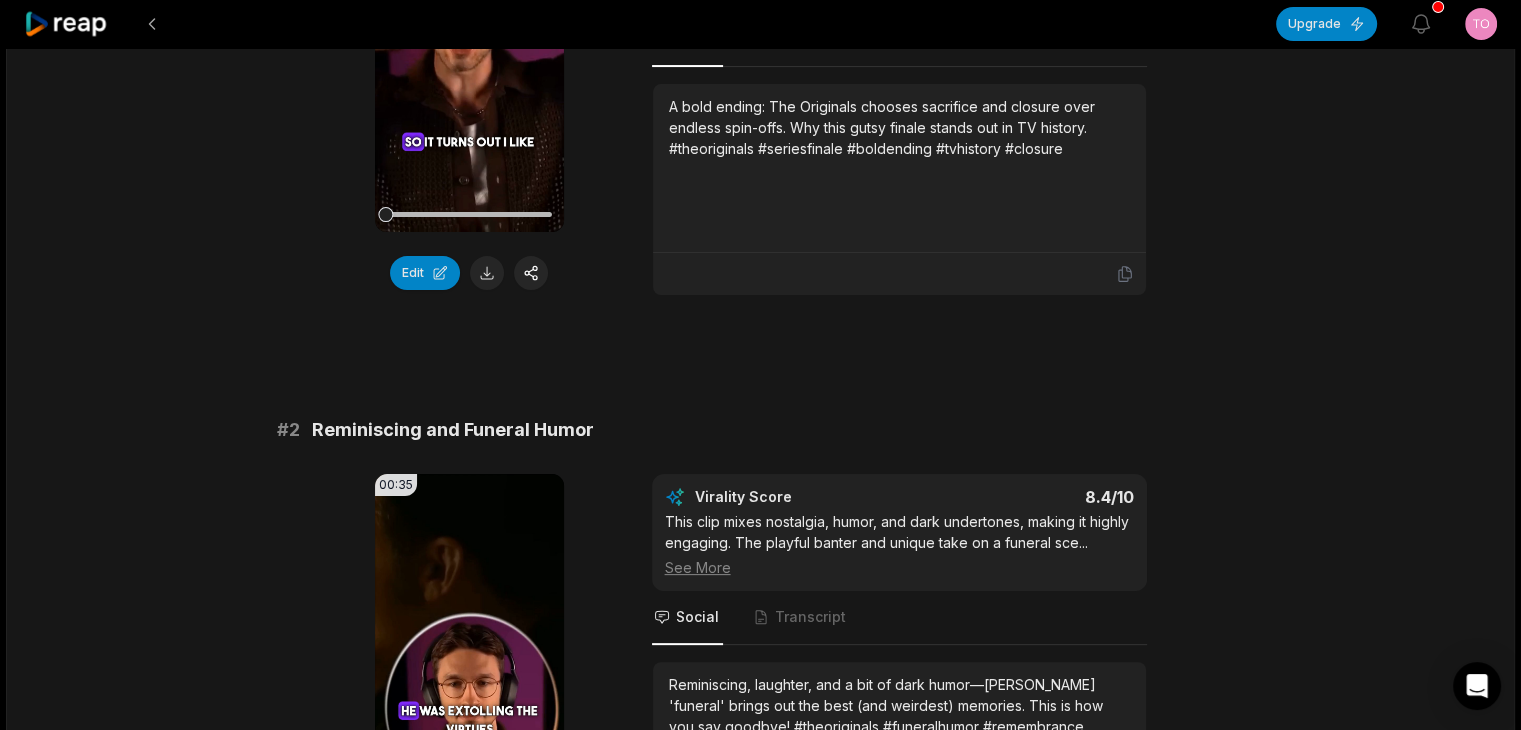 click on "Reminiscing and Funeral Humor" at bounding box center (453, 430) 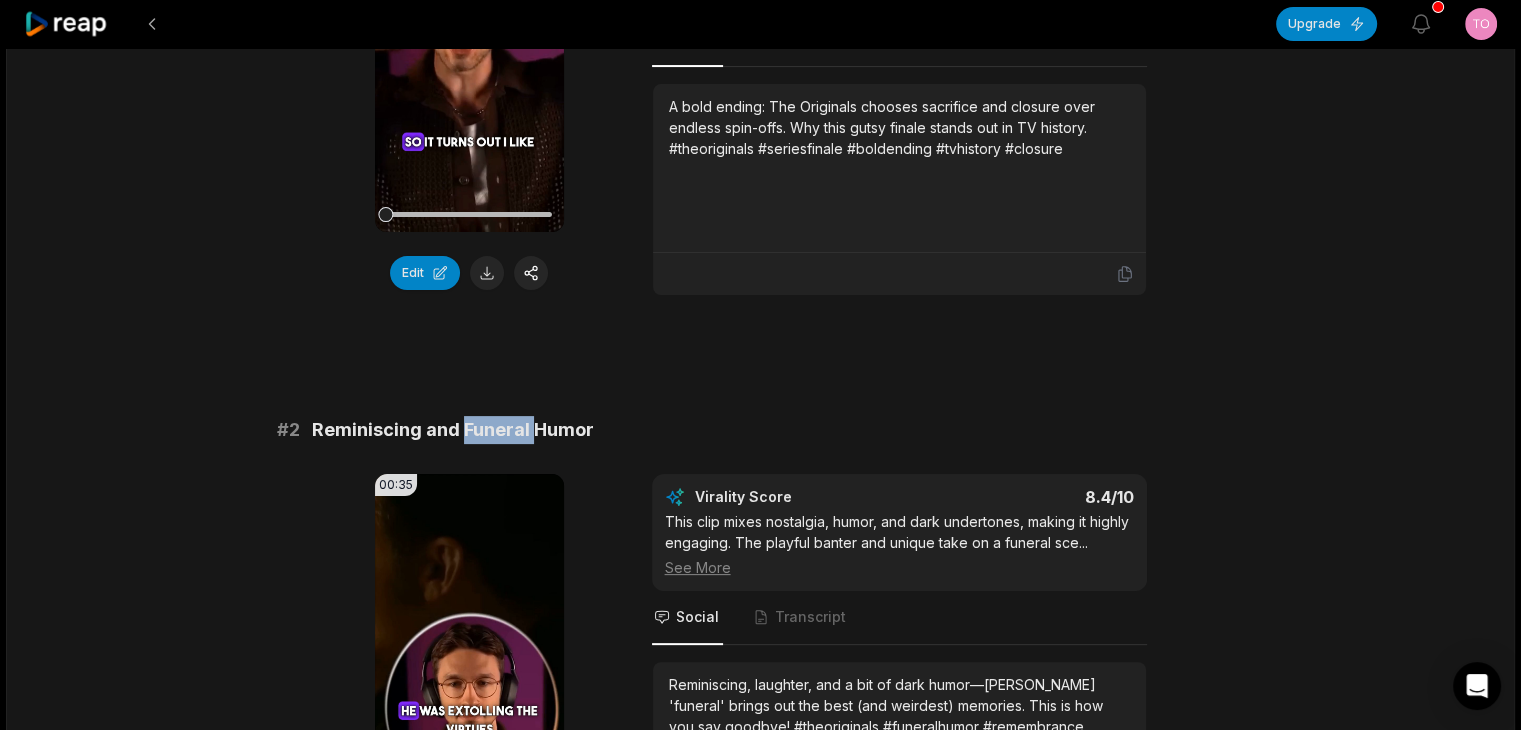 click on "Reminiscing and Funeral Humor" at bounding box center (453, 430) 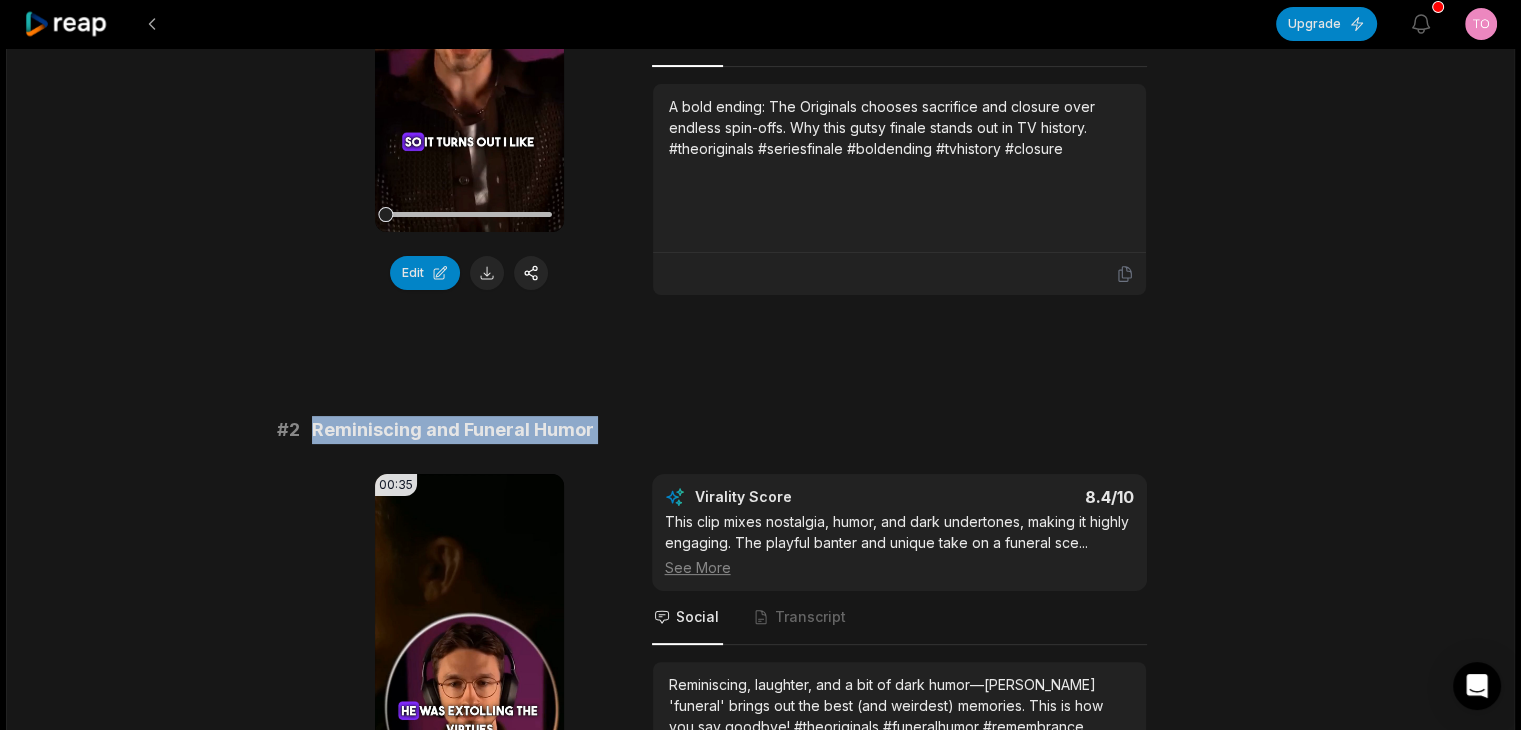 click on "Reminiscing and Funeral Humor" at bounding box center [453, 430] 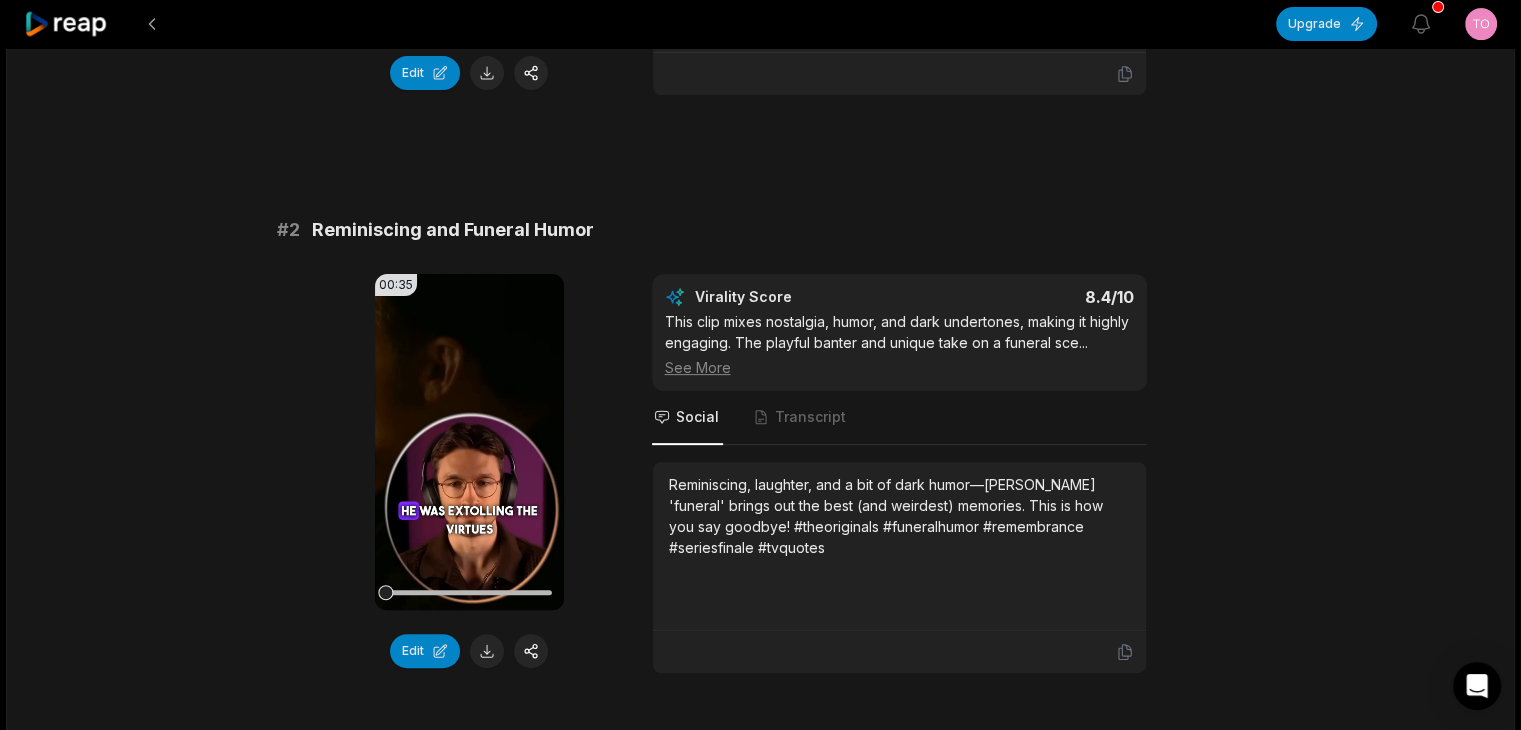click on "Reminiscing, laughter, and a bit of dark humor—[PERSON_NAME] 'funeral' brings out the best (and weirdest) memories. This is how you say goodbye! #theoriginals #funeralhumor #remembrance #seriesfinale #tvquotes" at bounding box center [899, 516] 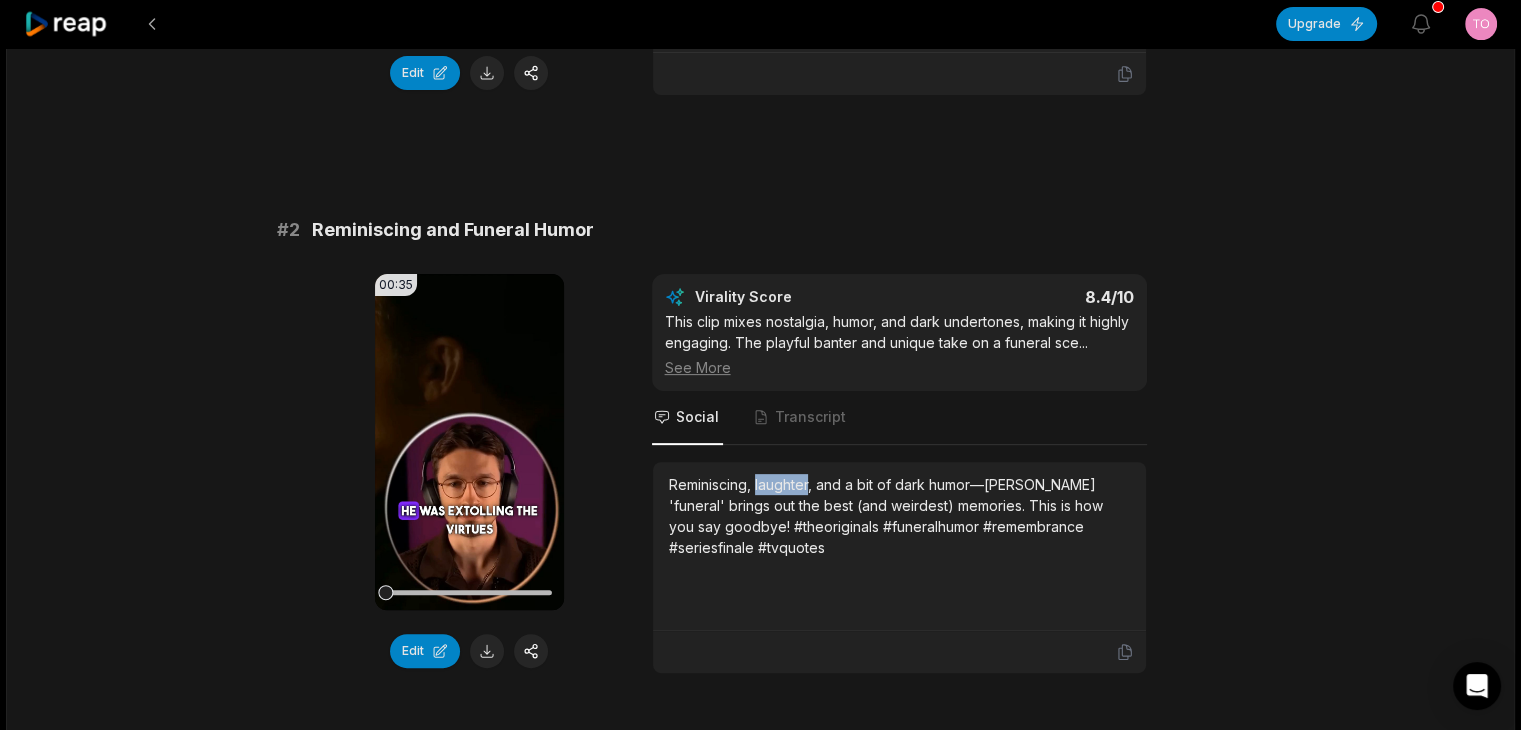 click on "Reminiscing, laughter, and a bit of dark humor—[PERSON_NAME] 'funeral' brings out the best (and weirdest) memories. This is how you say goodbye! #theoriginals #funeralhumor #remembrance #seriesfinale #tvquotes" at bounding box center [899, 516] 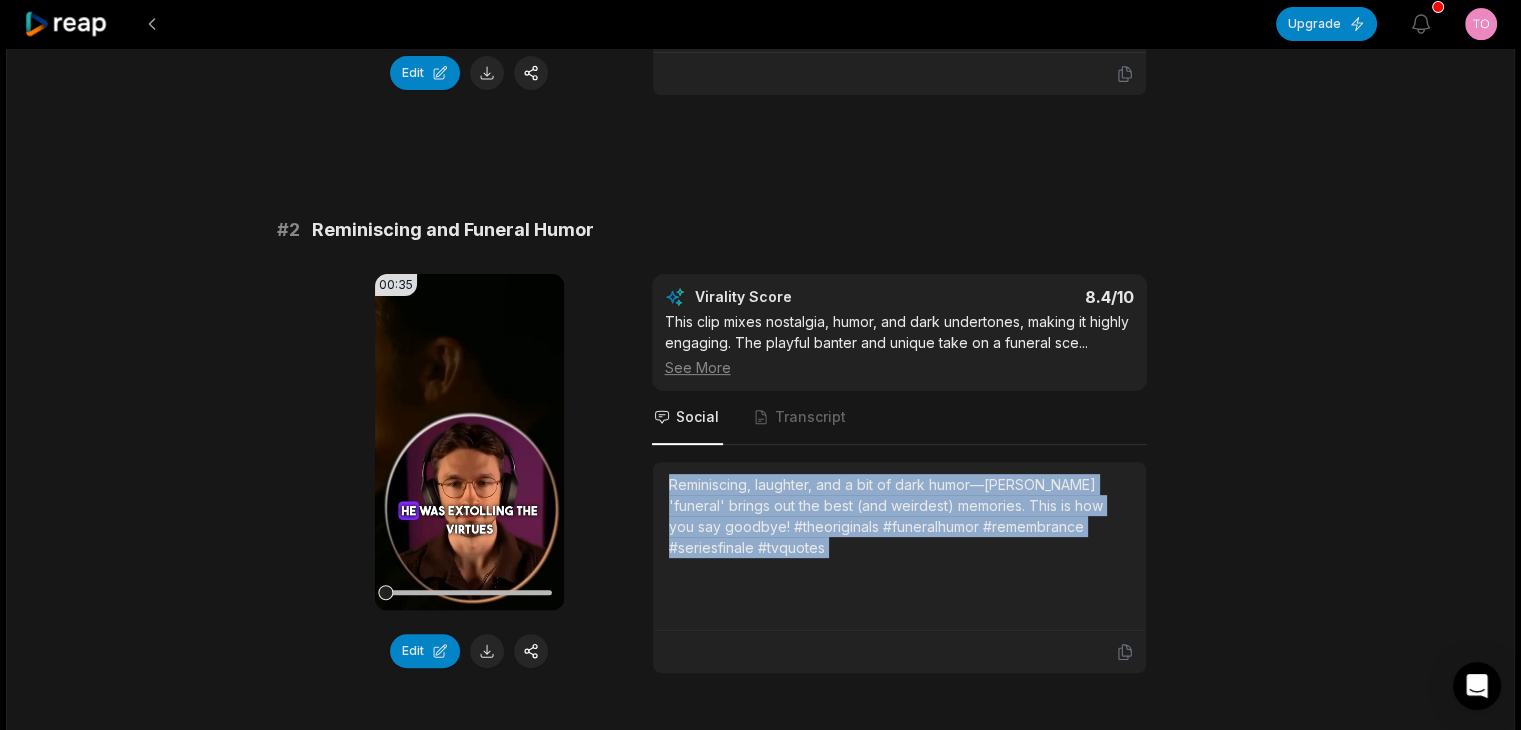 click on "Reminiscing, laughter, and a bit of dark humor—[PERSON_NAME] 'funeral' brings out the best (and weirdest) memories. This is how you say goodbye! #theoriginals #funeralhumor #remembrance #seriesfinale #tvquotes" at bounding box center (899, 516) 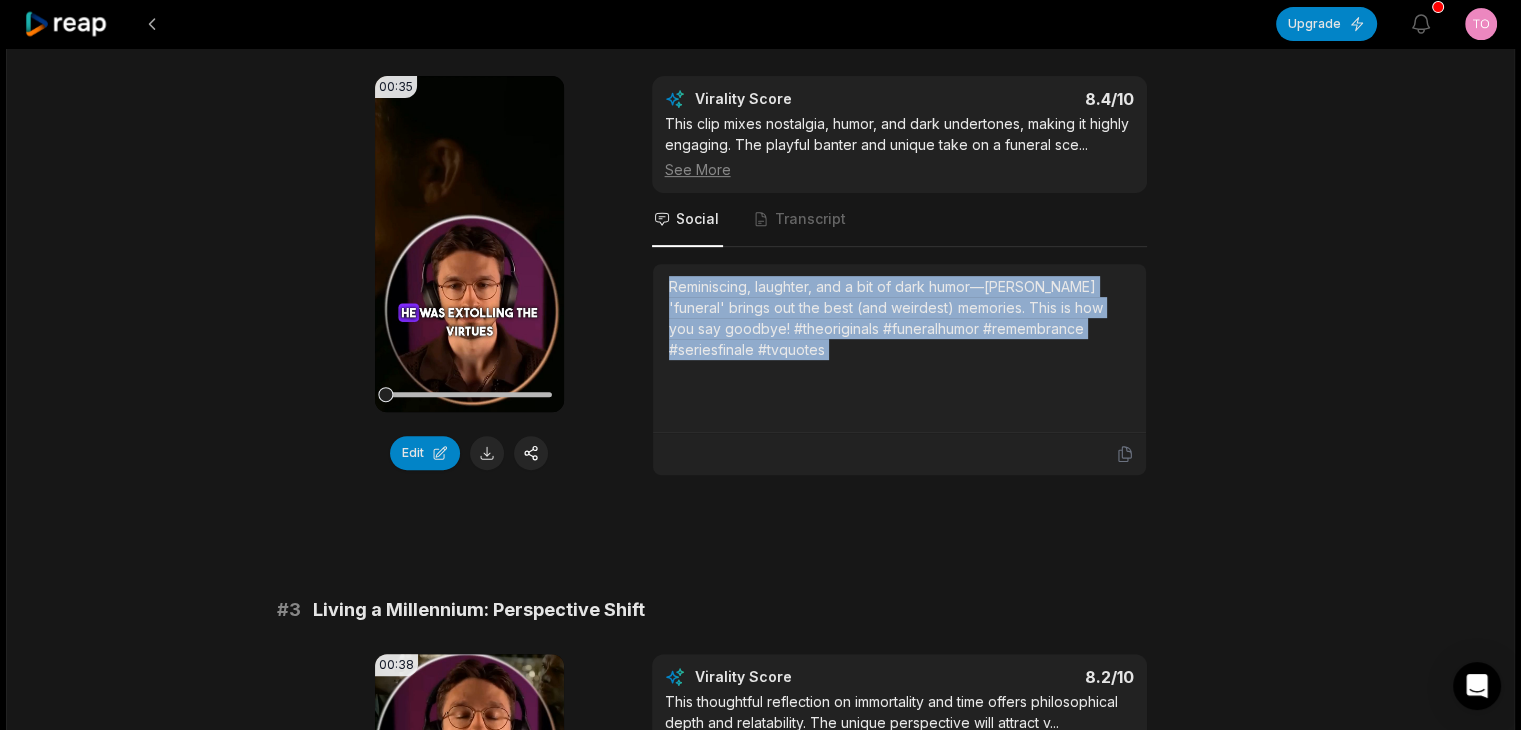 scroll, scrollTop: 1000, scrollLeft: 0, axis: vertical 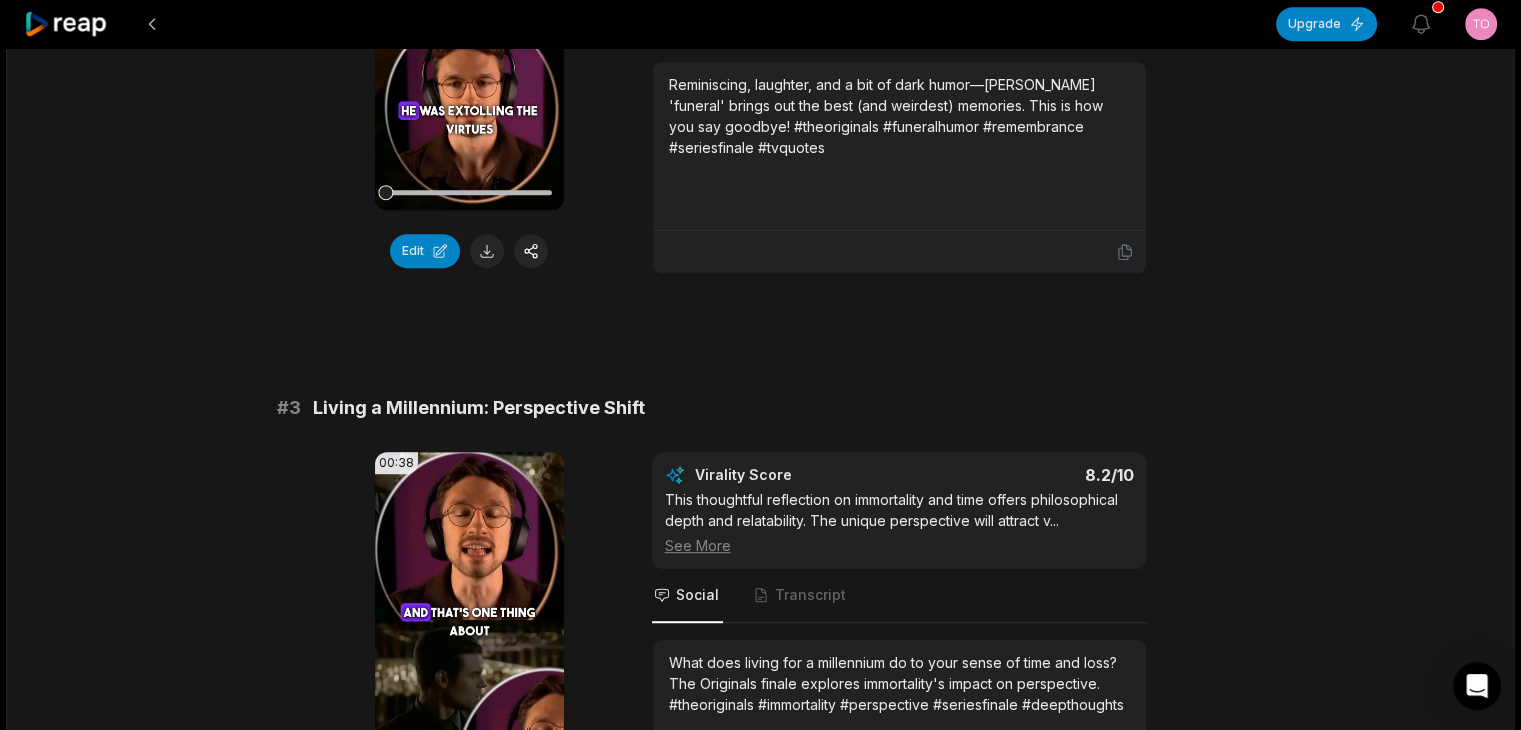 click on "# 1 A Bold, Satisfying Series End 00:50 Your browser does not support mp4 format. Edit Virality Score 8.6 /10 This closing clip celebrates the show's gutsy choice to end with real sacrifice and closure. The comparison to other series and the c ...   See More Social Transcript A bold ending: The Originals chooses sacrifice and closure over endless spin-offs. Why this gutsy finale stands out in TV history. #theoriginals #seriesfinale #boldending #tvhistory #closure # 2 Reminiscing and Funeral Humor 00:35 Your browser does not support mp4 format. Edit Virality Score 8.4 /10 This clip mixes nostalgia, humor, and dark undertones, making it highly engaging. The playful banter and unique take on a funeral sce ...   See More Social Transcript Reminiscing, laughter, and a bit of dark humor—[PERSON_NAME] 'funeral' brings out the best (and weirdest) memories. This is how you say goodbye! #theoriginals #funeralhumor #remembrance #seriesfinale #tvquotes # 3 Living a Millennium: Perspective Shift 00:38 Edit Virality Score 8.2" at bounding box center (761, 2099) 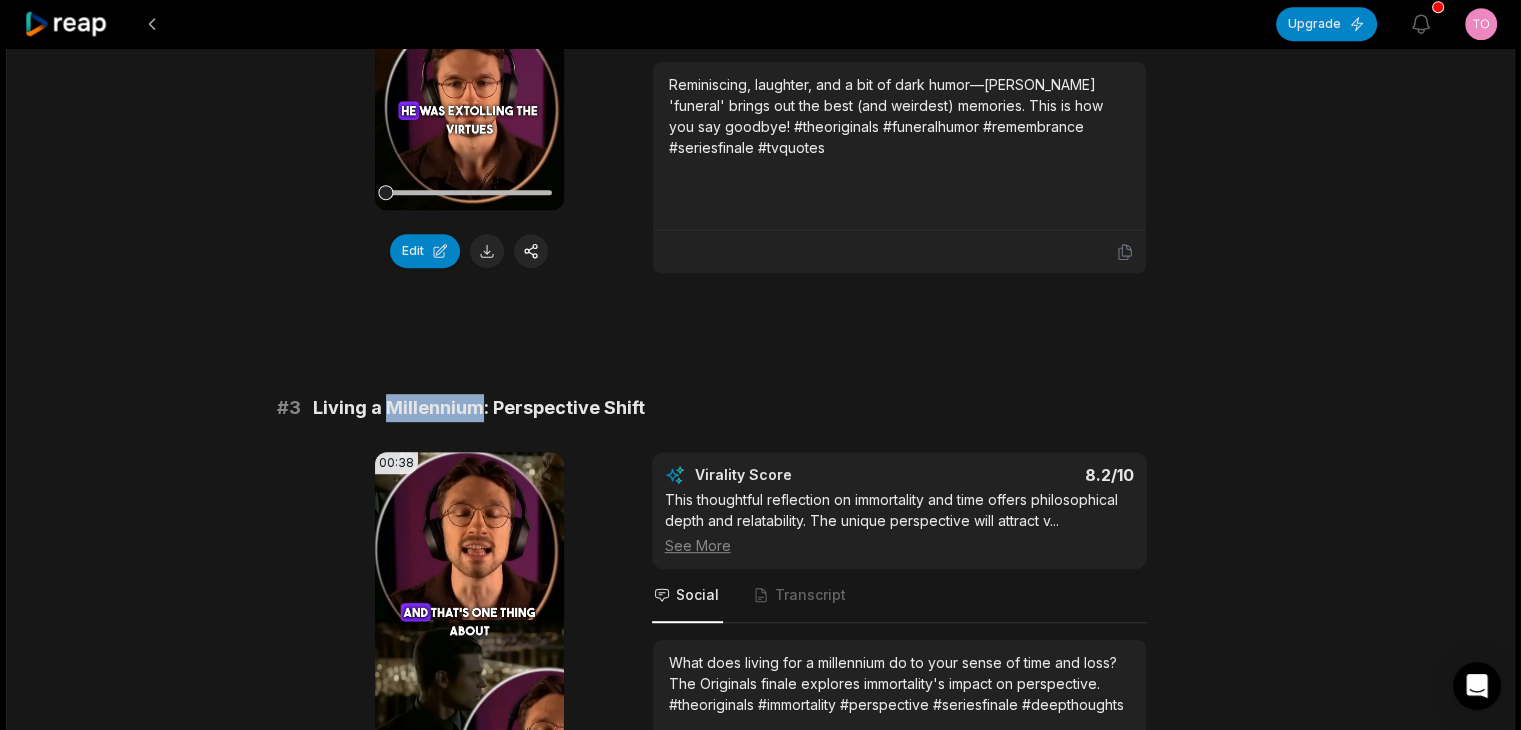 click on "Living a Millennium: Perspective Shift" at bounding box center (479, 408) 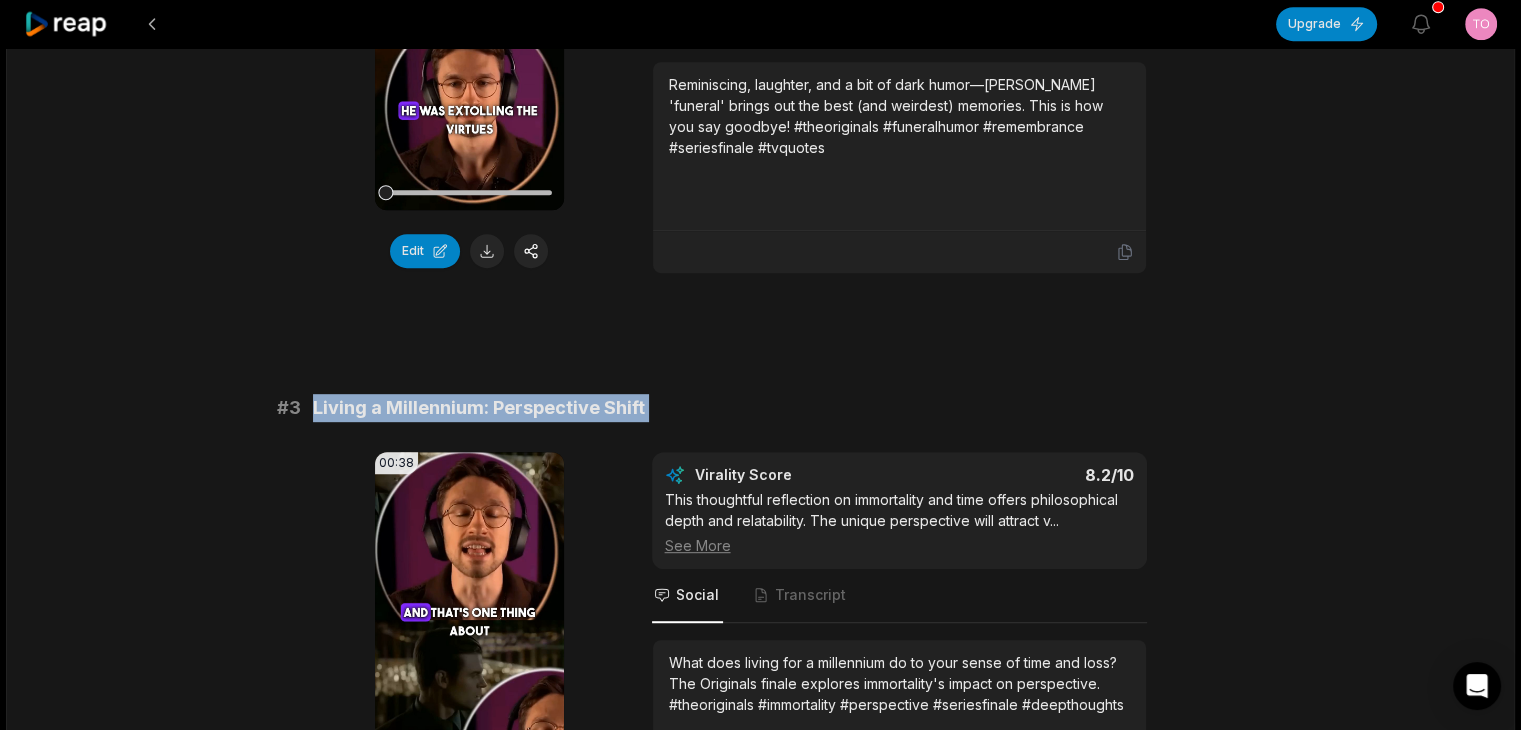 click on "Living a Millennium: Perspective Shift" at bounding box center (479, 408) 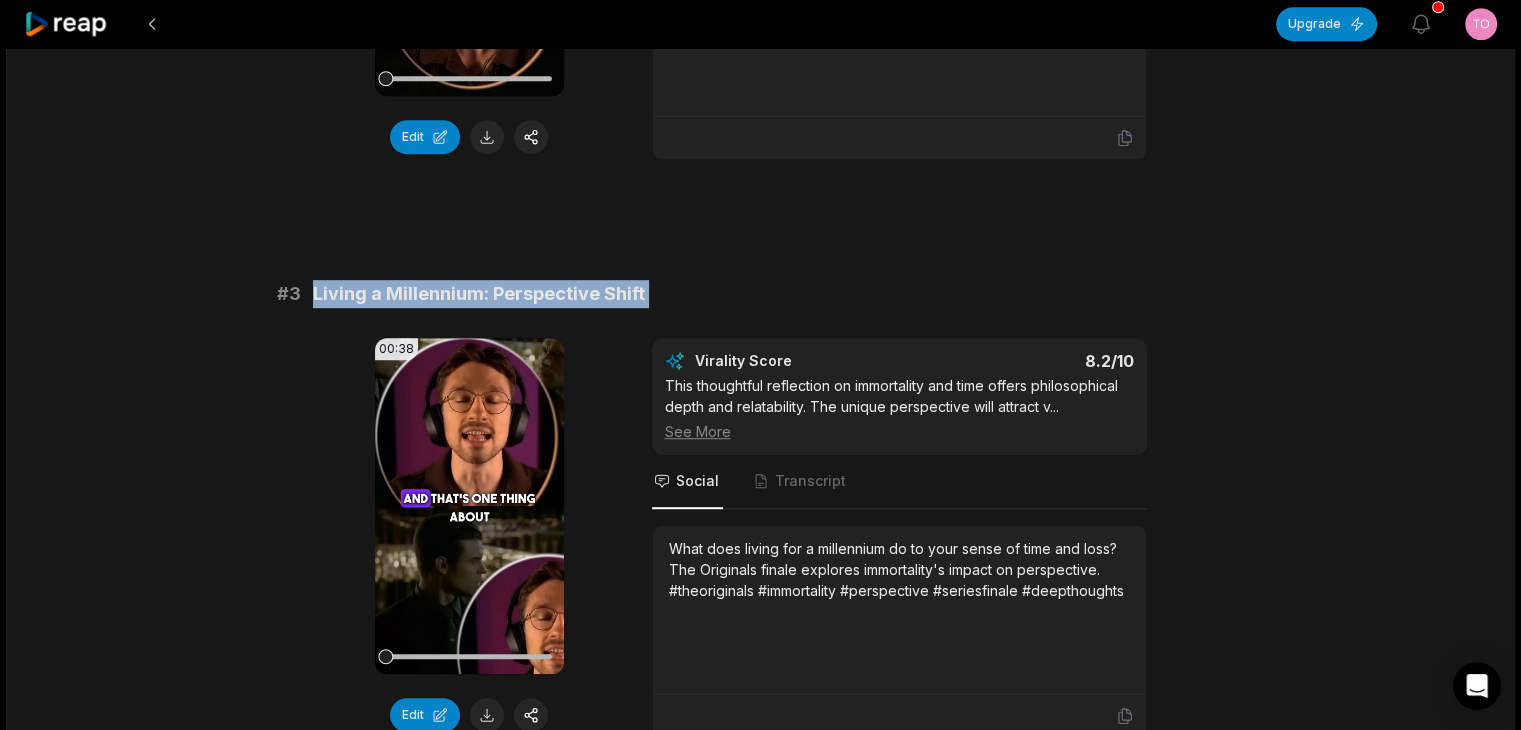 scroll, scrollTop: 1200, scrollLeft: 0, axis: vertical 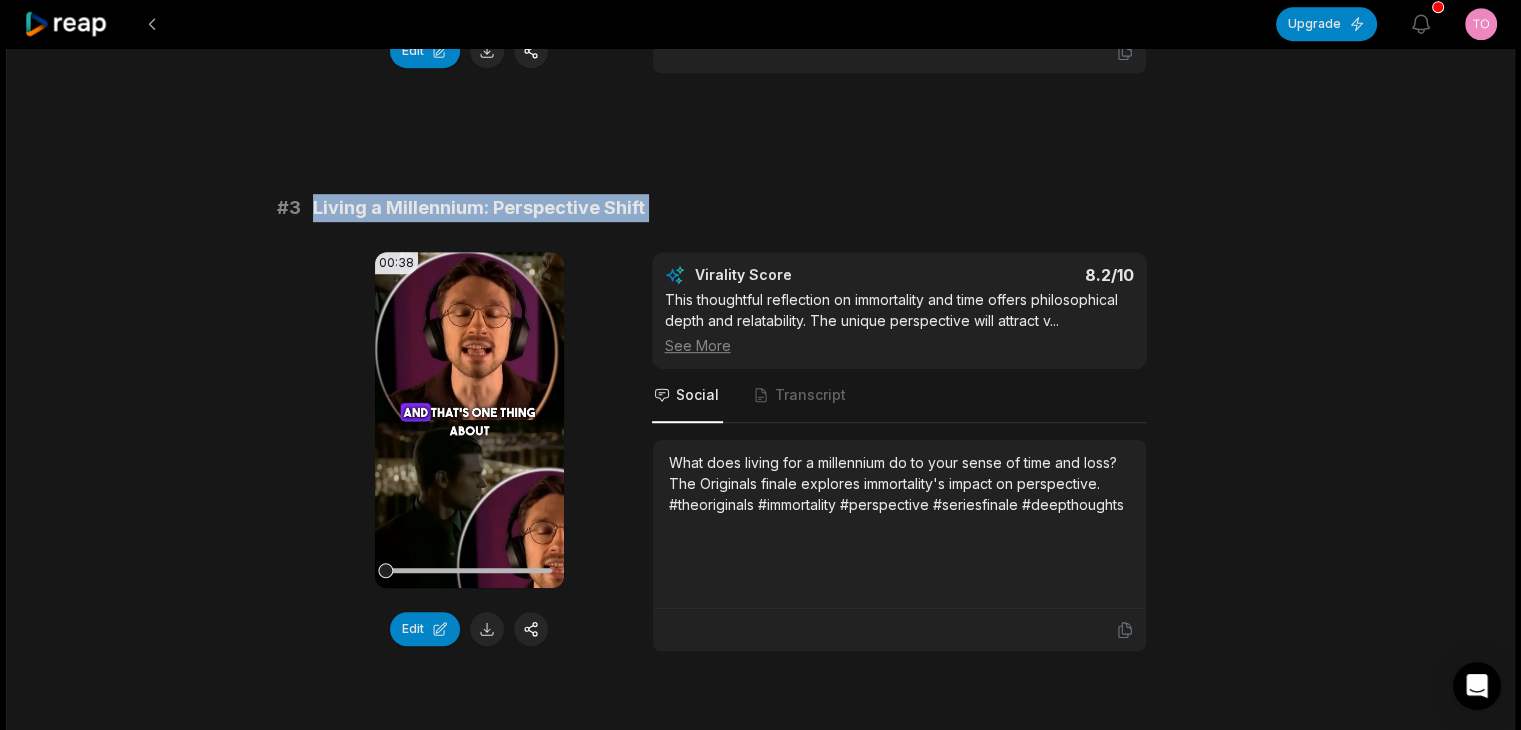 click on "What does living for a millennium do to your sense of time and loss? The Originals finale explores immortality's impact on perspective. #theoriginals #immortality #perspective #seriesfinale #deepthoughts" at bounding box center [899, 483] 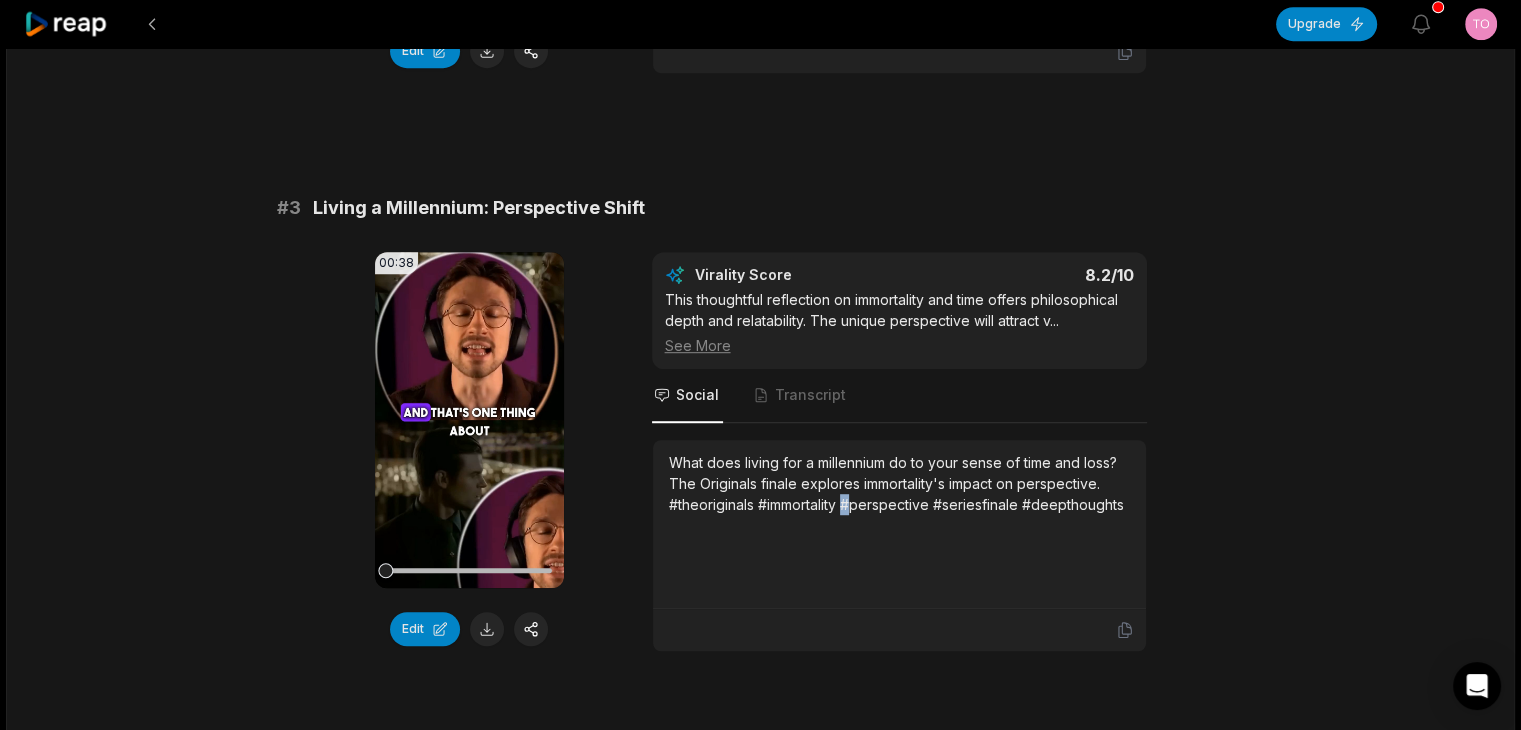 click on "What does living for a millennium do to your sense of time and loss? The Originals finale explores immortality's impact on perspective. #theoriginals #immortality #perspective #seriesfinale #deepthoughts" at bounding box center (899, 483) 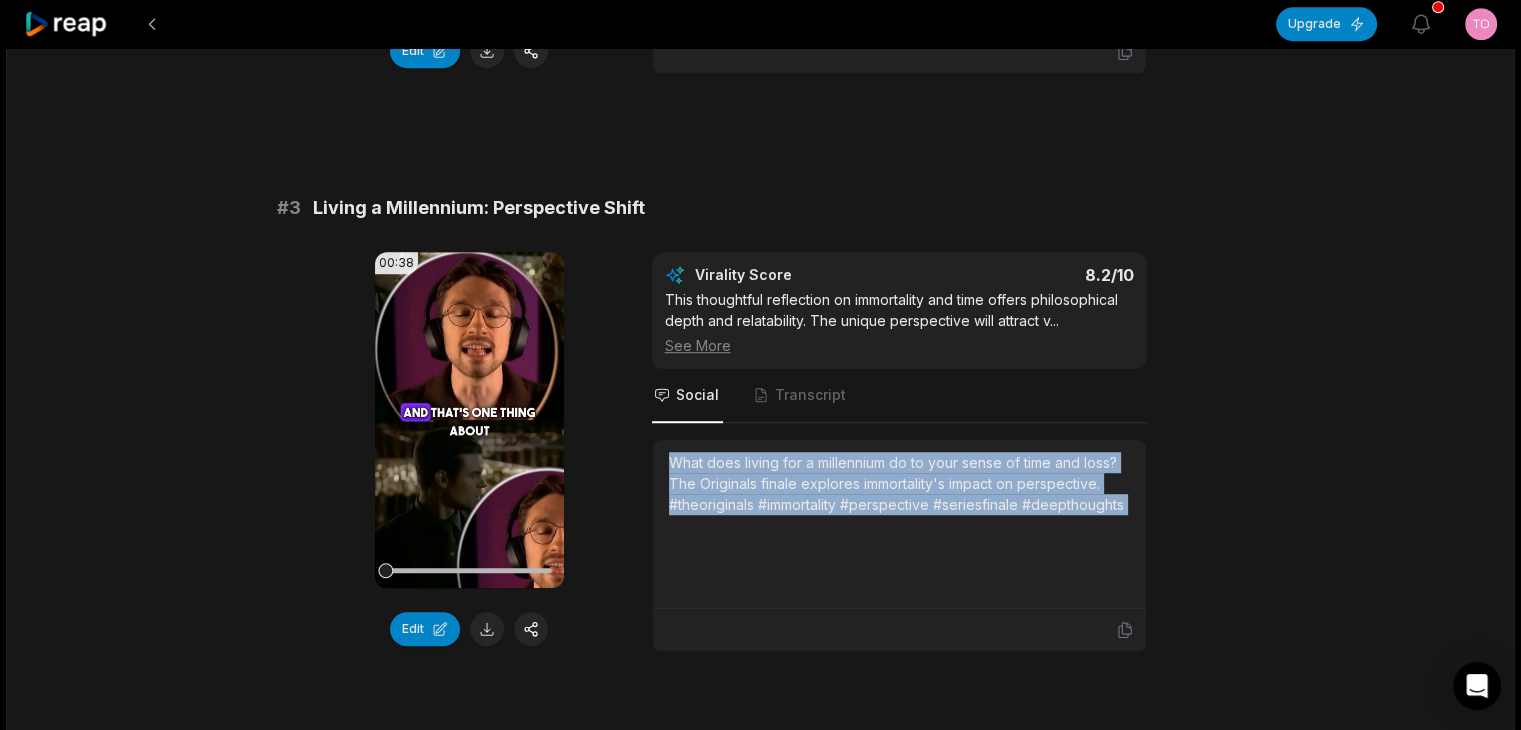 click on "What does living for a millennium do to your sense of time and loss? The Originals finale explores immortality's impact on perspective. #theoriginals #immortality #perspective #seriesfinale #deepthoughts" at bounding box center [899, 483] 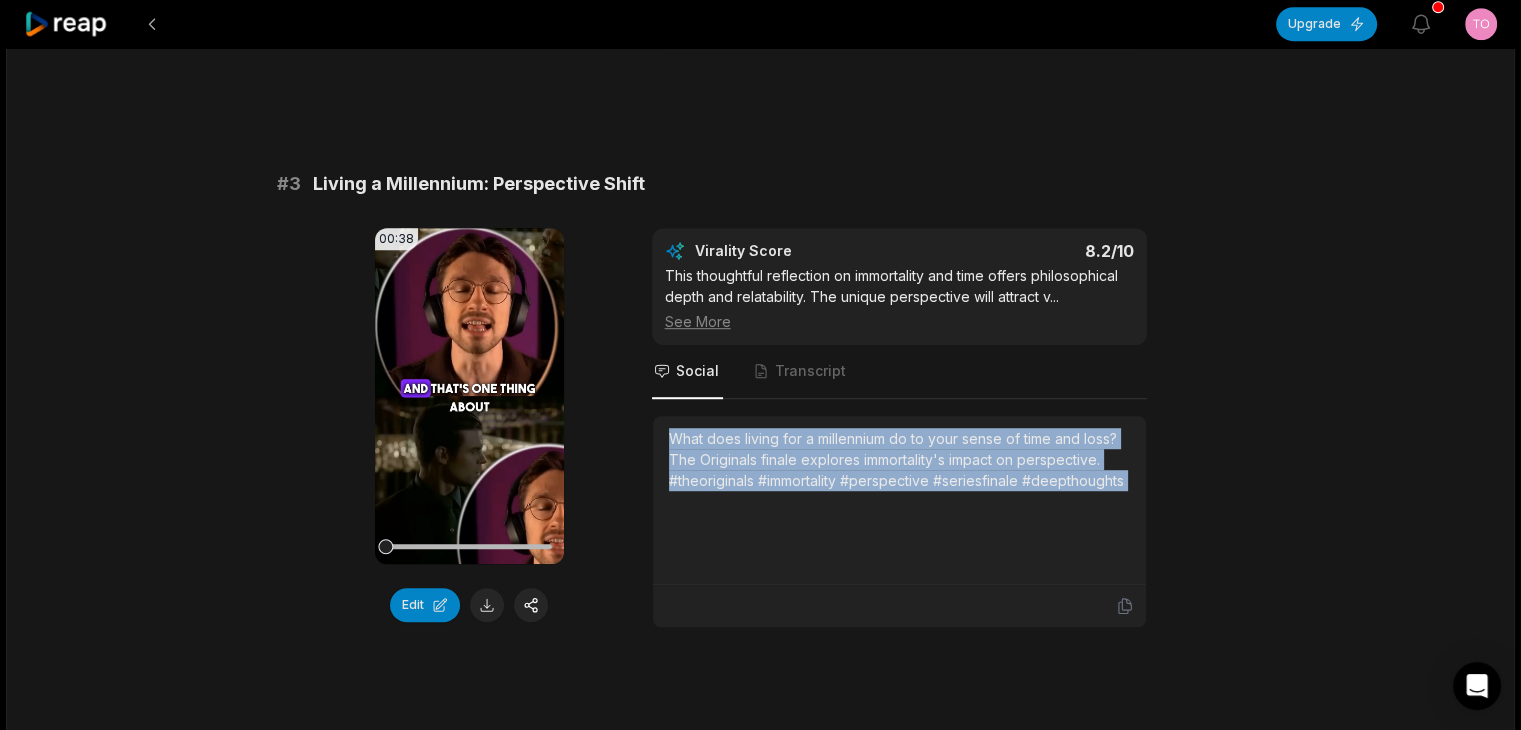 scroll, scrollTop: 1500, scrollLeft: 0, axis: vertical 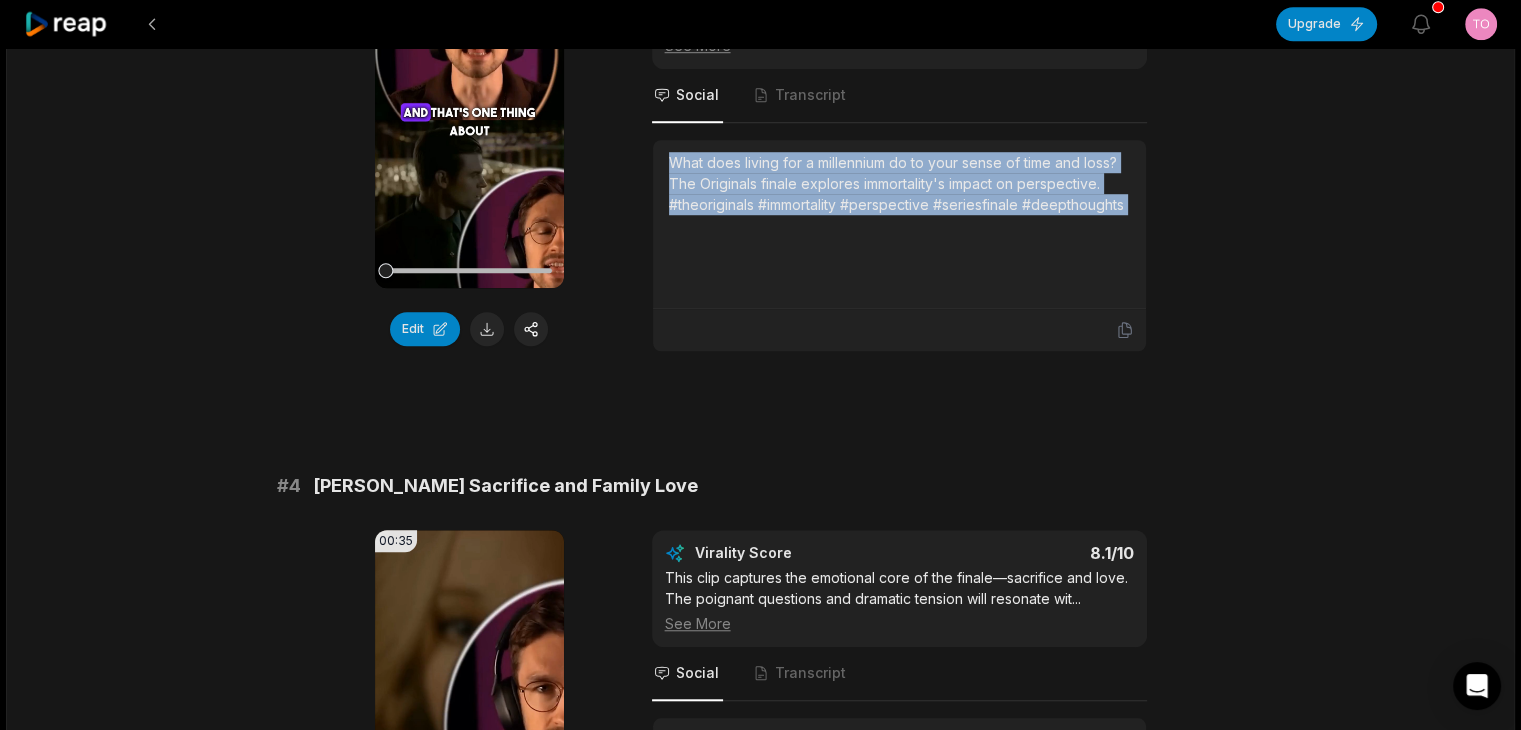 click on "[PERSON_NAME] Sacrifice and Family Love" at bounding box center [505, 486] 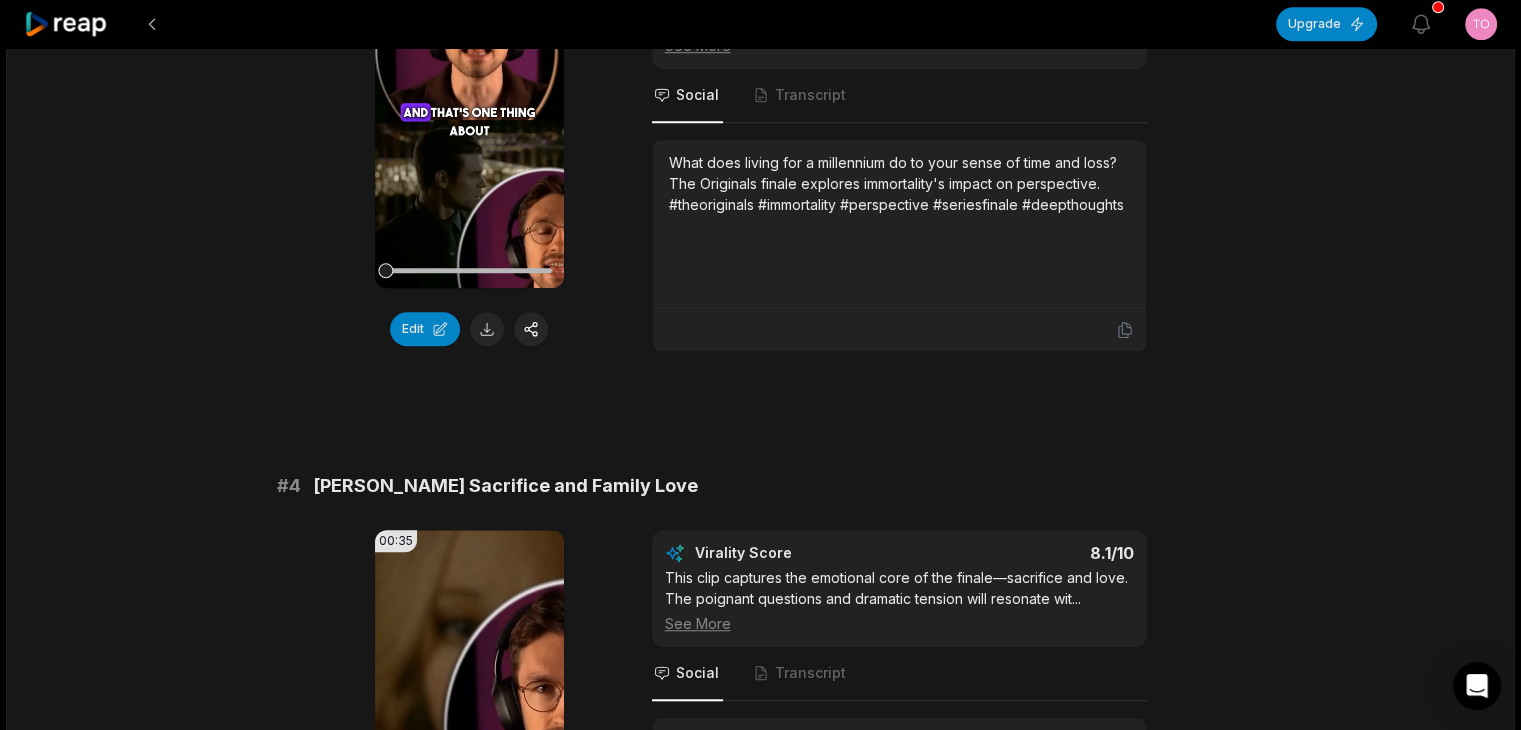 click on "[PERSON_NAME] Sacrifice and Family Love" at bounding box center [505, 486] 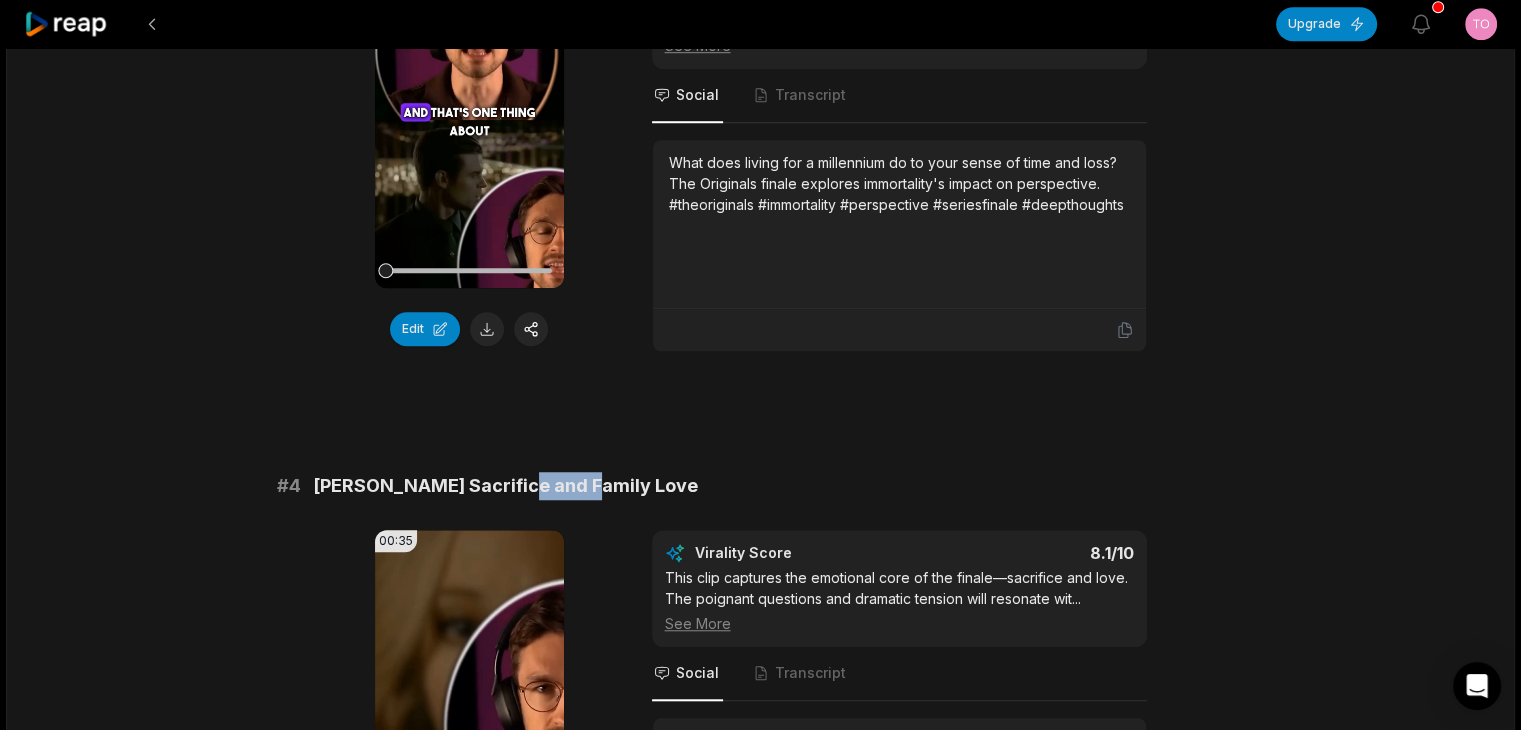 click on "[PERSON_NAME] Sacrifice and Family Love" at bounding box center [505, 486] 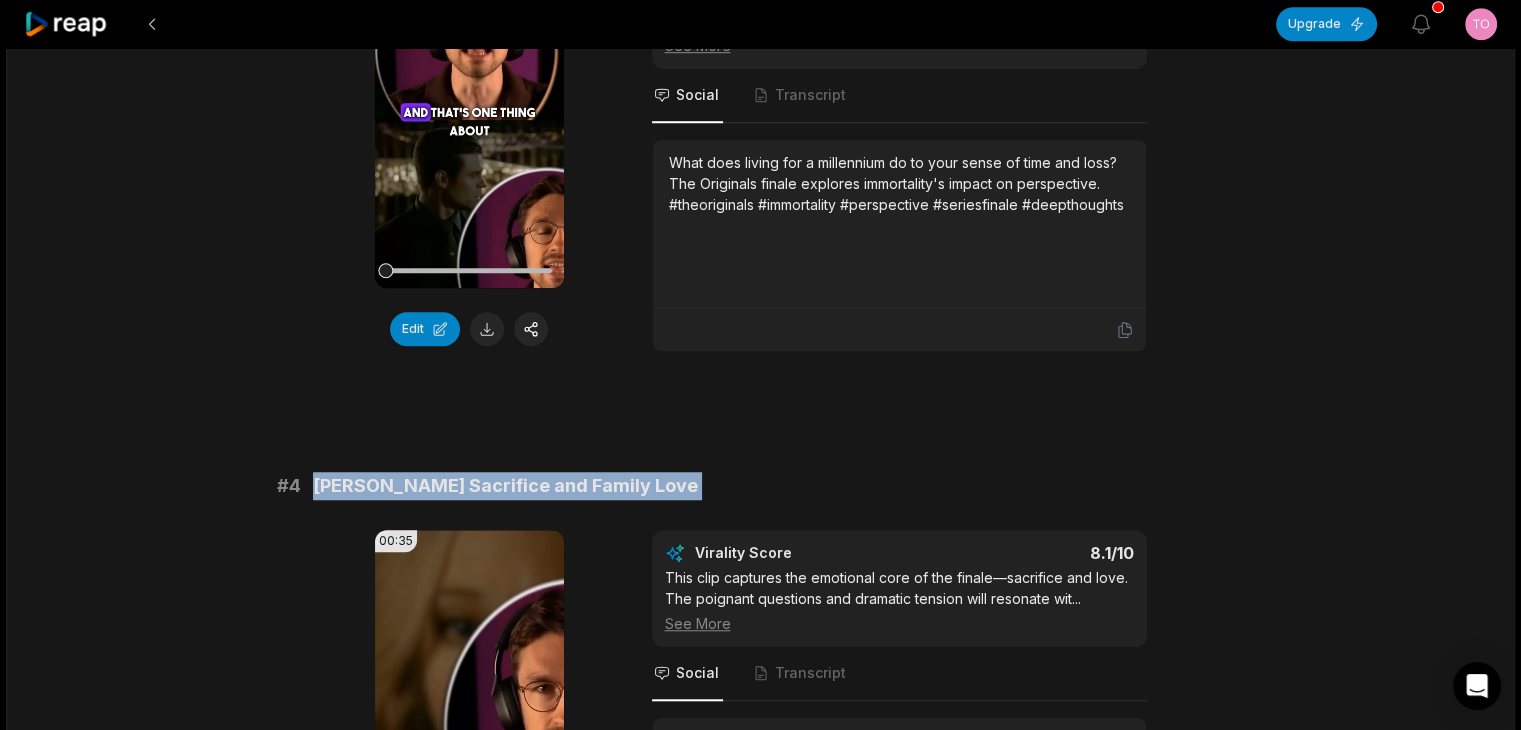 click on "[PERSON_NAME] Sacrifice and Family Love" at bounding box center (505, 486) 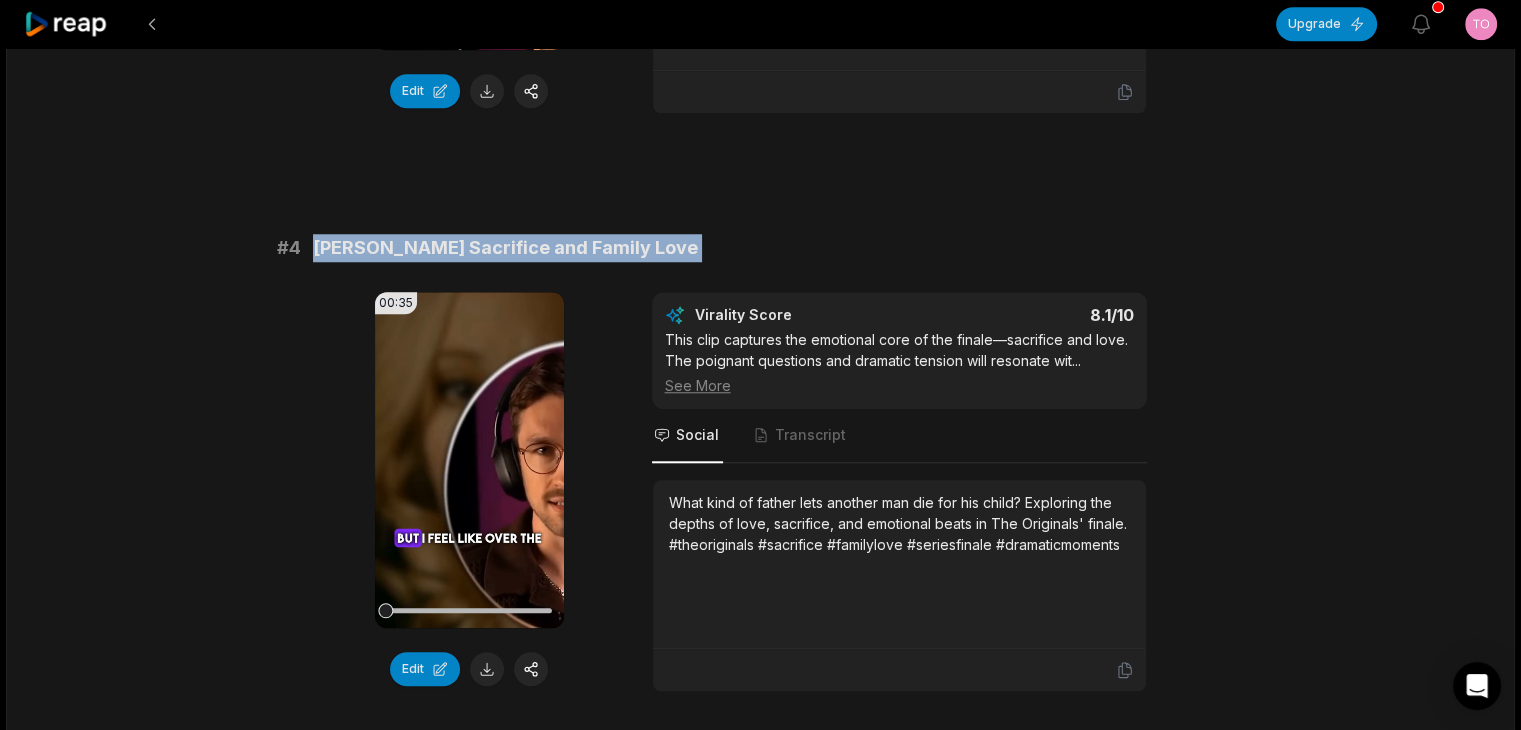 scroll, scrollTop: 1900, scrollLeft: 0, axis: vertical 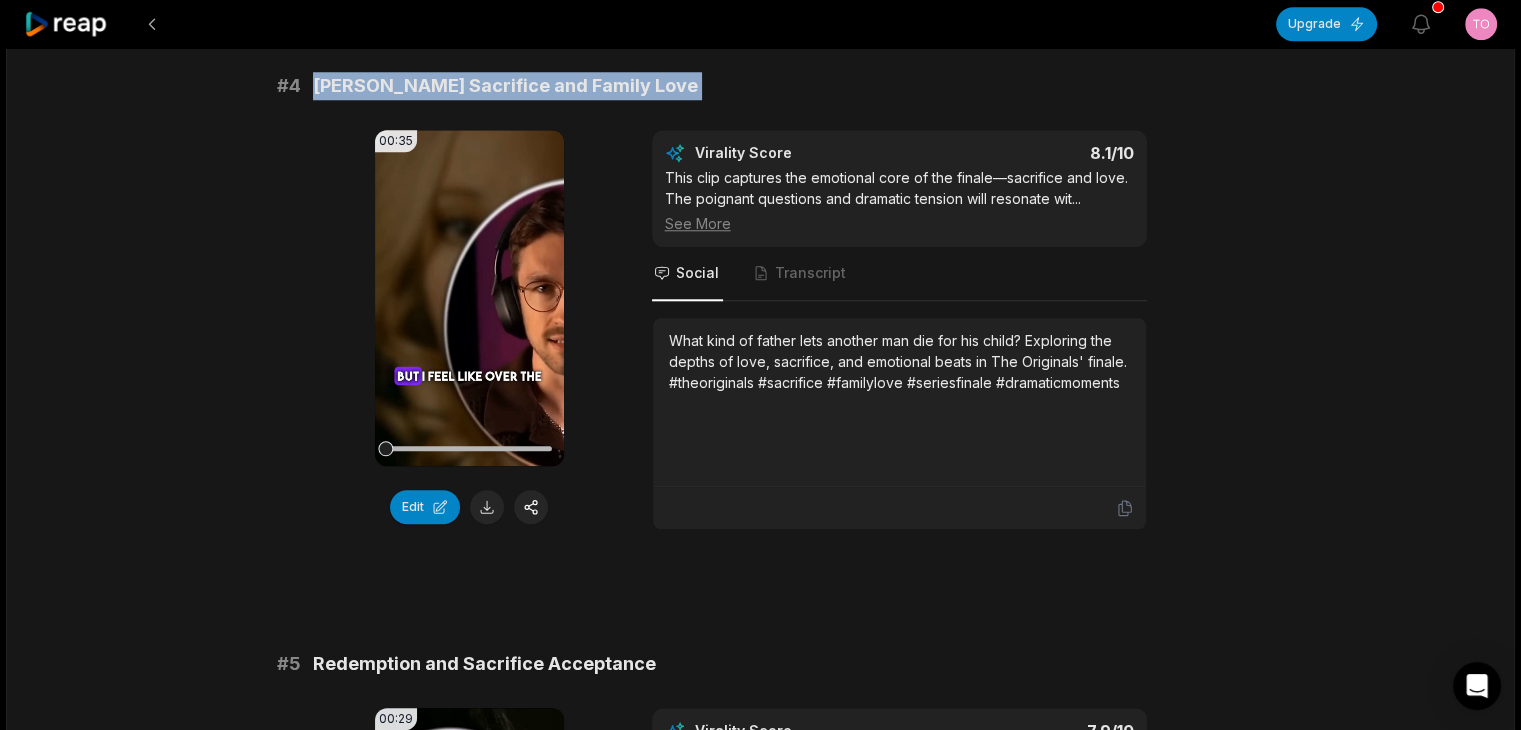 click on "What kind of father lets another man die for his child? Exploring the depths of love, sacrifice, and emotional beats in The Originals' finale. #theoriginals #sacrifice #familylove #seriesfinale #dramaticmoments" at bounding box center (899, 402) 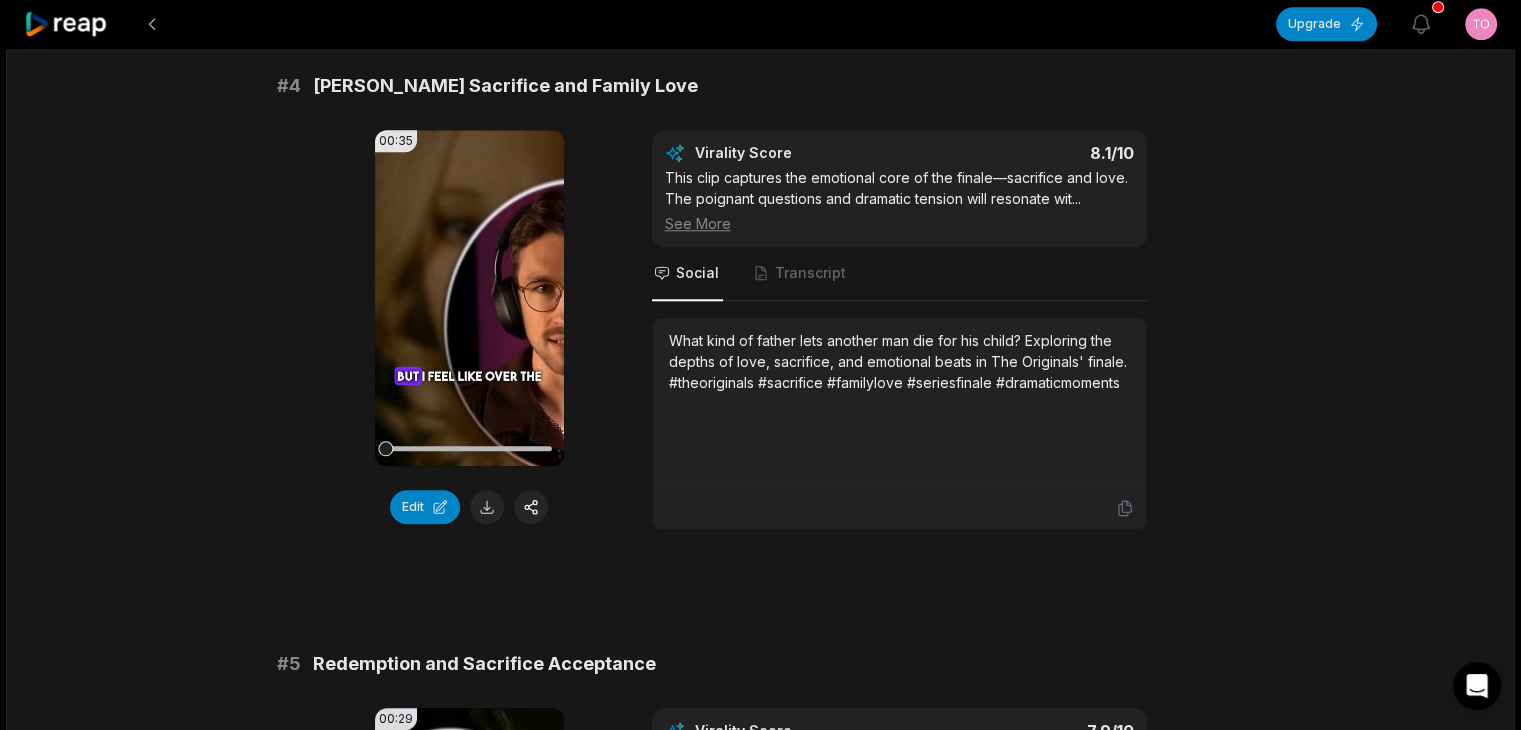 click on "What kind of father lets another man die for his child? Exploring the depths of love, sacrifice, and emotional beats in The Originals' finale. #theoriginals #sacrifice #familylove #seriesfinale #dramaticmoments" at bounding box center [899, 402] 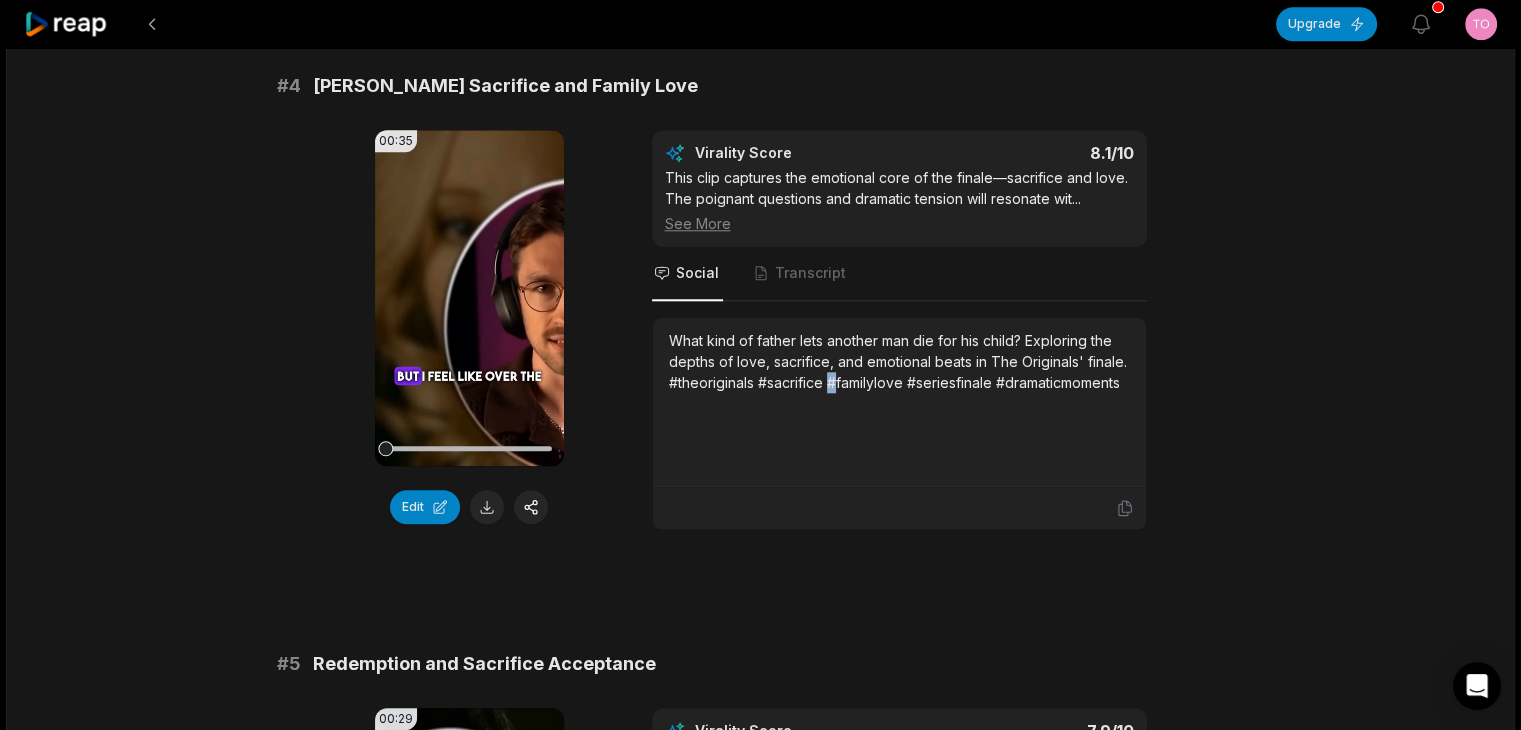 click on "What kind of father lets another man die for his child? Exploring the depths of love, sacrifice, and emotional beats in The Originals' finale. #theoriginals #sacrifice #familylove #seriesfinale #dramaticmoments" at bounding box center [899, 402] 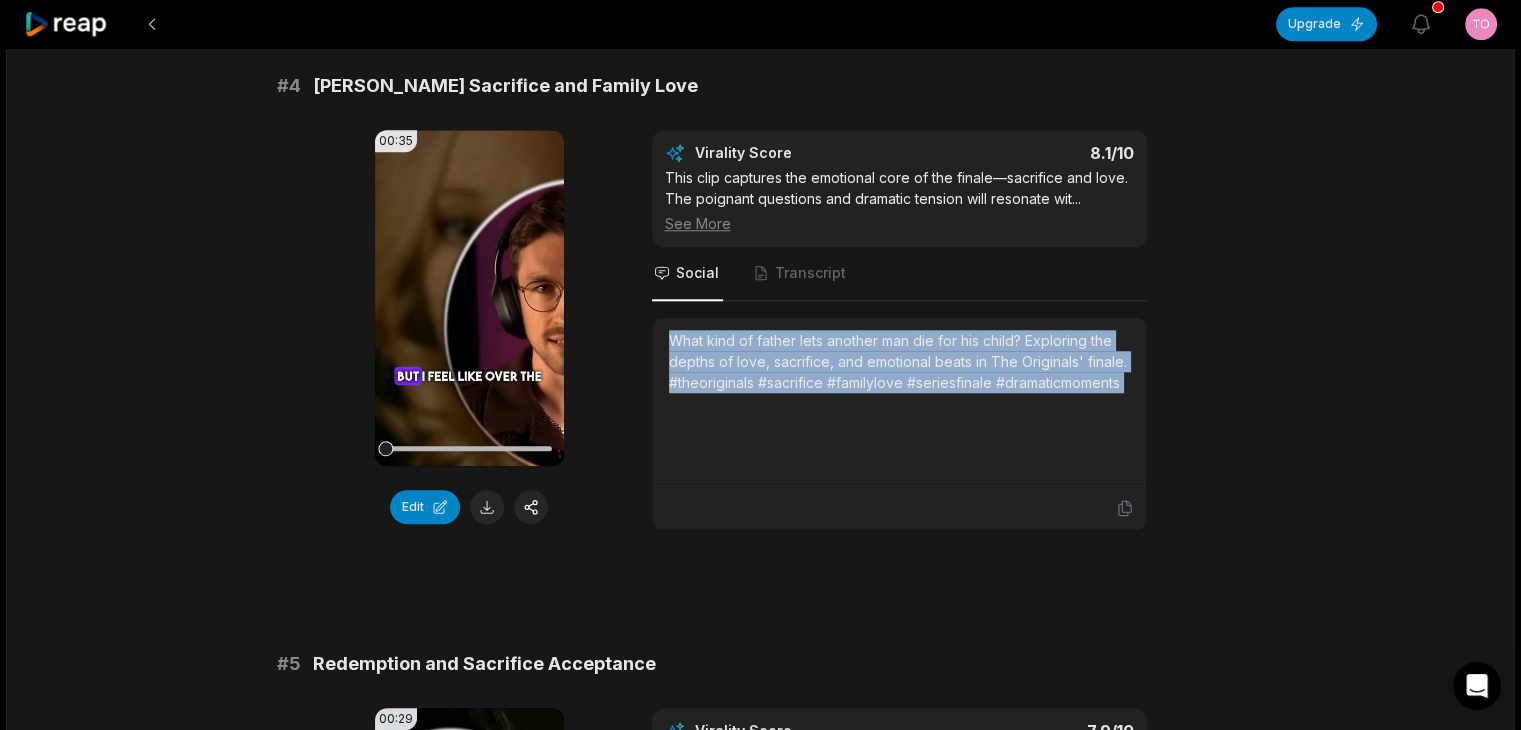 click on "What kind of father lets another man die for his child? Exploring the depths of love, sacrifice, and emotional beats in The Originals' finale. #theoriginals #sacrifice #familylove #seriesfinale #dramaticmoments" at bounding box center [899, 361] 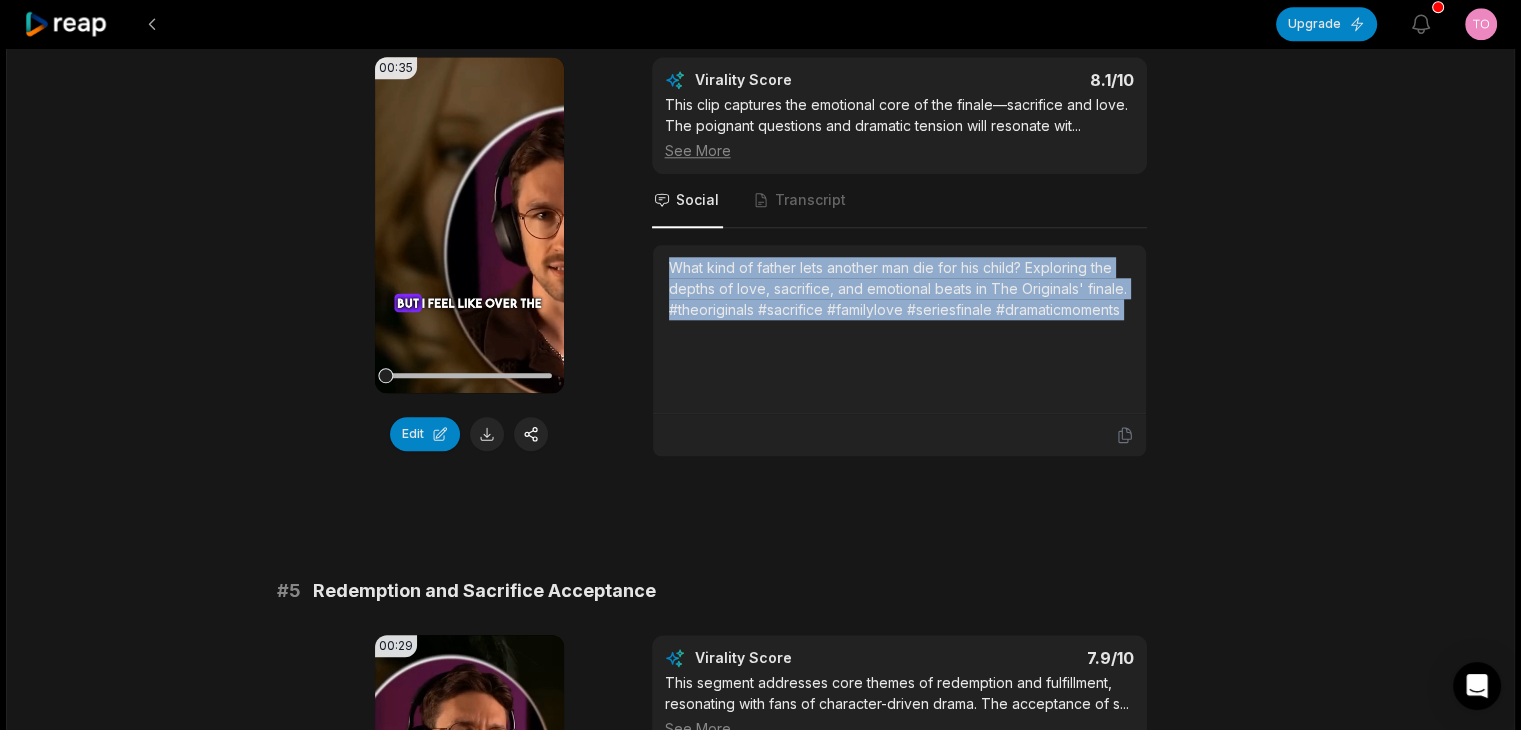 scroll, scrollTop: 2200, scrollLeft: 0, axis: vertical 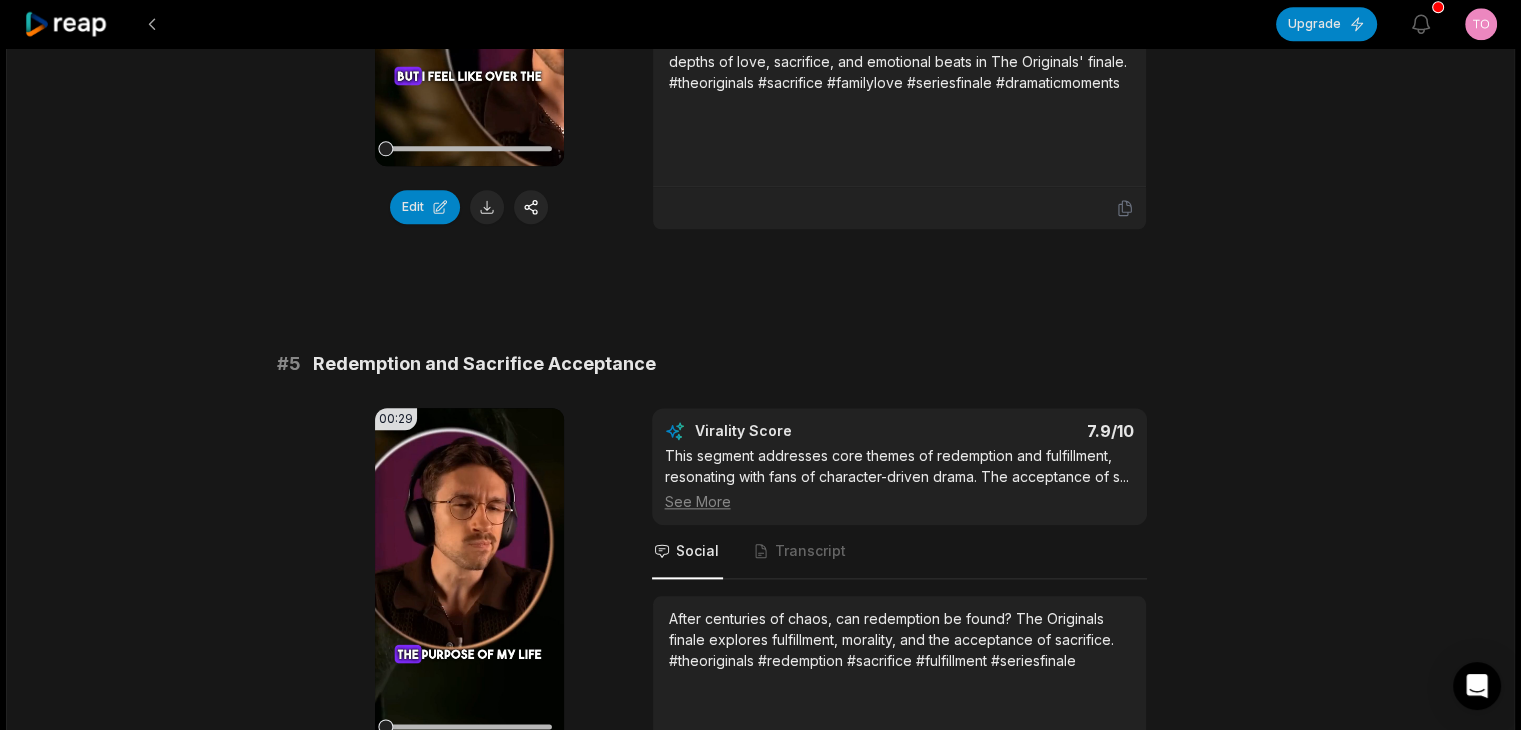 click on "Redemption and Sacrifice Acceptance" at bounding box center [484, 364] 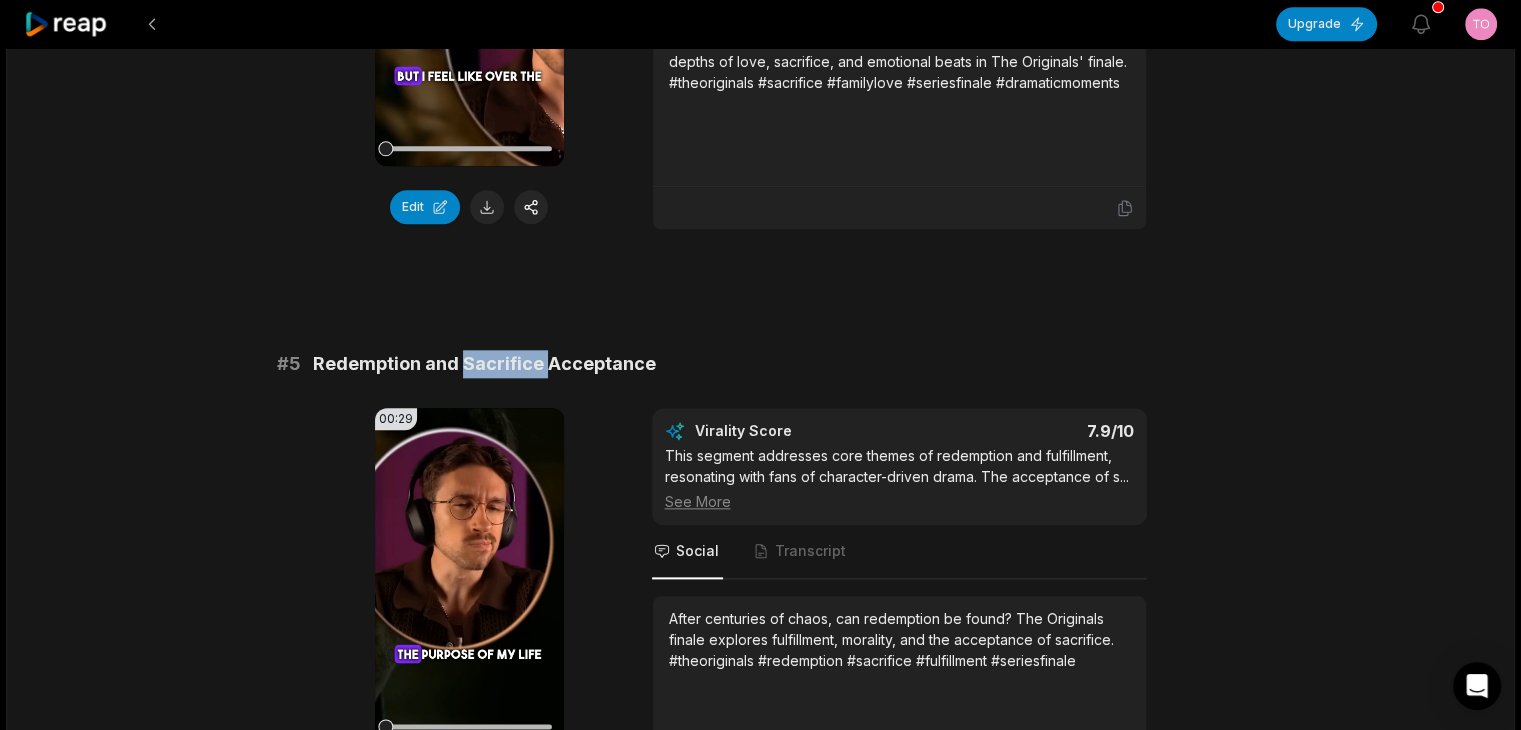 click on "Redemption and Sacrifice Acceptance" at bounding box center (484, 364) 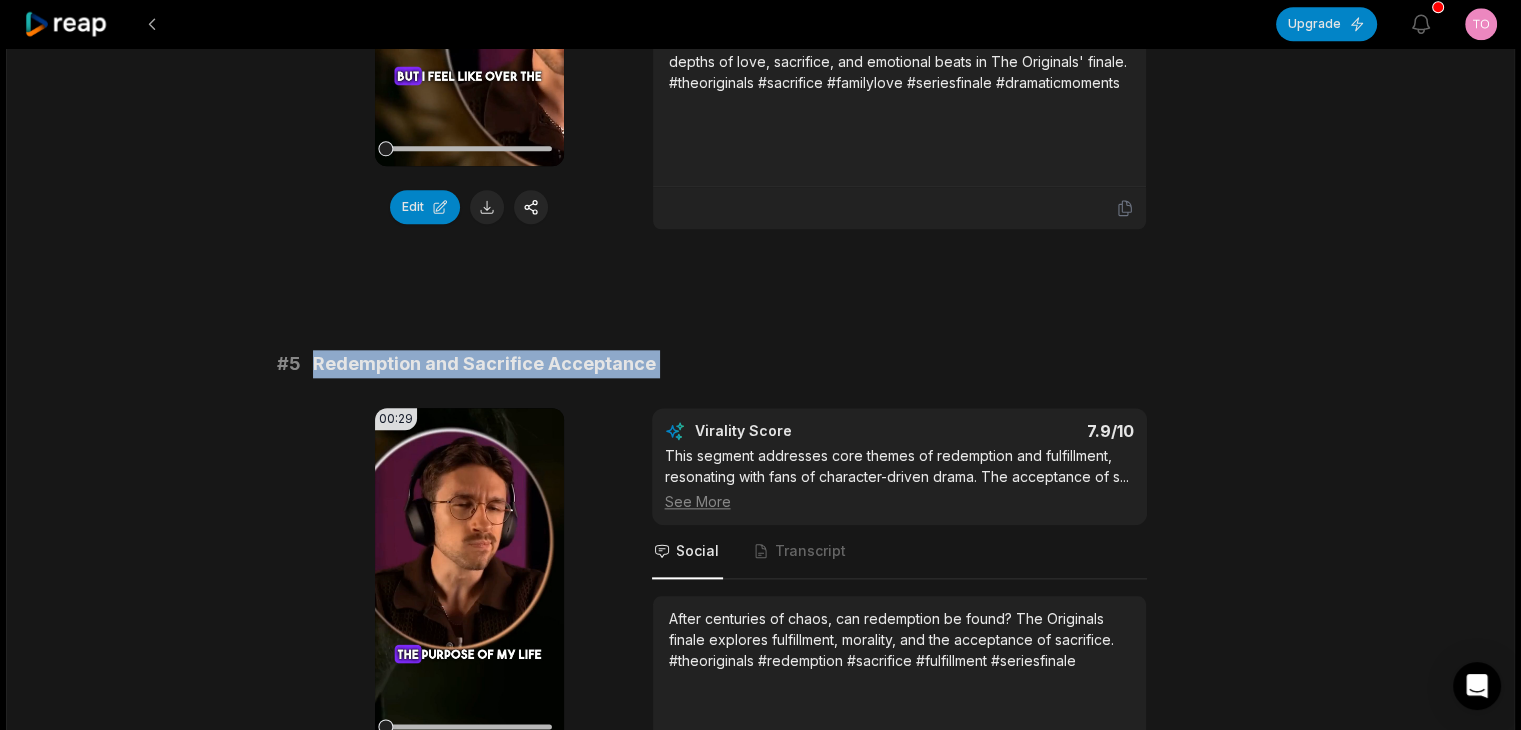 click on "Redemption and Sacrifice Acceptance" at bounding box center [484, 364] 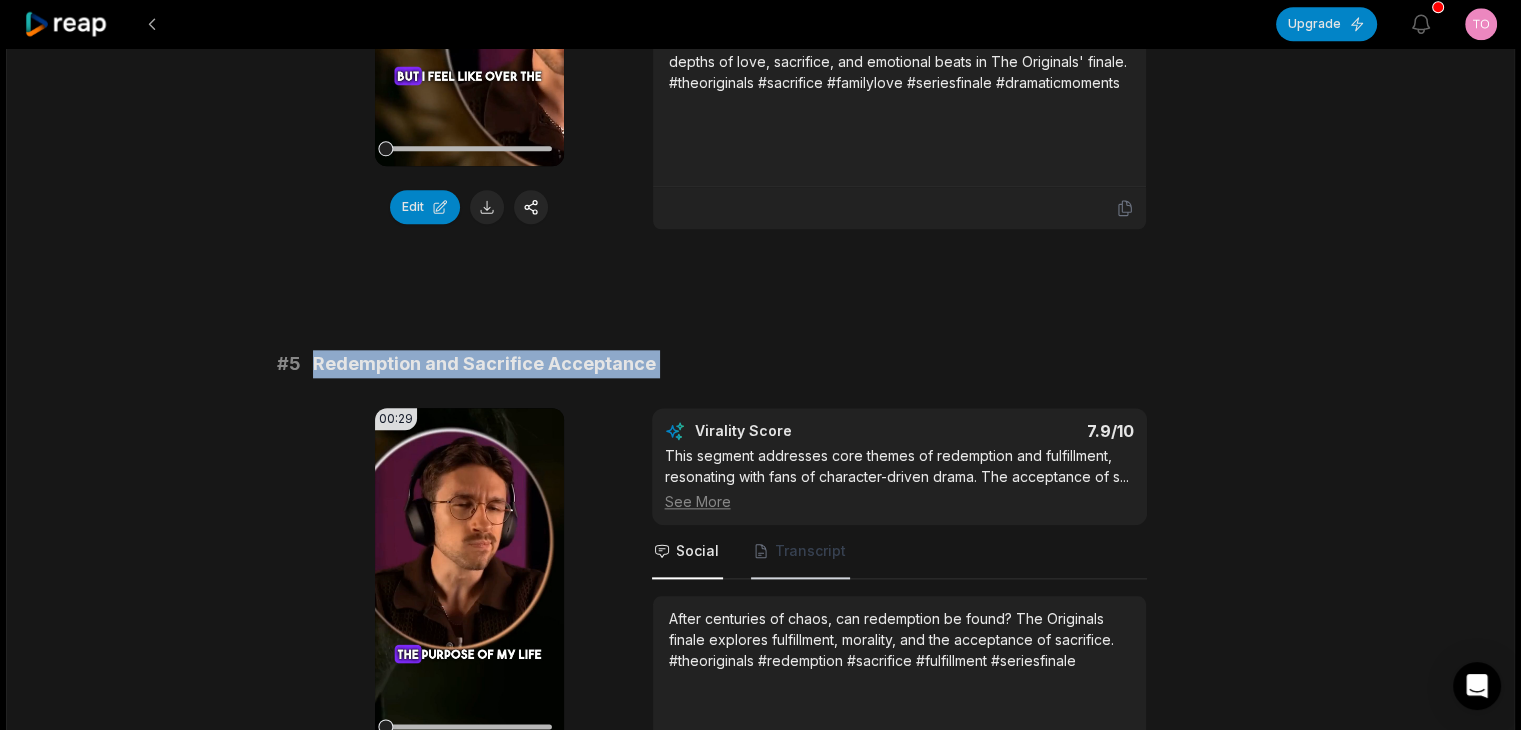 scroll, scrollTop: 2400, scrollLeft: 0, axis: vertical 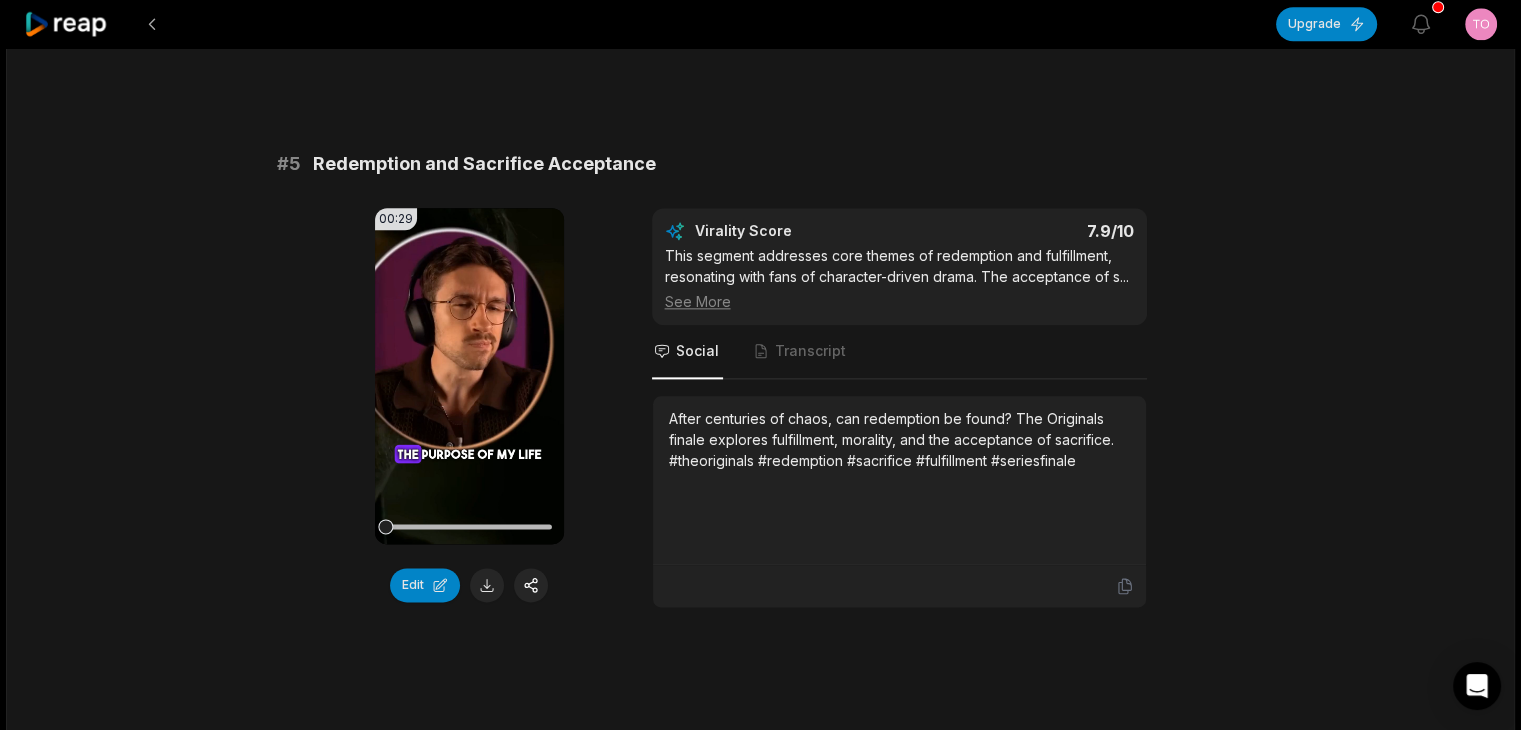 click on "After centuries of chaos, can redemption be found? The Originals finale explores fulfillment, morality, and the acceptance of sacrifice. #theoriginals #redemption #sacrifice #fulfillment #seriesfinale" at bounding box center [899, 439] 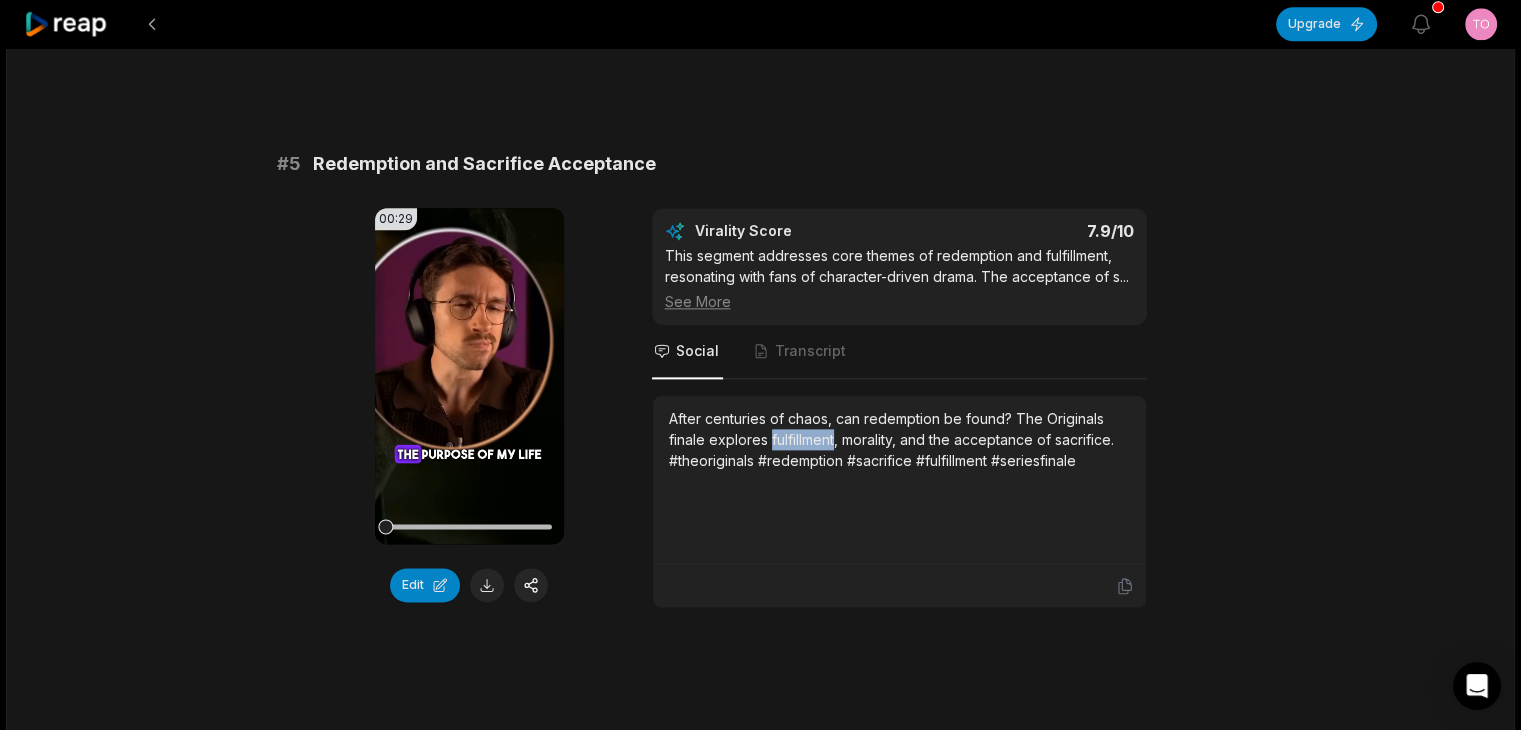 click on "After centuries of chaos, can redemption be found? The Originals finale explores fulfillment, morality, and the acceptance of sacrifice. #theoriginals #redemption #sacrifice #fulfillment #seriesfinale" at bounding box center (899, 439) 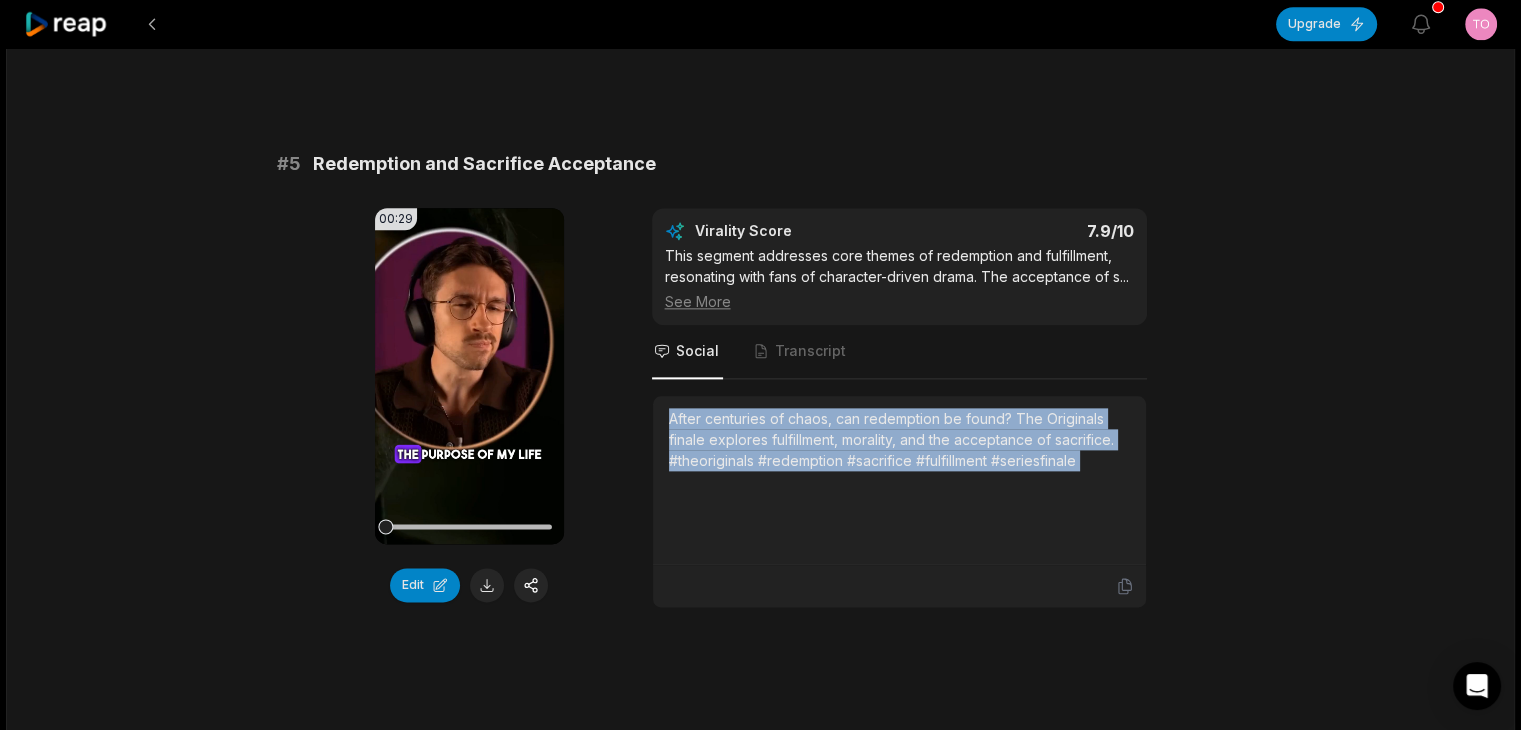 click on "After centuries of chaos, can redemption be found? The Originals finale explores fulfillment, morality, and the acceptance of sacrifice. #theoriginals #redemption #sacrifice #fulfillment #seriesfinale" at bounding box center (899, 439) 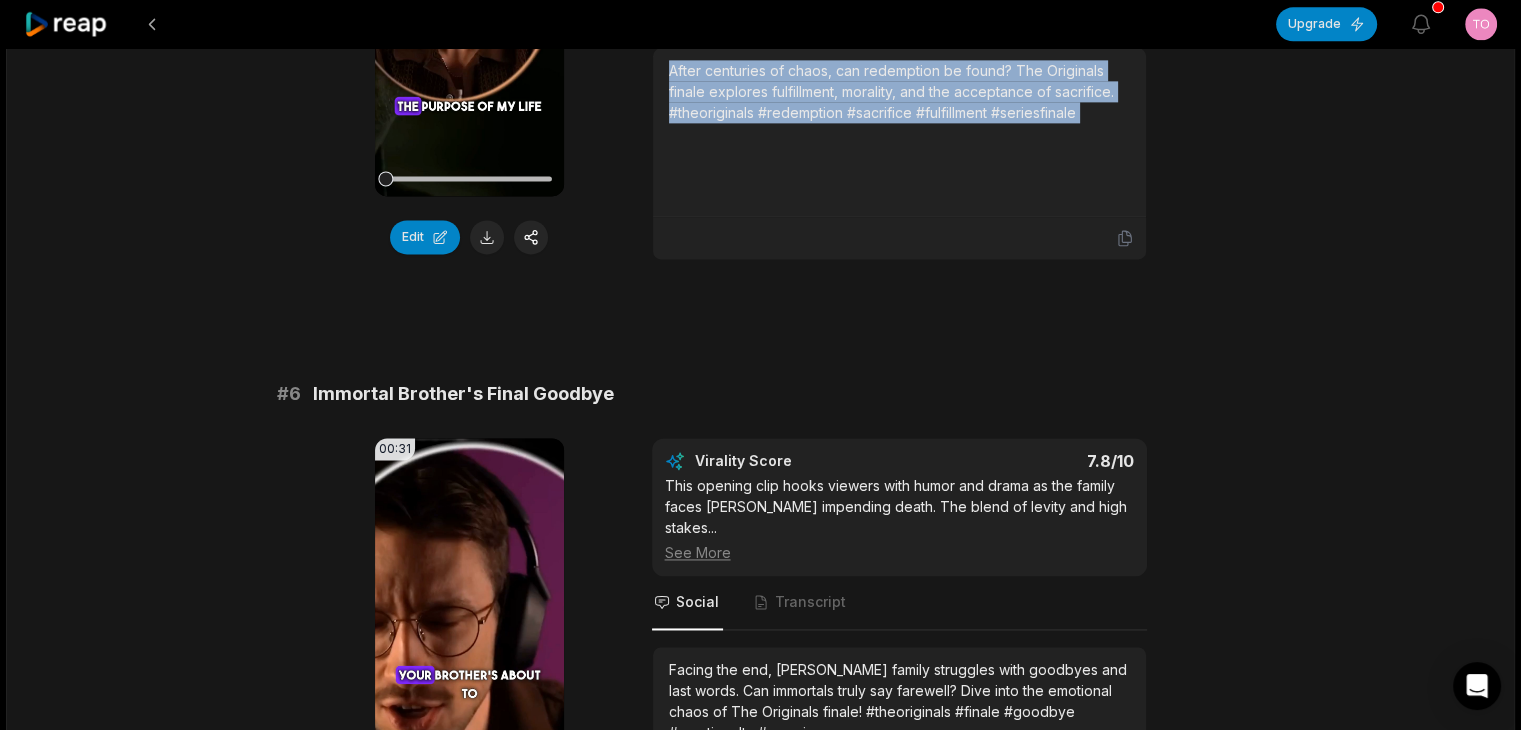 scroll, scrollTop: 2900, scrollLeft: 0, axis: vertical 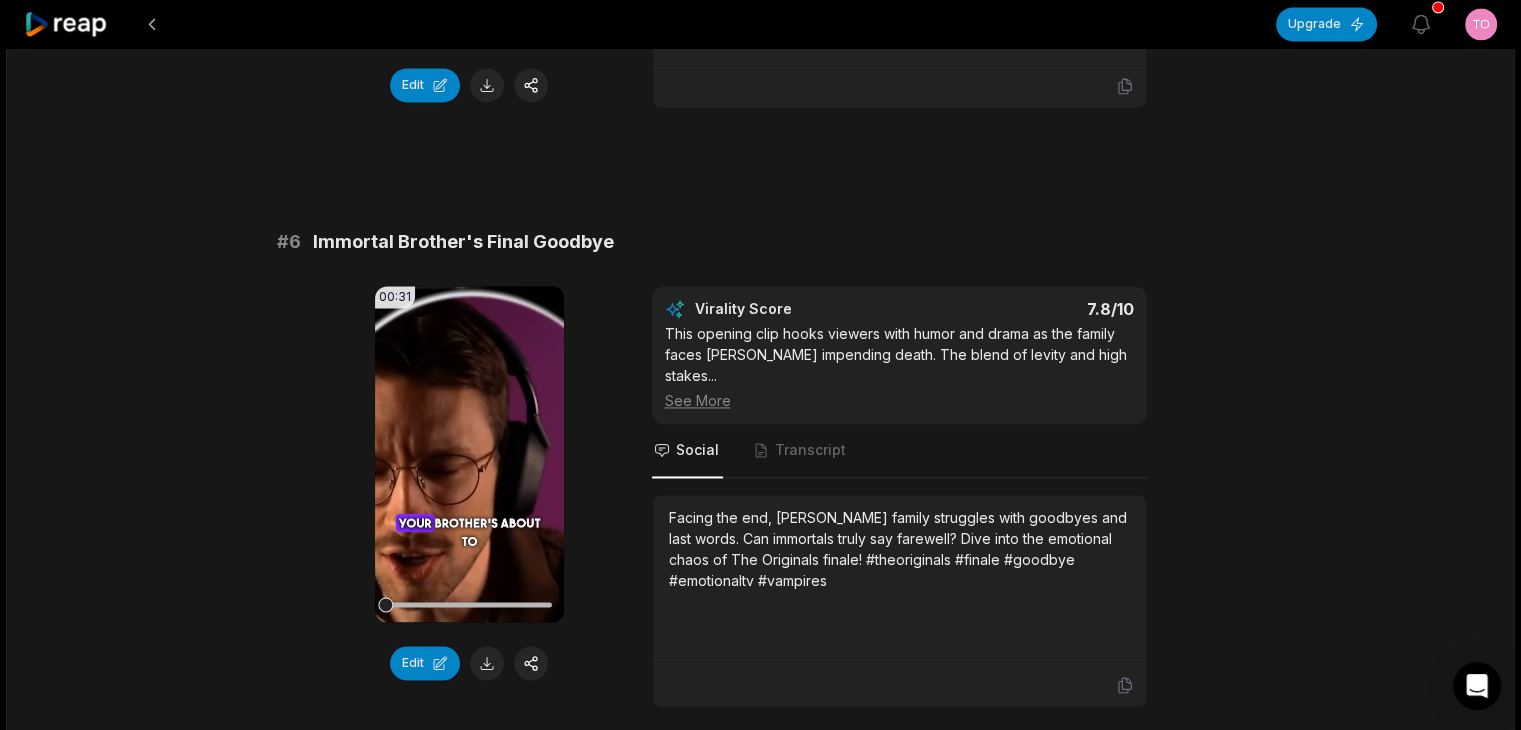 click on "# 6 Immortal Brother's Final Goodbye 00:31 Your browser does not support mp4 format. Edit Virality Score 7.8 /10 This opening clip hooks viewers with humor and drama as the family faces [PERSON_NAME] impending death. The blend of levity and high stakes ...   See More Social Transcript Facing the end, [PERSON_NAME] family struggles with goodbyes and last words. Can immortals truly say farewell? Dive into the emotional chaos of The Originals finale! #theoriginals #finale #goodbye #emotionaltv #vampires" at bounding box center [761, 467] 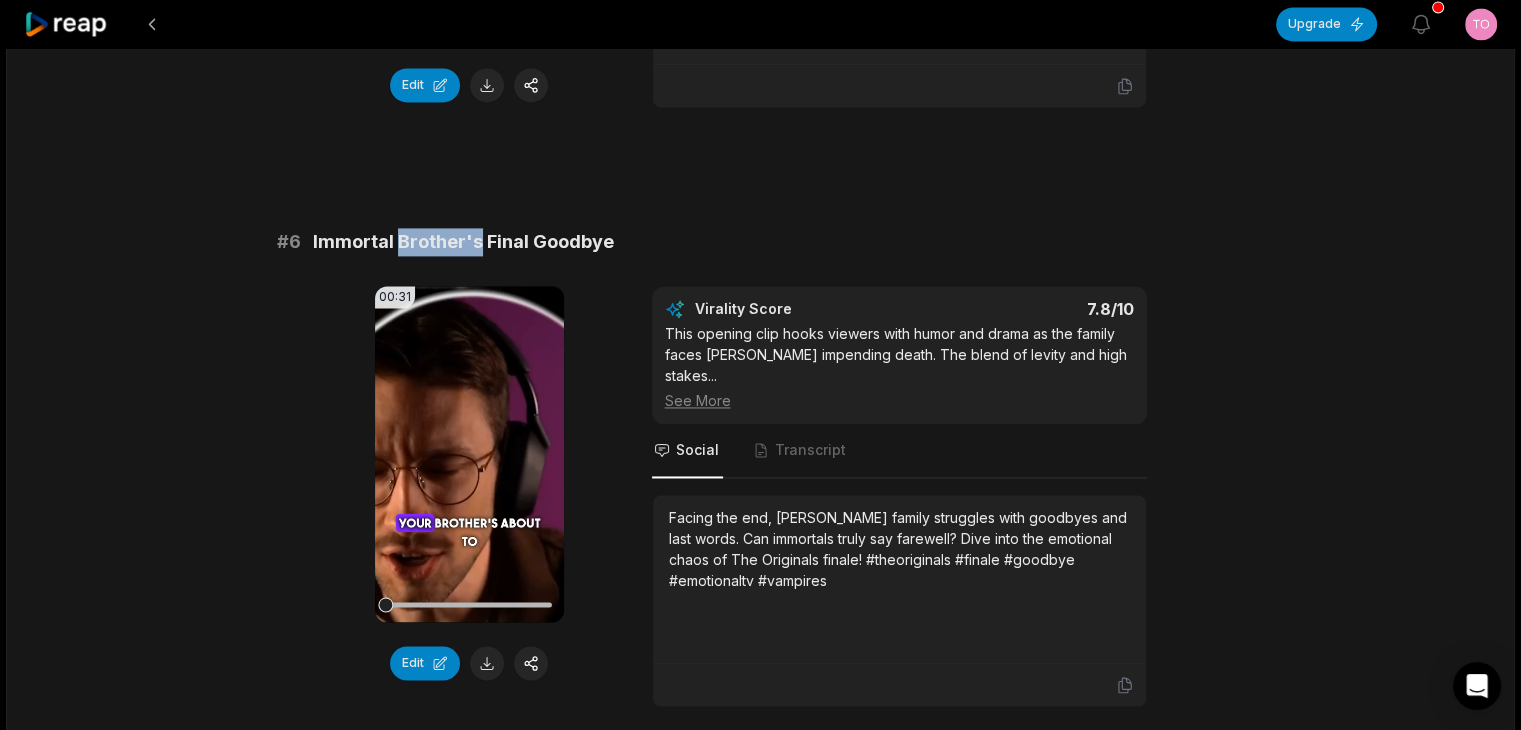 click on "Immortal Brother's Final Goodbye" at bounding box center (463, 242) 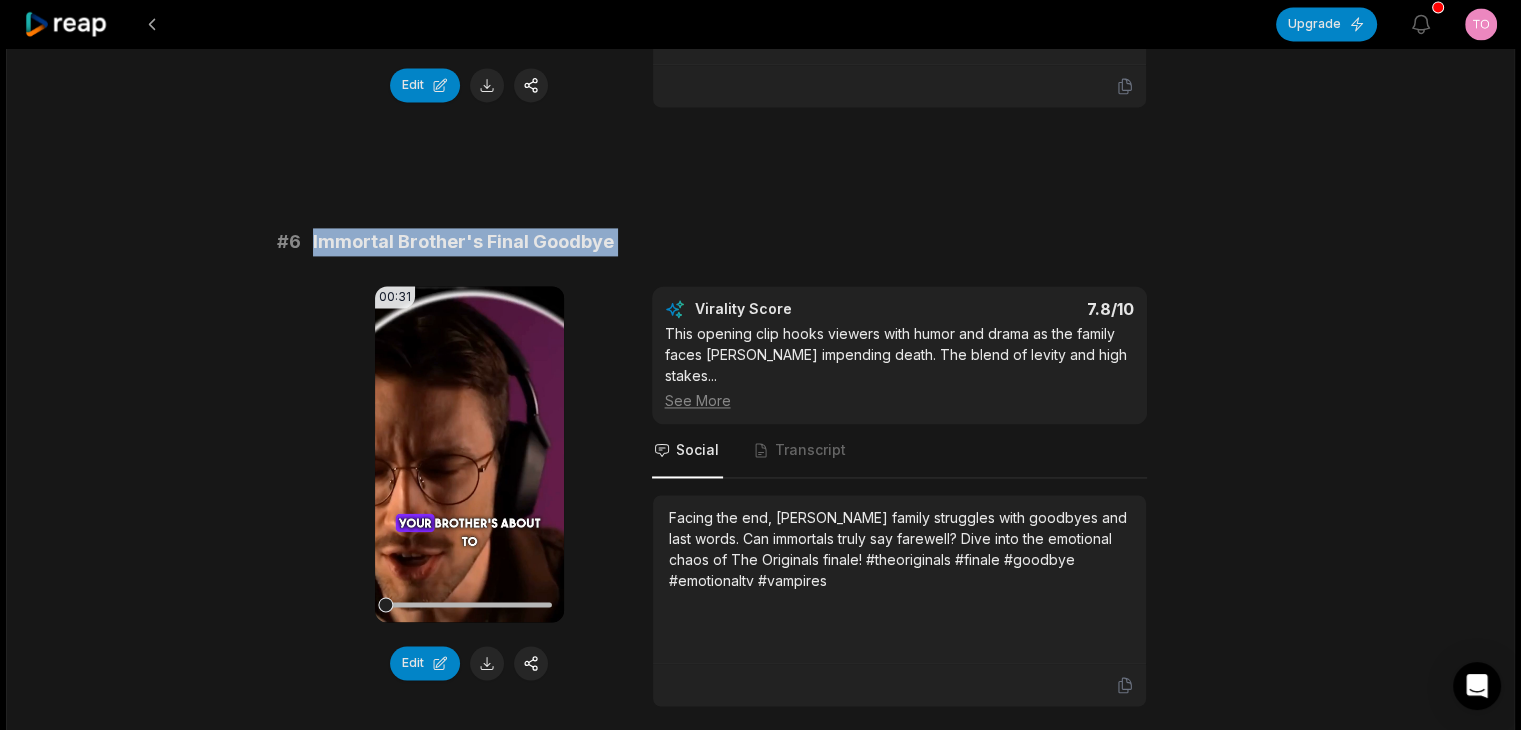 click on "Immortal Brother's Final Goodbye" at bounding box center (463, 242) 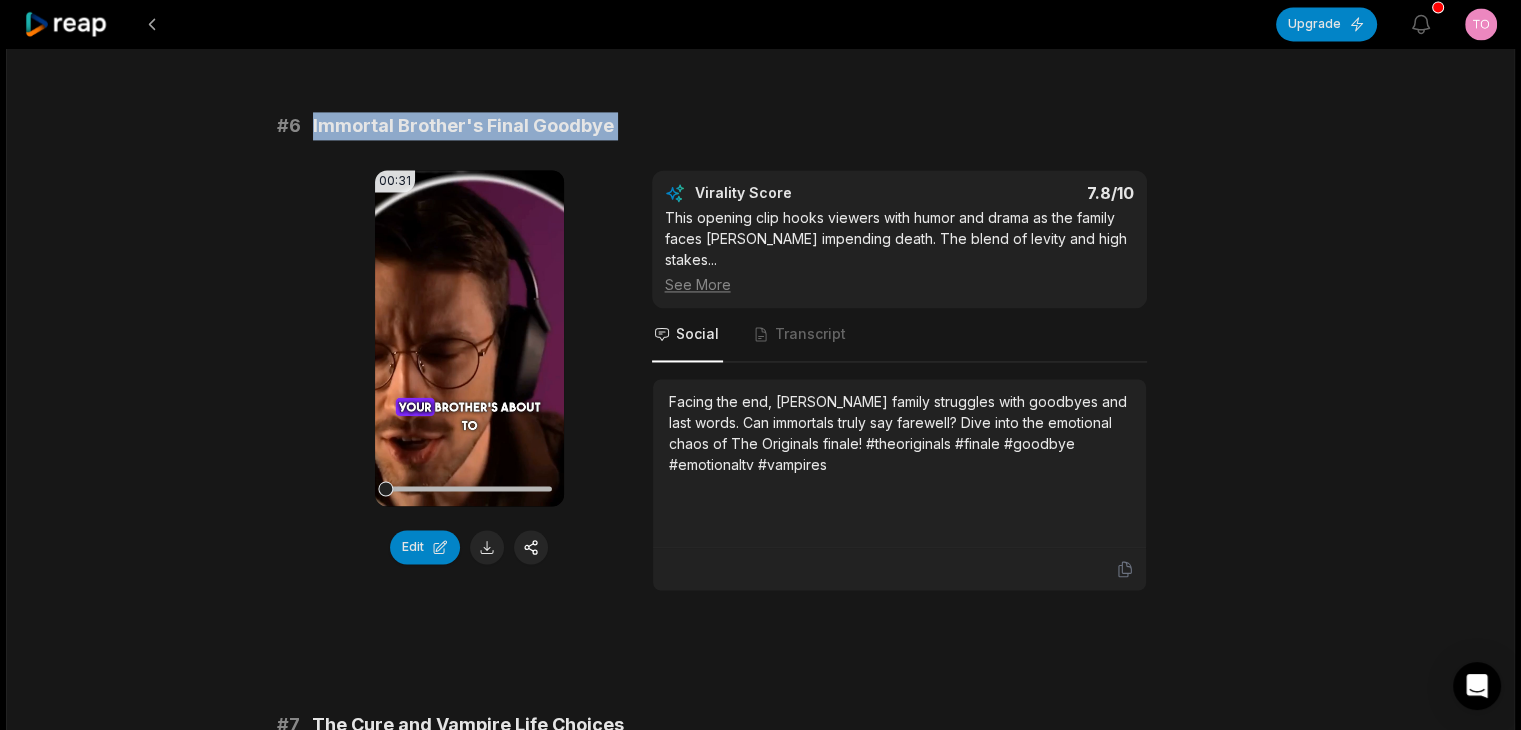 scroll, scrollTop: 3100, scrollLeft: 0, axis: vertical 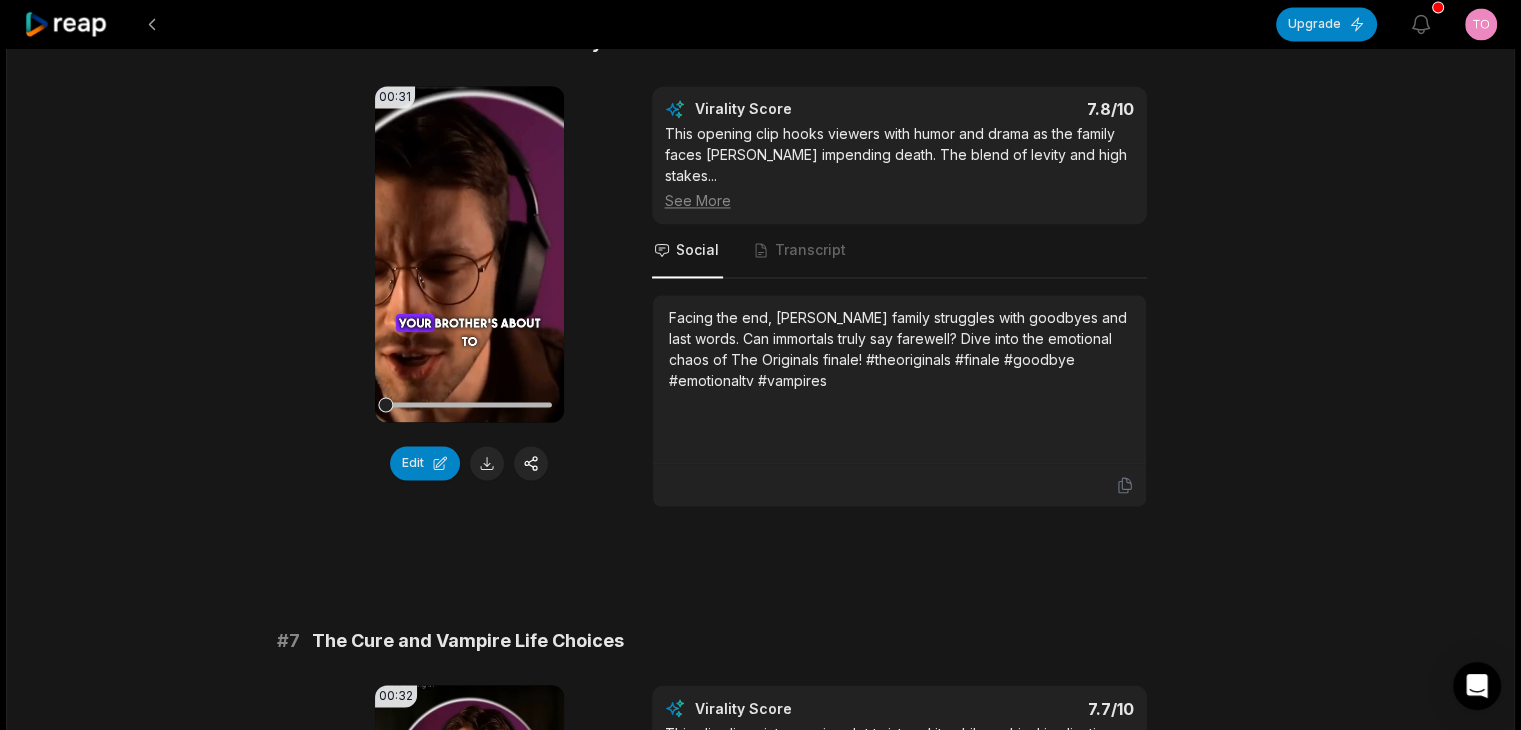 click on "Facing the end, [PERSON_NAME] family struggles with goodbyes and last words. Can immortals truly say farewell? Dive into the emotional chaos of The Originals finale! #theoriginals #finale #goodbye #emotionaltv #vampires" at bounding box center [899, 349] 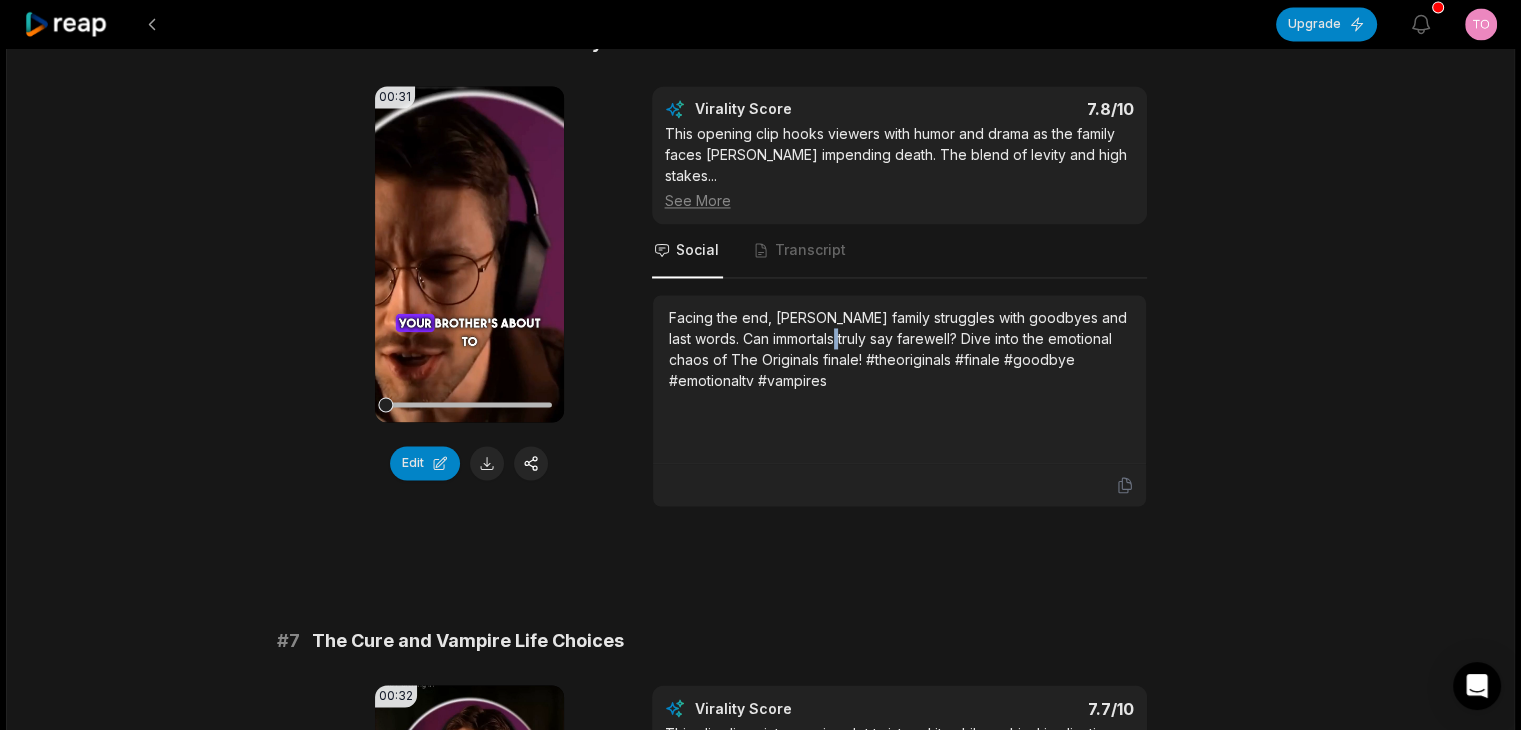click on "Facing the end, [PERSON_NAME] family struggles with goodbyes and last words. Can immortals truly say farewell? Dive into the emotional chaos of The Originals finale! #theoriginals #finale #goodbye #emotionaltv #vampires" at bounding box center (899, 349) 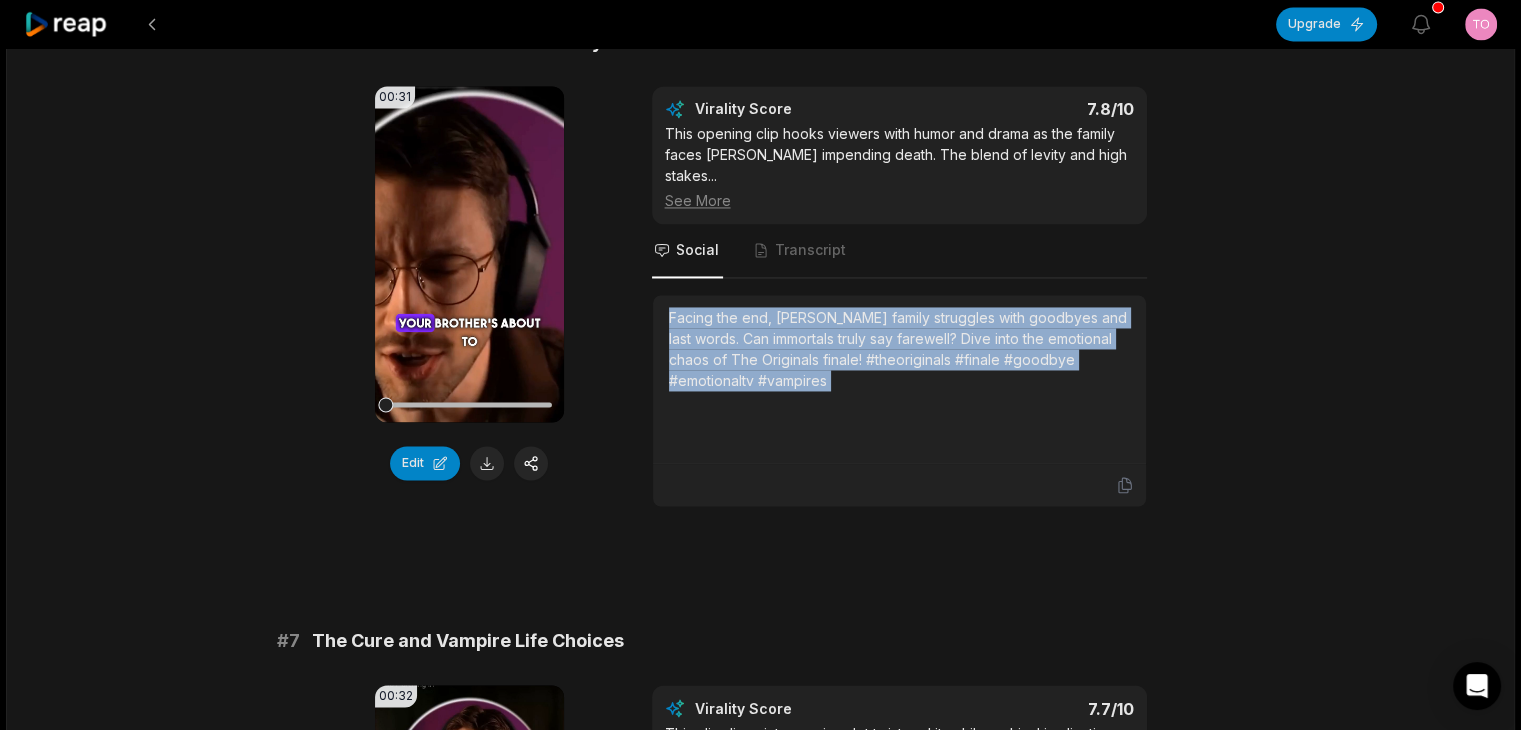 click on "Facing the end, [PERSON_NAME] family struggles with goodbyes and last words. Can immortals truly say farewell? Dive into the emotional chaos of The Originals finale! #theoriginals #finale #goodbye #emotionaltv #vampires" at bounding box center (899, 349) 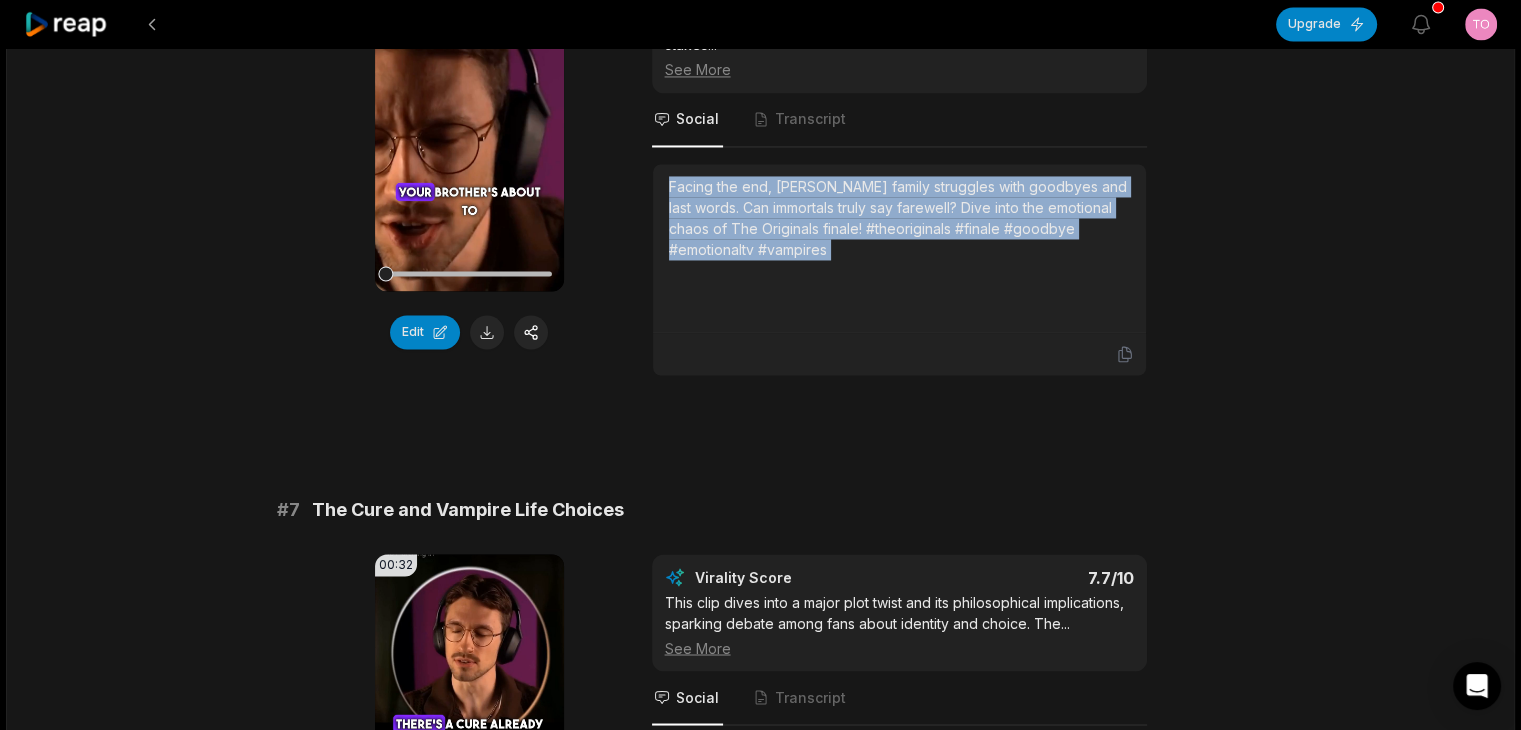 scroll, scrollTop: 3400, scrollLeft: 0, axis: vertical 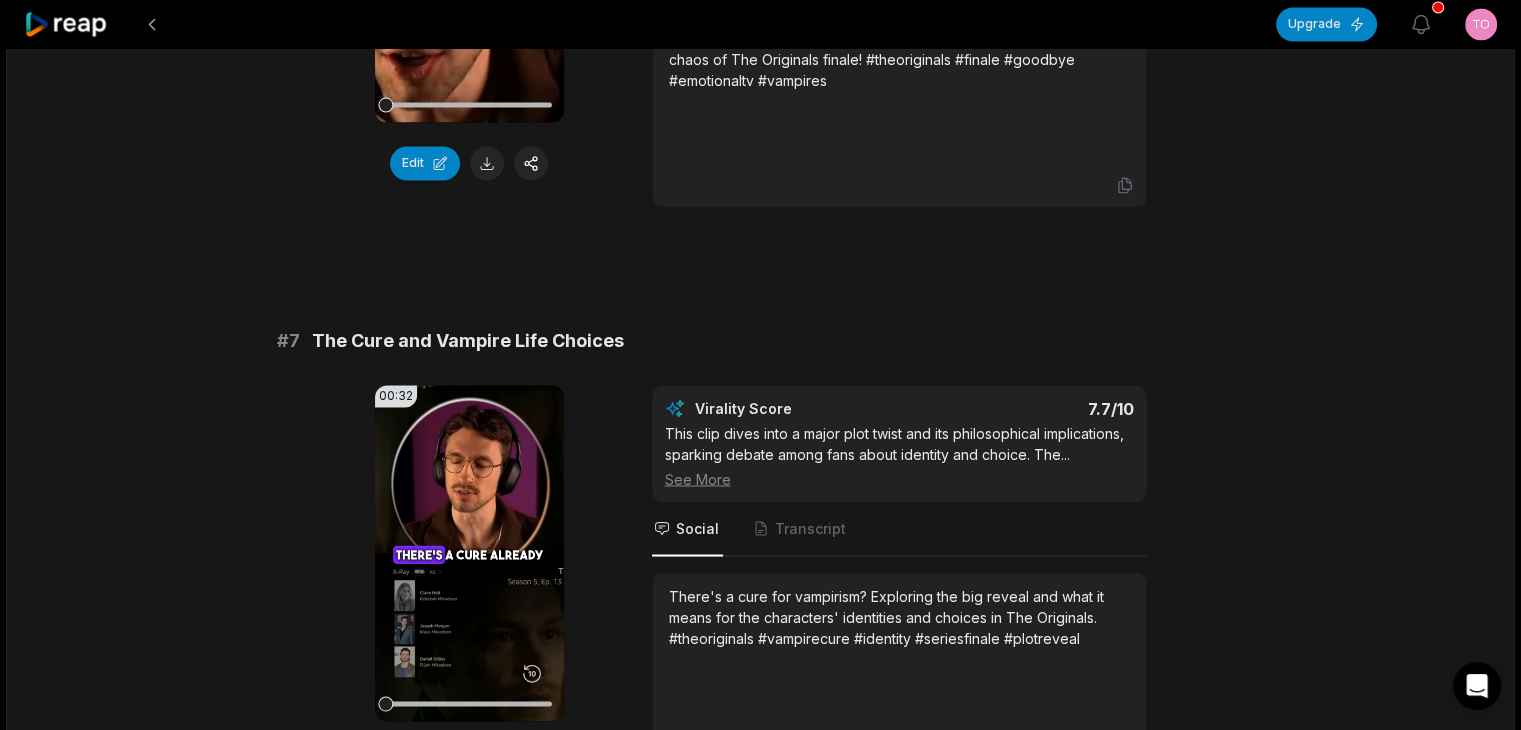 click on "The Cure and Vampire Life Choices" at bounding box center (468, 341) 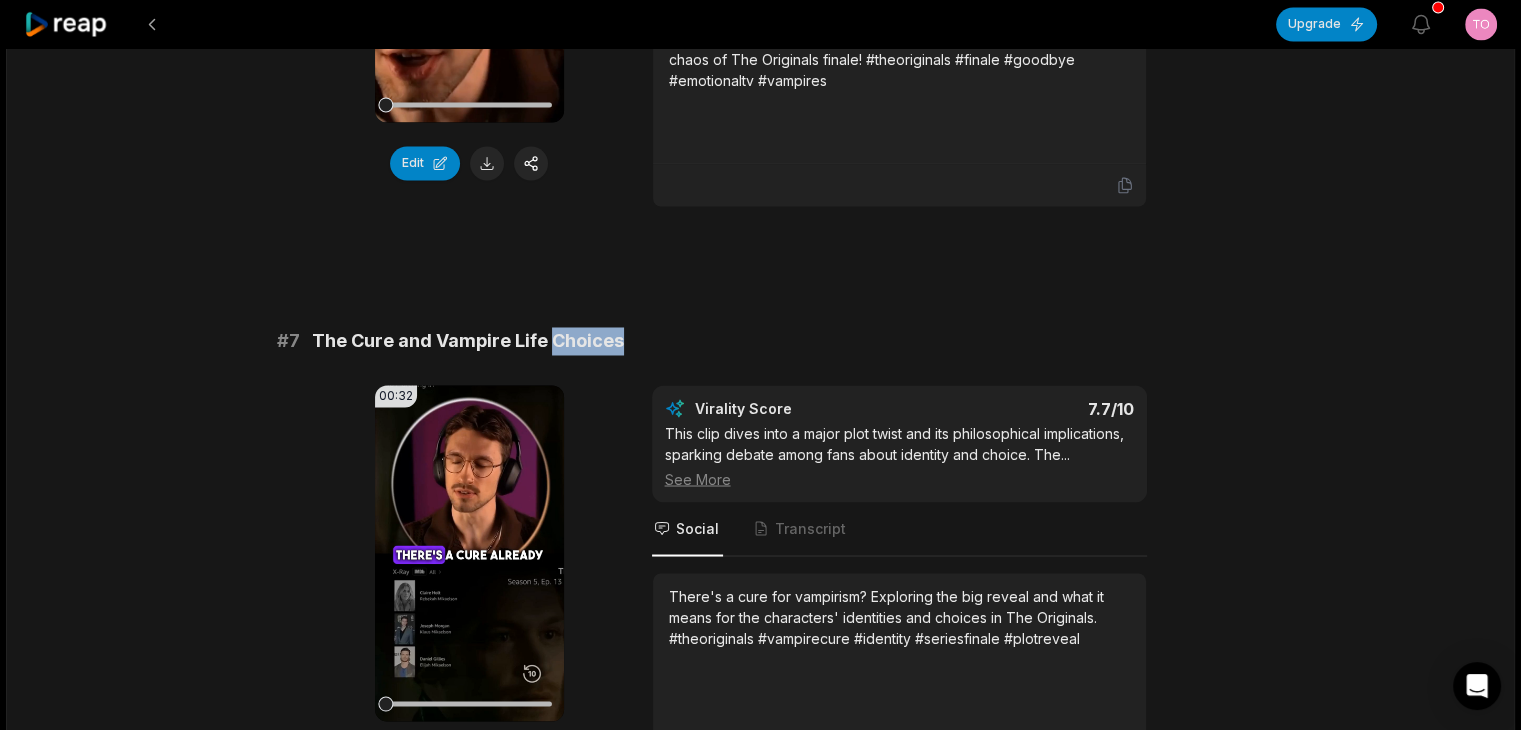 click on "The Cure and Vampire Life Choices" at bounding box center [468, 341] 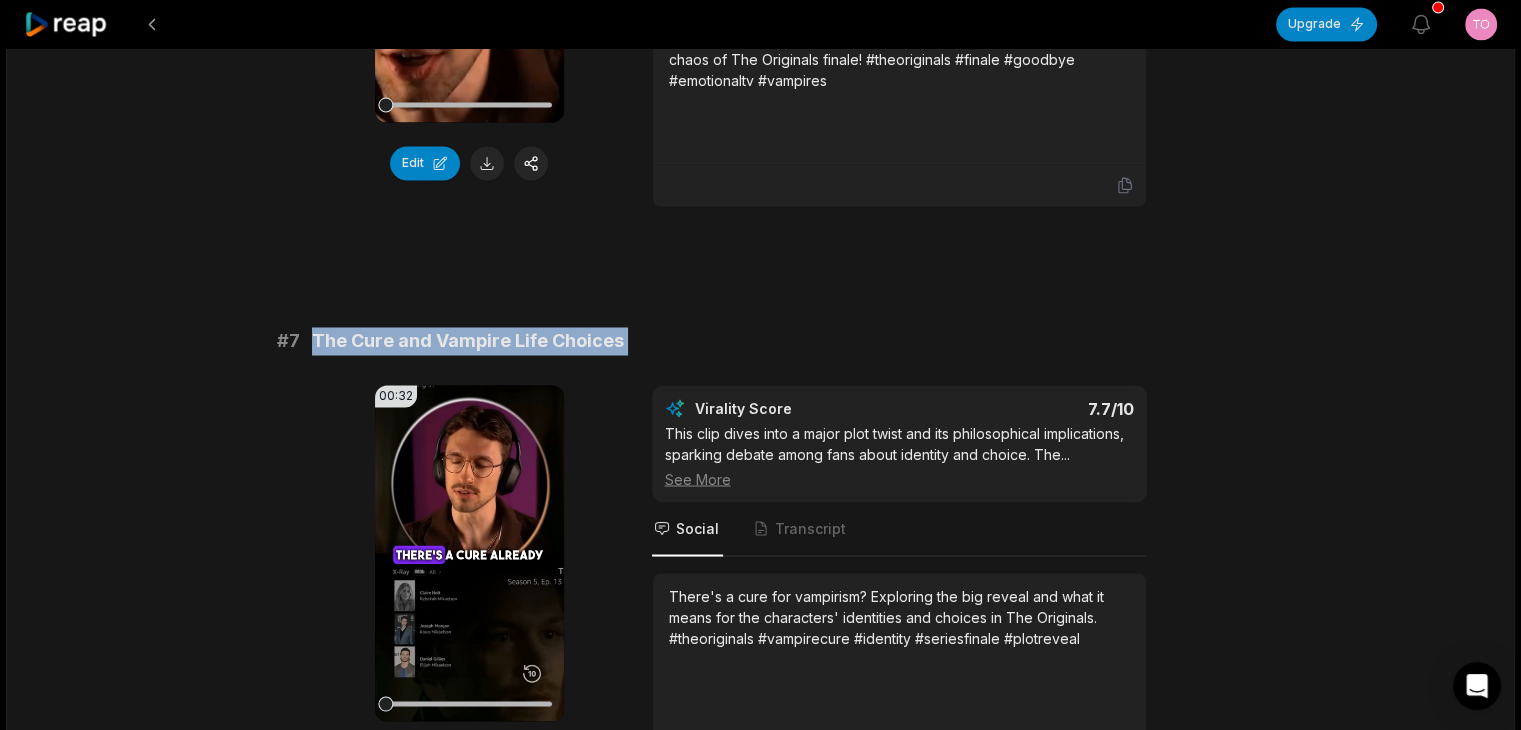 click on "The Cure and Vampire Life Choices" at bounding box center [468, 341] 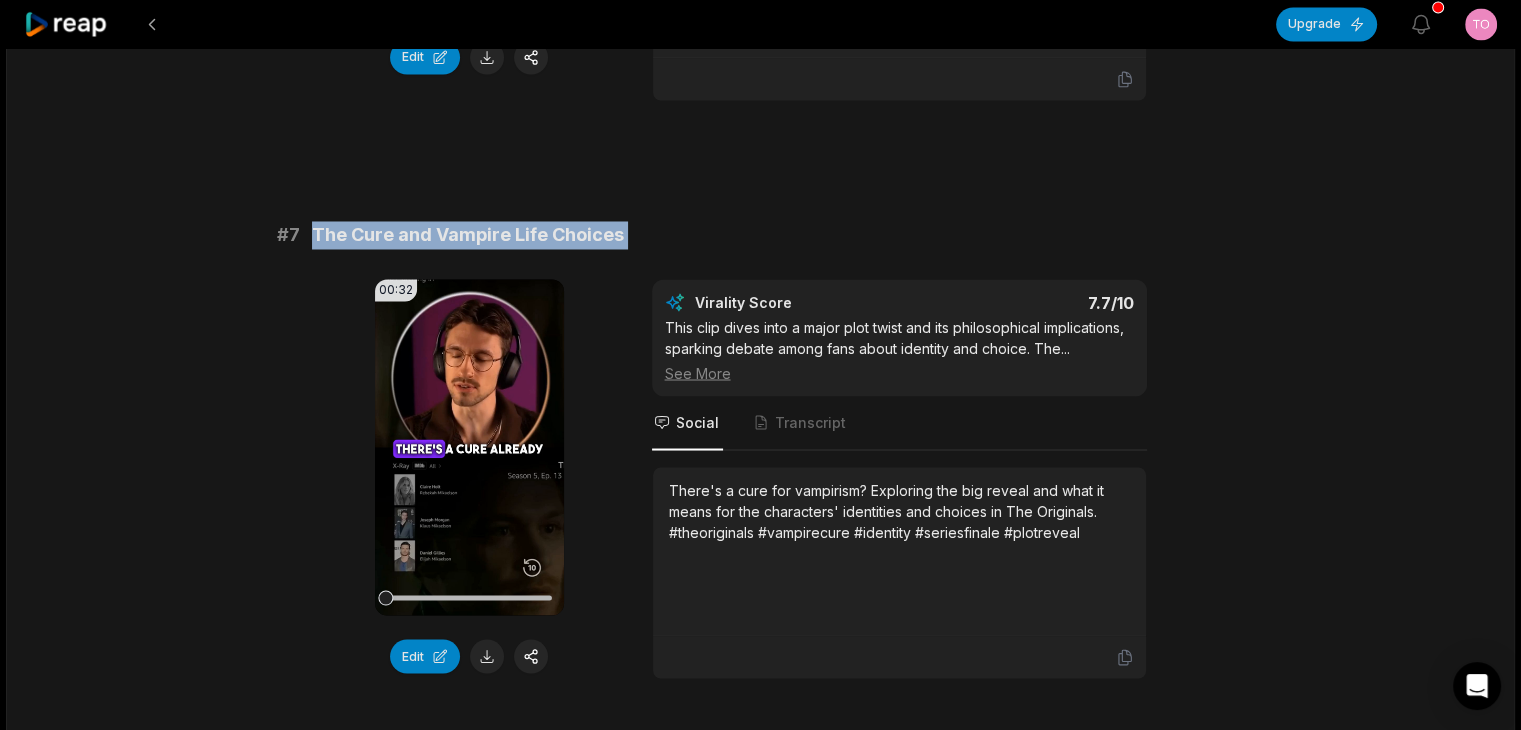 scroll, scrollTop: 3600, scrollLeft: 0, axis: vertical 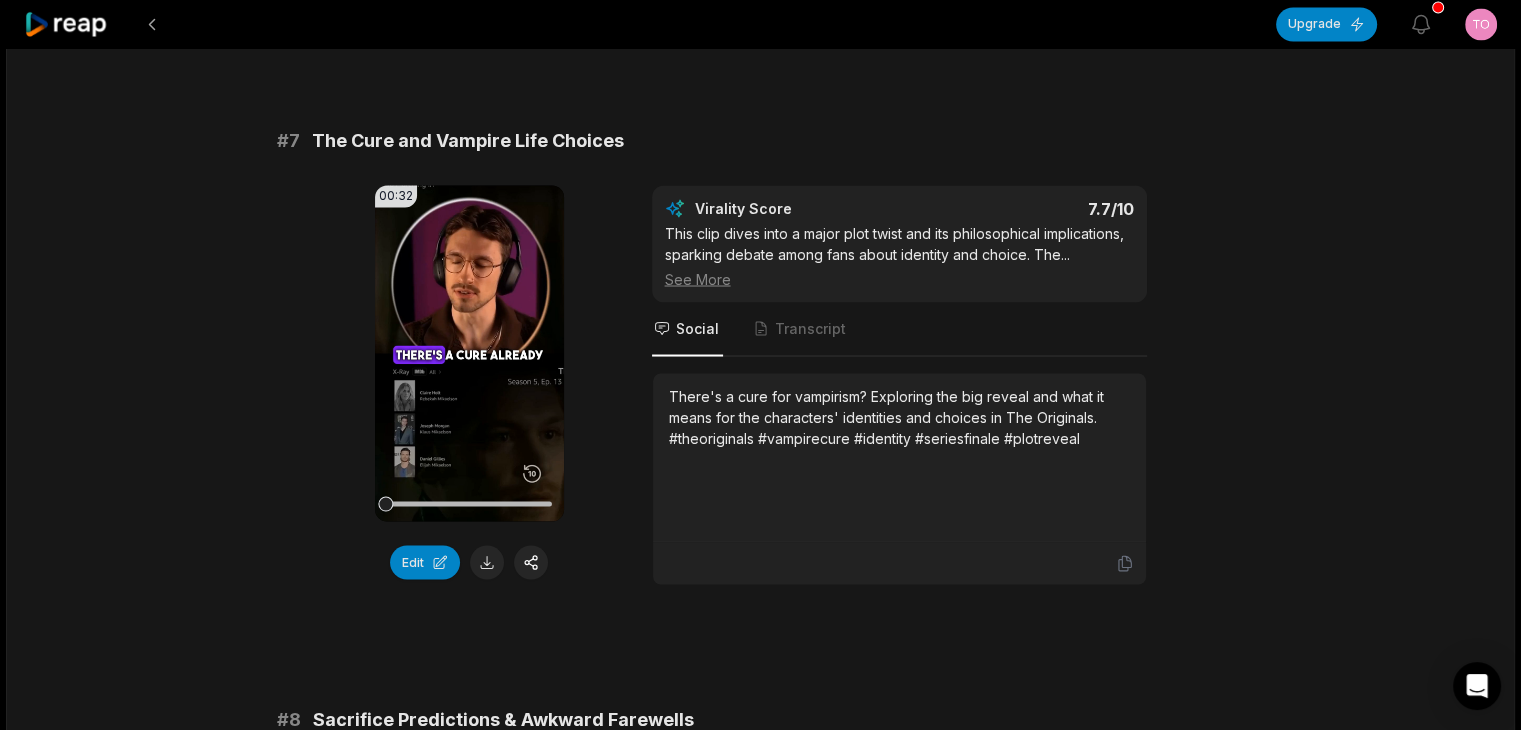click on "There's a cure for vampirism? Exploring the big reveal and what it means for the characters' identities and choices in The Originals. #theoriginals #vampirecure #identity #seriesfinale #plotreveal" at bounding box center [899, 416] 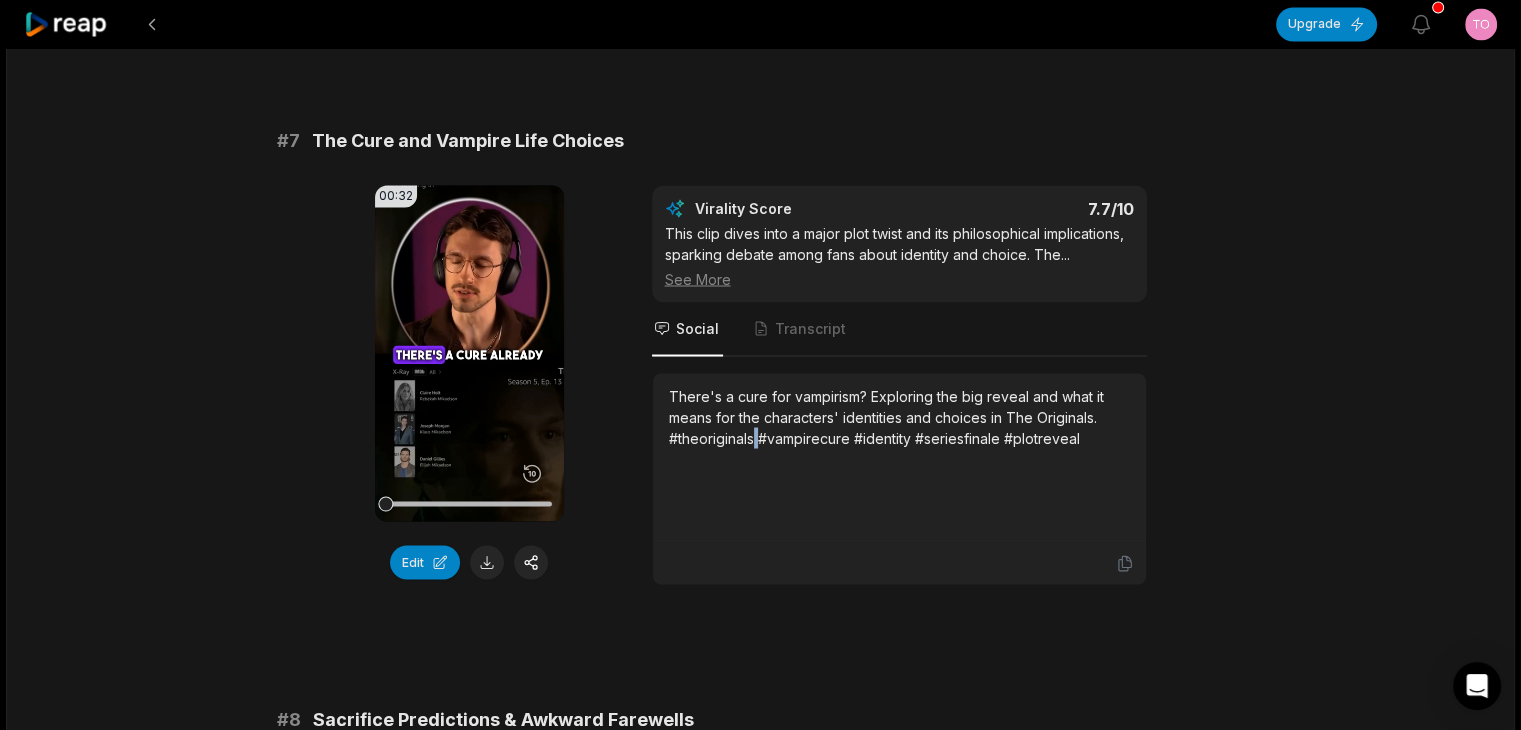 click on "There's a cure for vampirism? Exploring the big reveal and what it means for the characters' identities and choices in The Originals. #theoriginals #vampirecure #identity #seriesfinale #plotreveal" at bounding box center (899, 416) 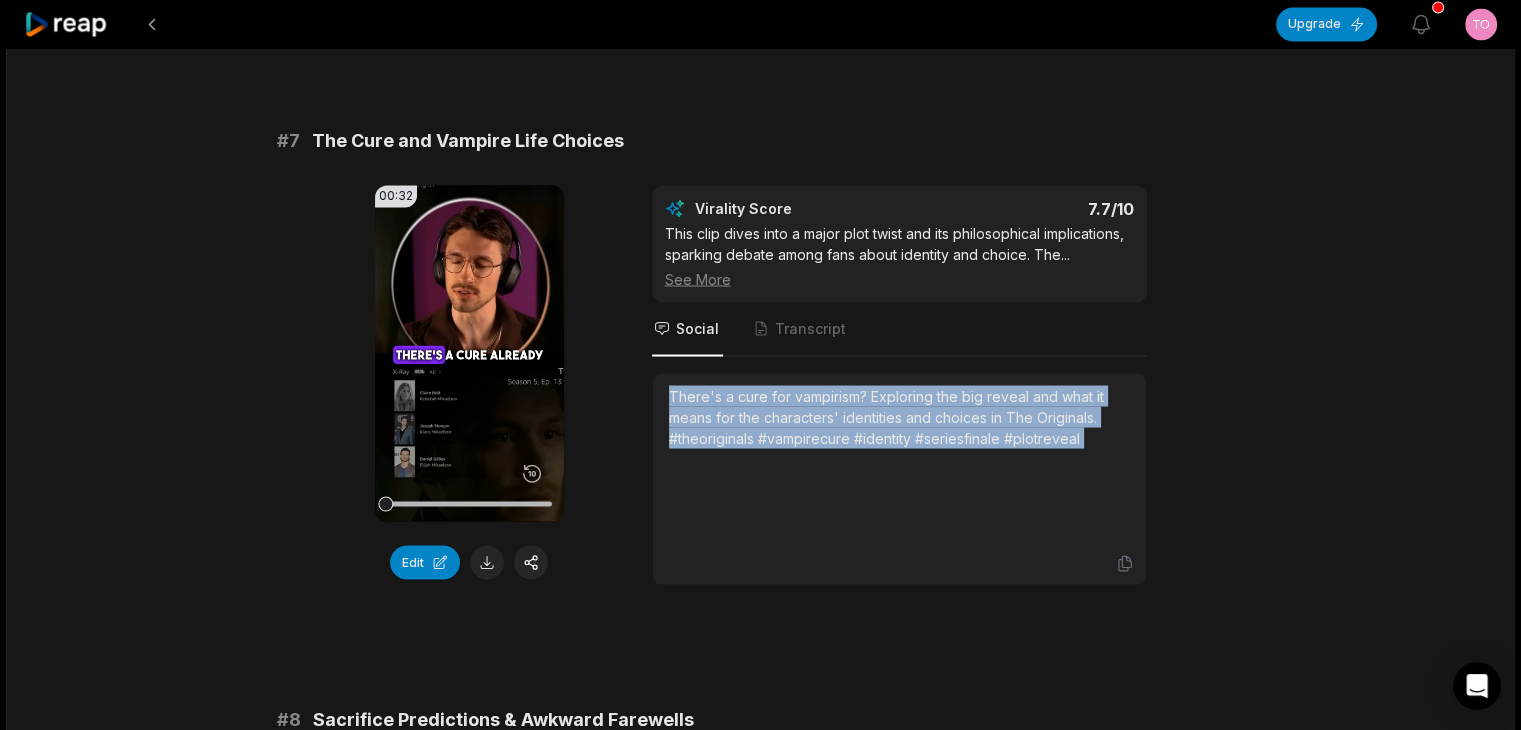 click on "There's a cure for vampirism? Exploring the big reveal and what it means for the characters' identities and choices in The Originals. #theoriginals #vampirecure #identity #seriesfinale #plotreveal" at bounding box center [899, 416] 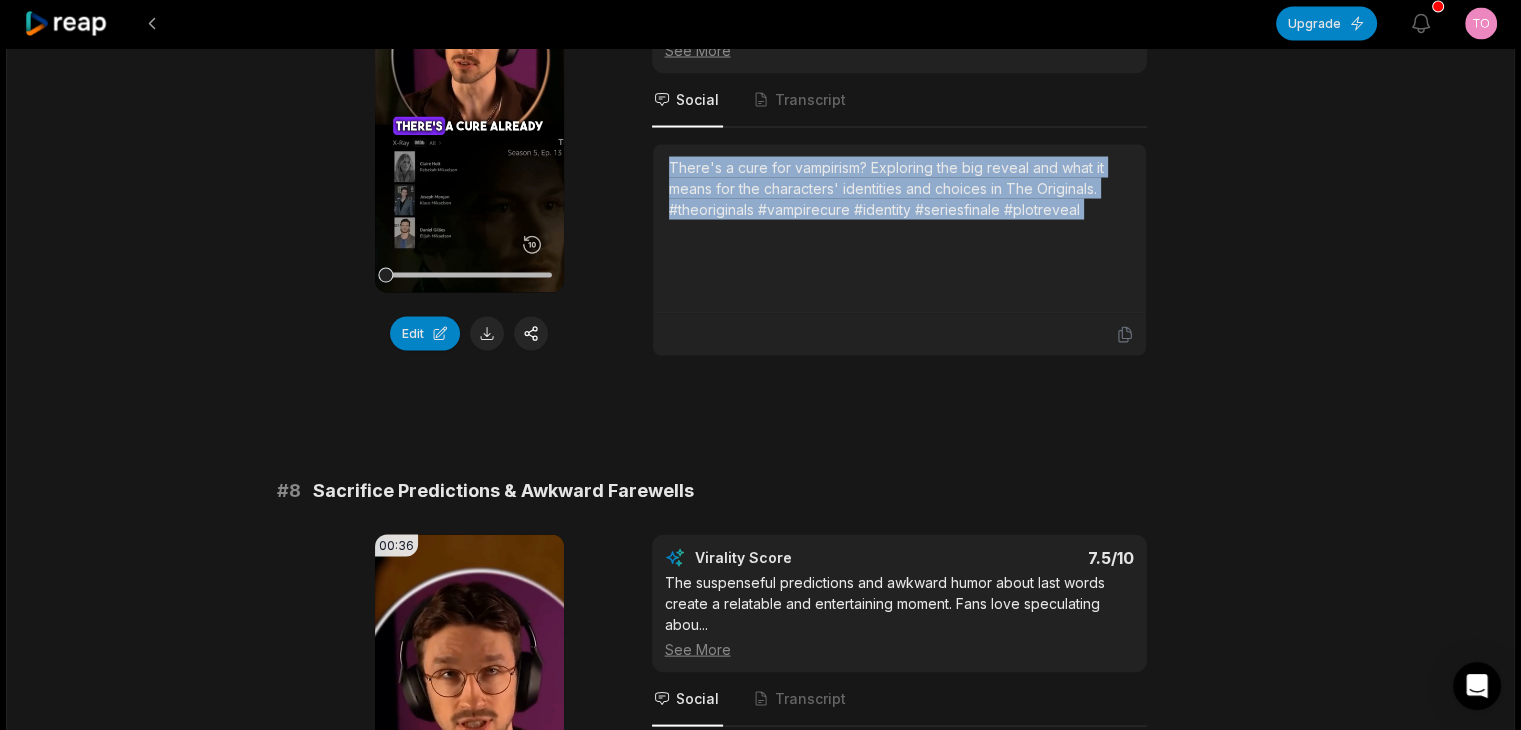 scroll, scrollTop: 4000, scrollLeft: 0, axis: vertical 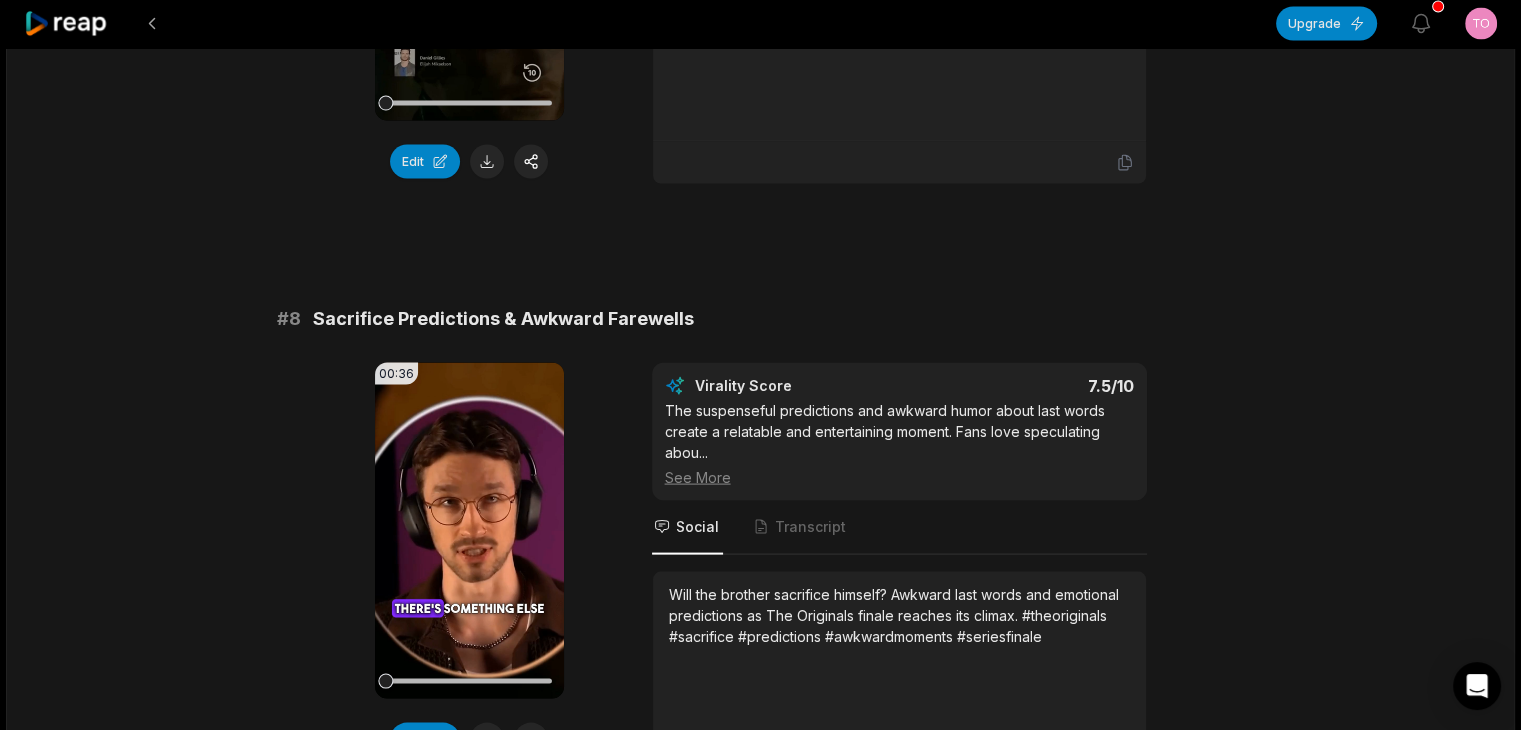 click on "Sacrifice Predictions & Awkward Farewells" at bounding box center [503, 319] 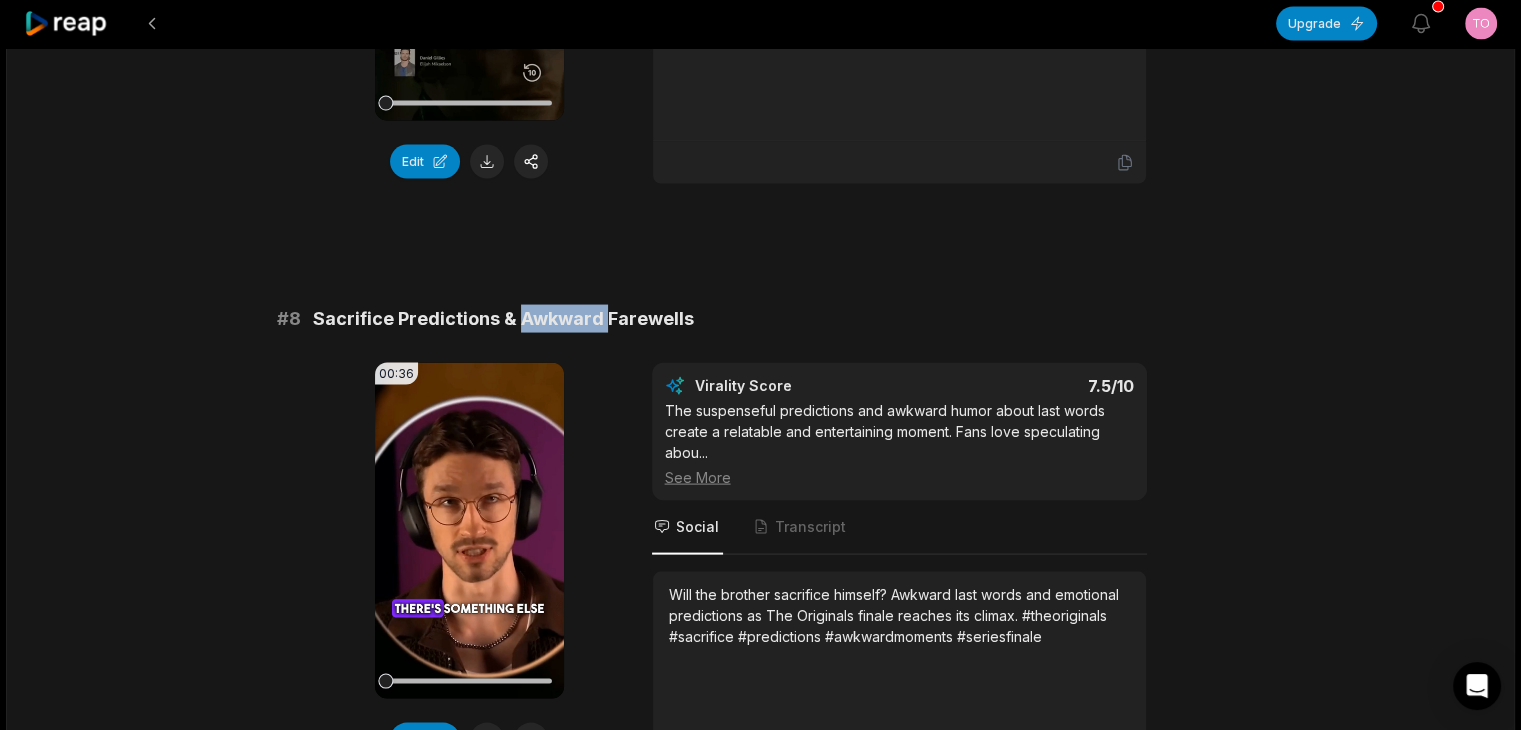 click on "Sacrifice Predictions & Awkward Farewells" at bounding box center (503, 319) 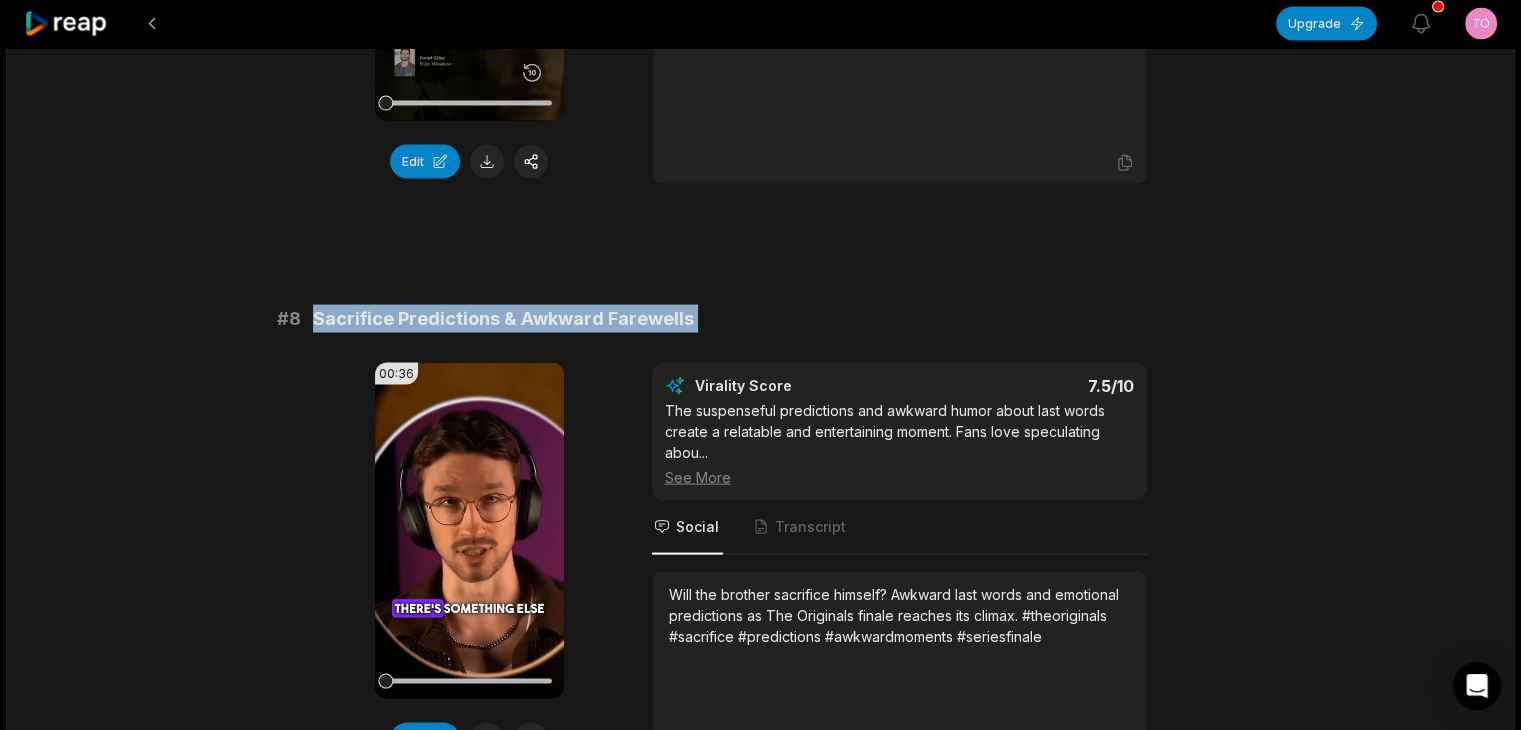 click on "Sacrifice Predictions & Awkward Farewells" at bounding box center [503, 319] 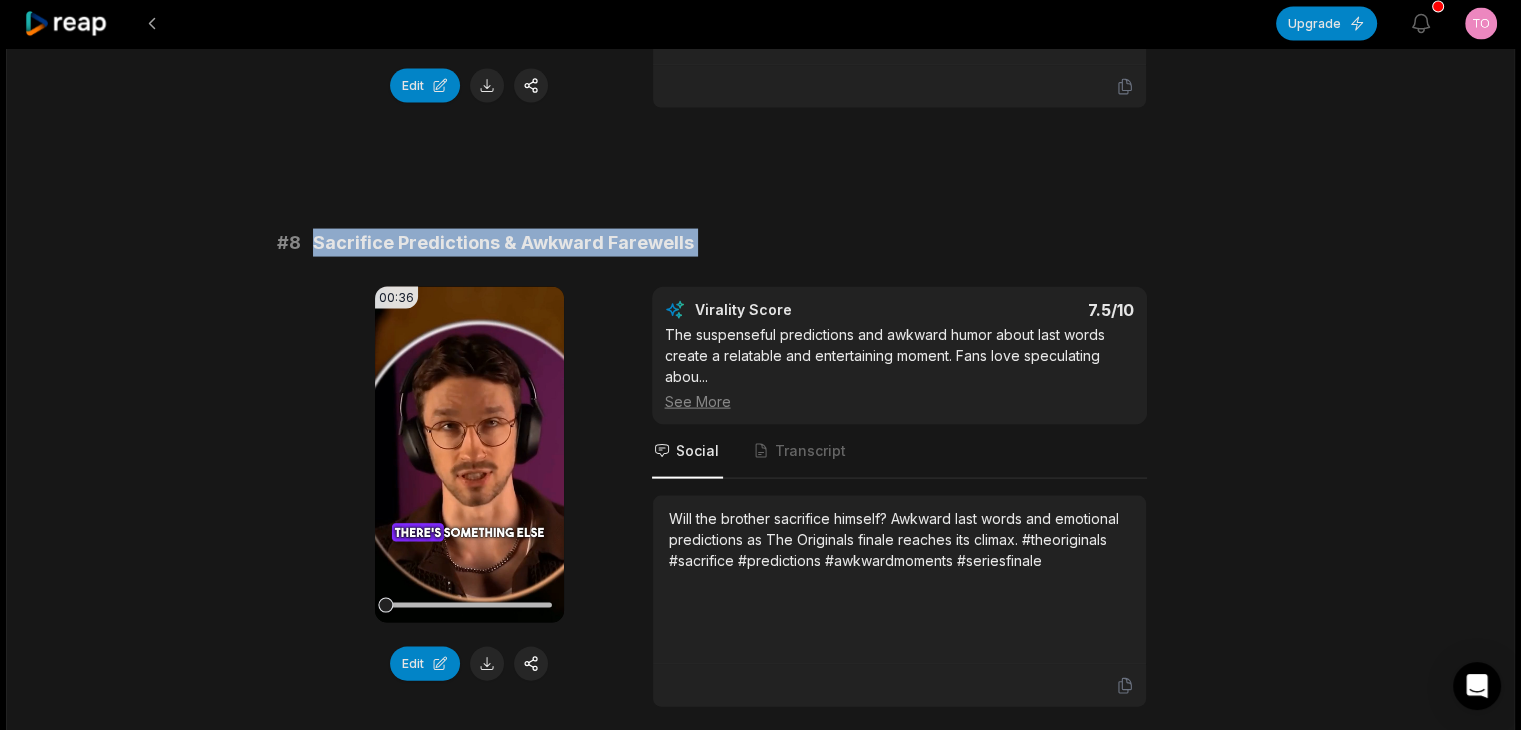 scroll, scrollTop: 4200, scrollLeft: 0, axis: vertical 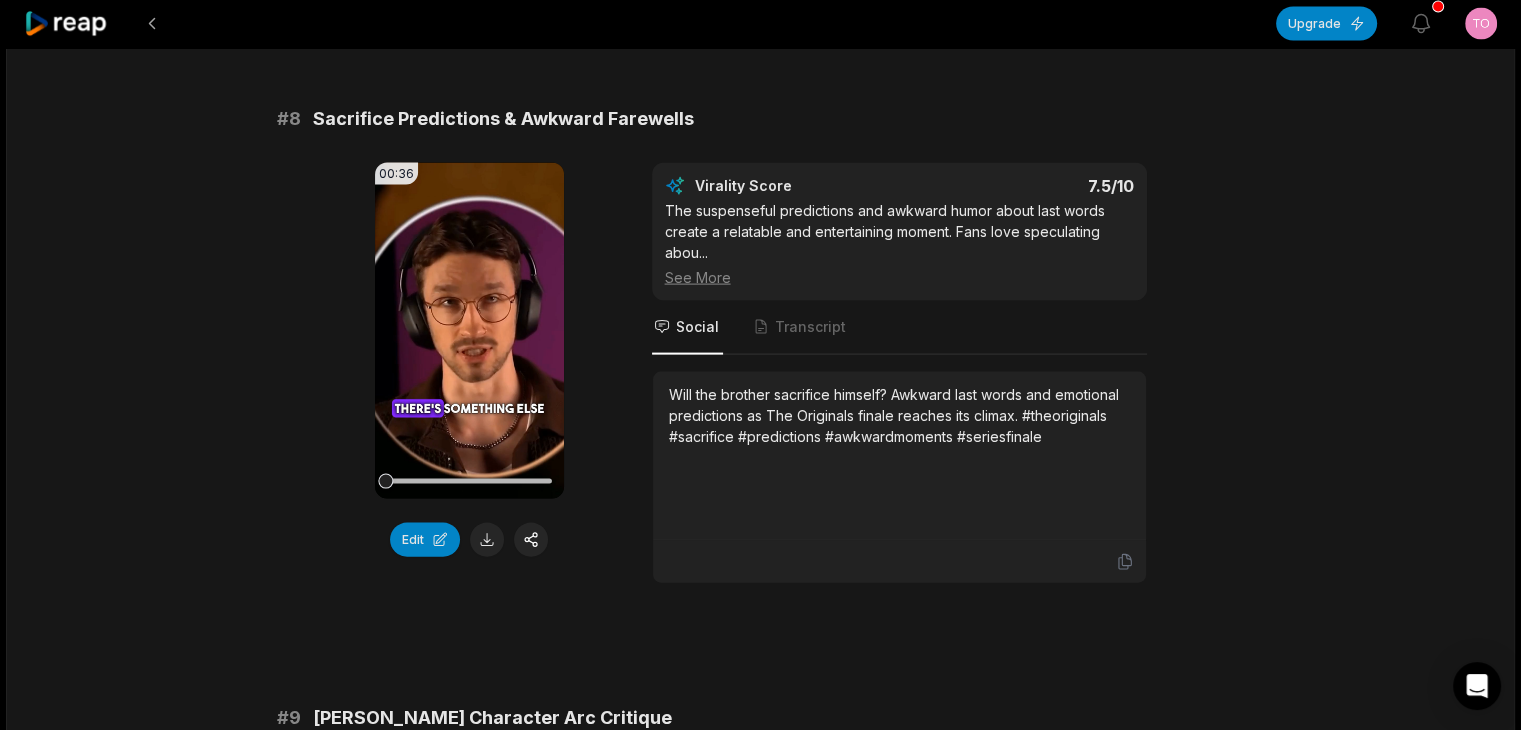click on "Will the brother sacrifice himself? Awkward last words and emotional predictions as The Originals finale reaches its climax. #theoriginals #sacrifice #predictions #awkwardmoments #seriesfinale" at bounding box center [899, 456] 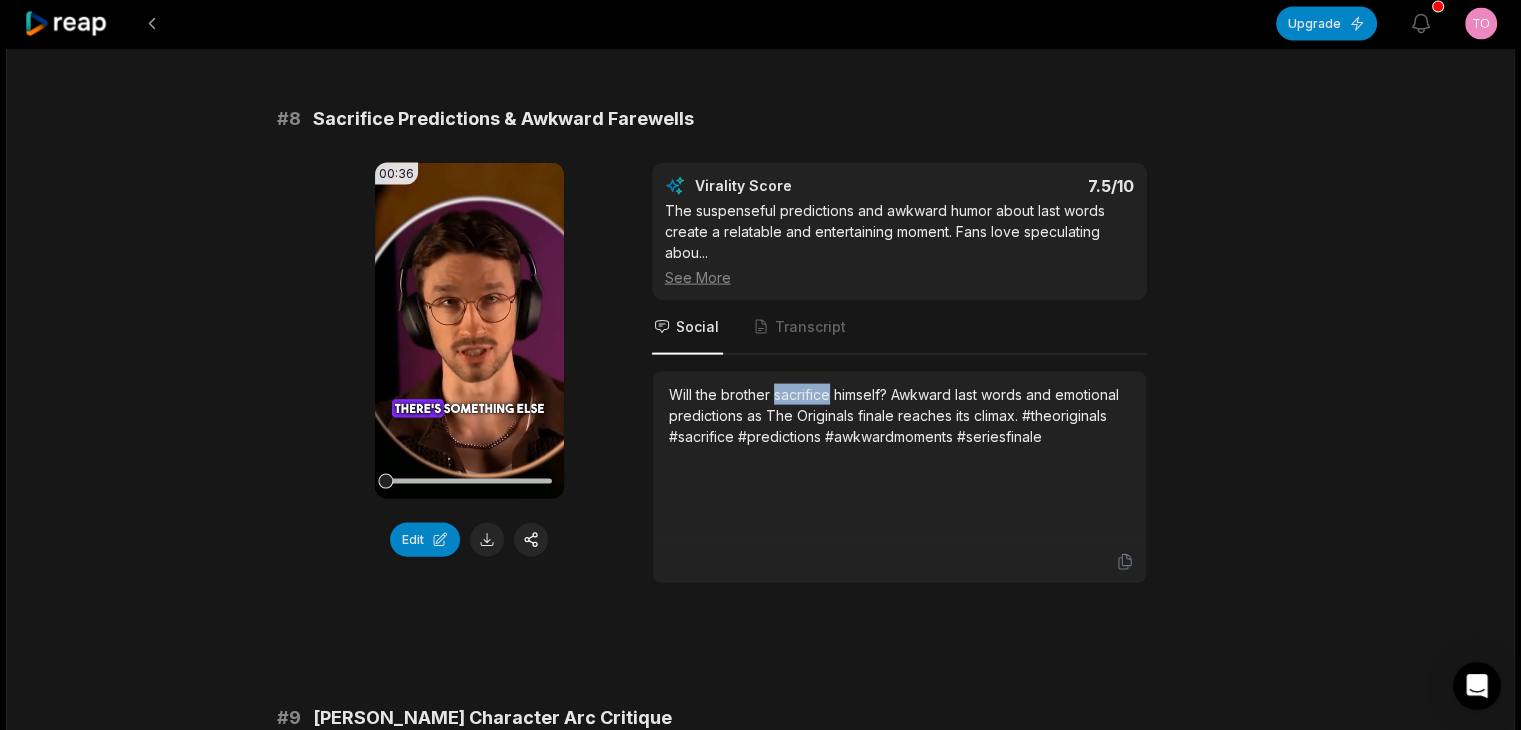drag, startPoint x: 782, startPoint y: 341, endPoint x: 785, endPoint y: 355, distance: 14.3178215 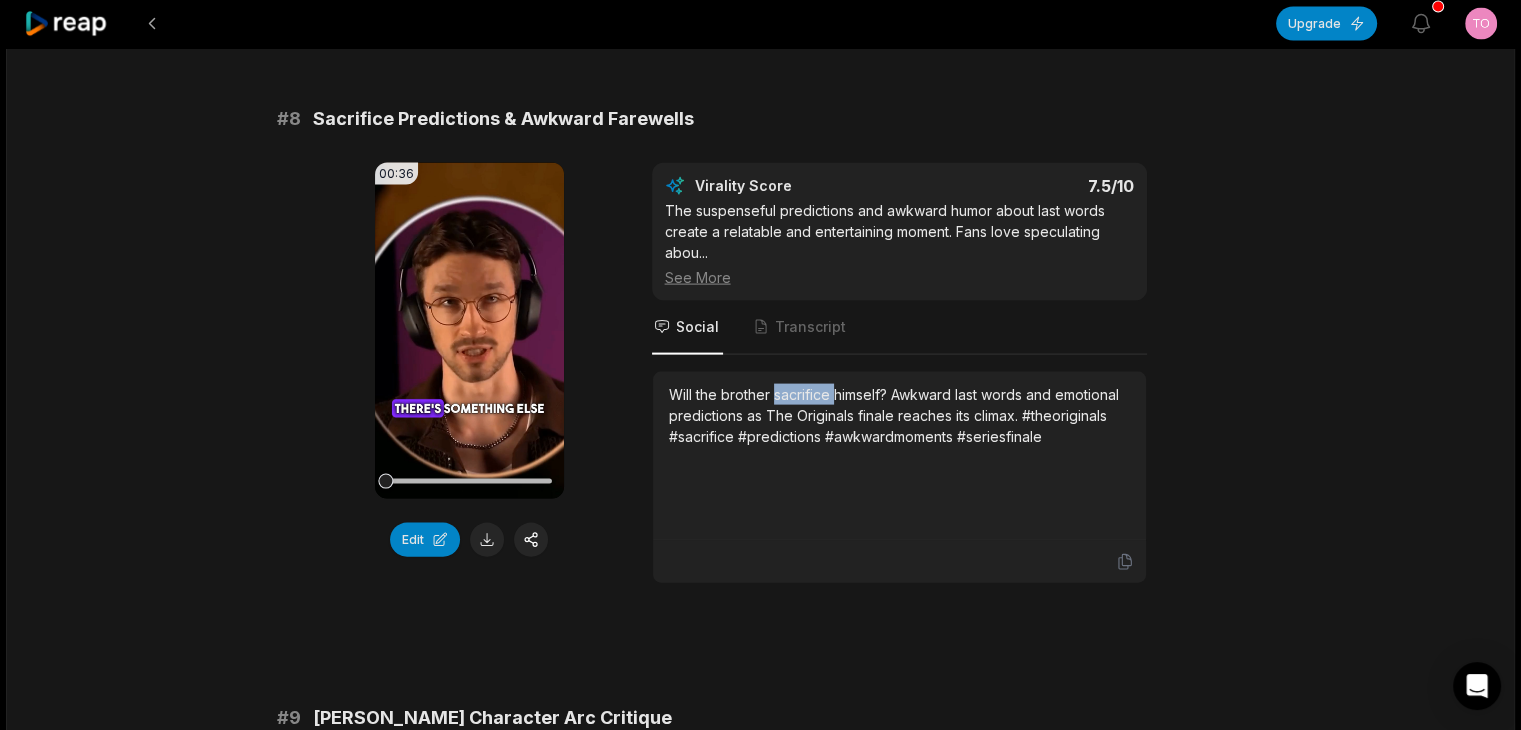 click on "Will the brother sacrifice himself? Awkward last words and emotional predictions as The Originals finale reaches its climax. #theoriginals #sacrifice #predictions #awkwardmoments #seriesfinale" at bounding box center (899, 415) 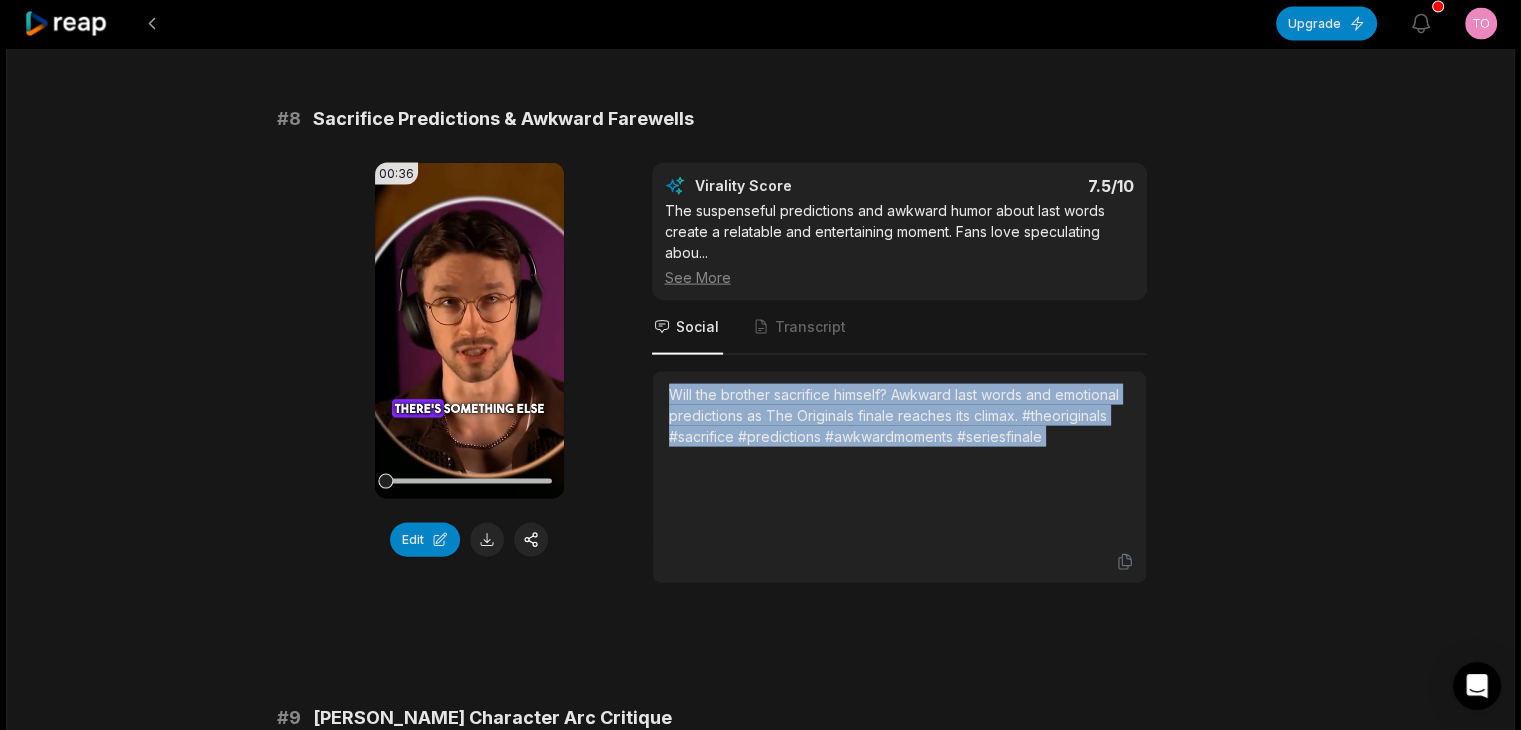 click on "Will the brother sacrifice himself? Awkward last words and emotional predictions as The Originals finale reaches its climax. #theoriginals #sacrifice #predictions #awkwardmoments #seriesfinale" at bounding box center (899, 415) 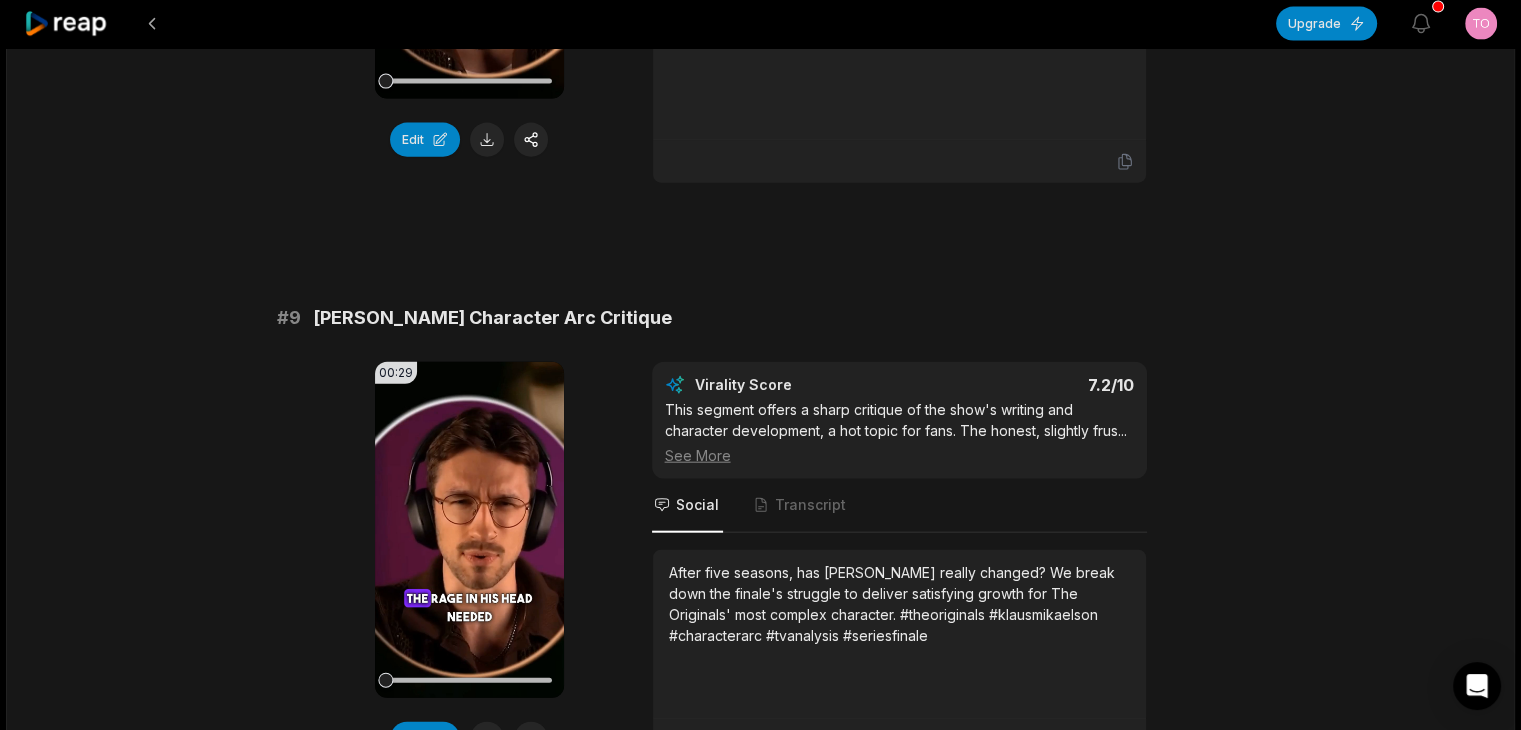 click on "[PERSON_NAME] Character Arc Critique" at bounding box center [492, 318] 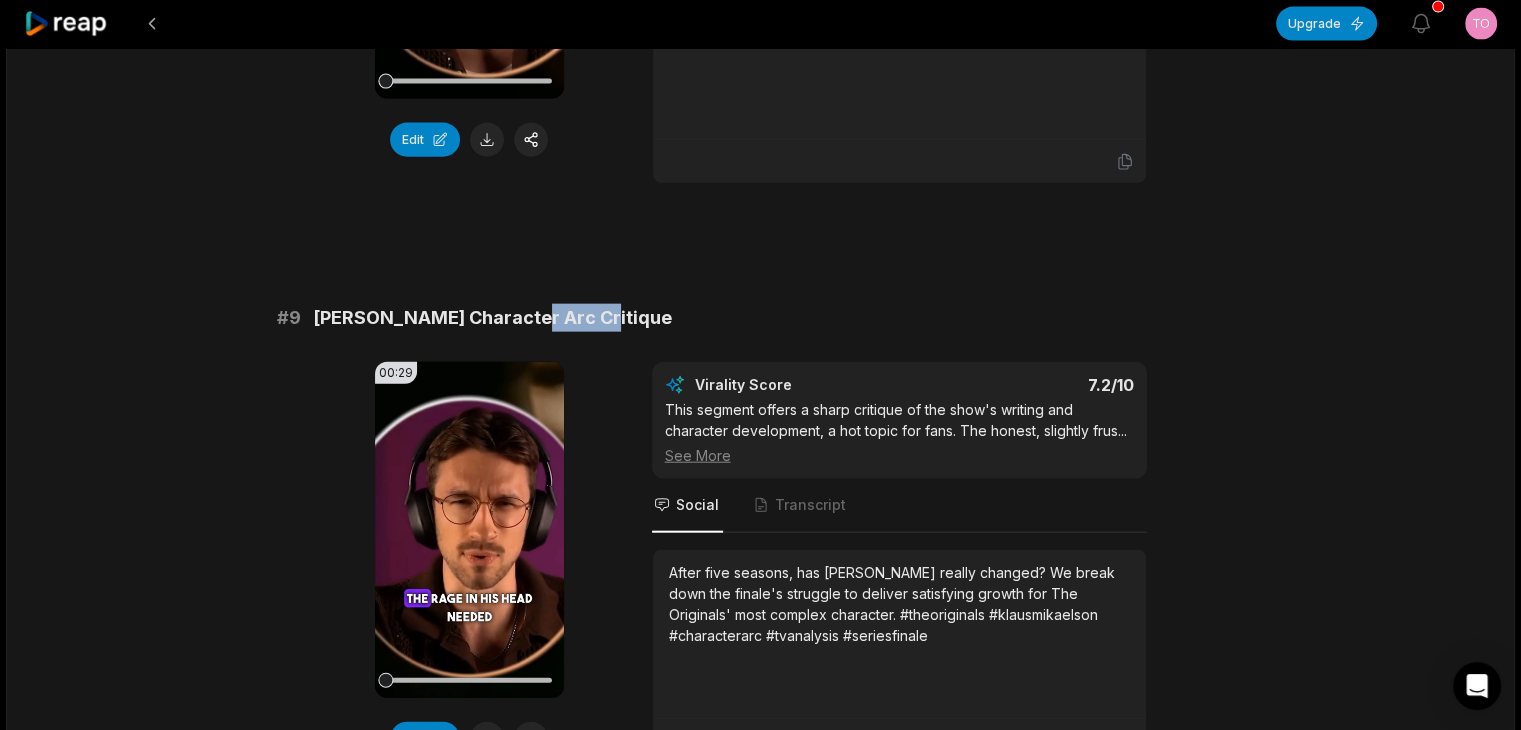 click on "[PERSON_NAME] Character Arc Critique" at bounding box center (492, 318) 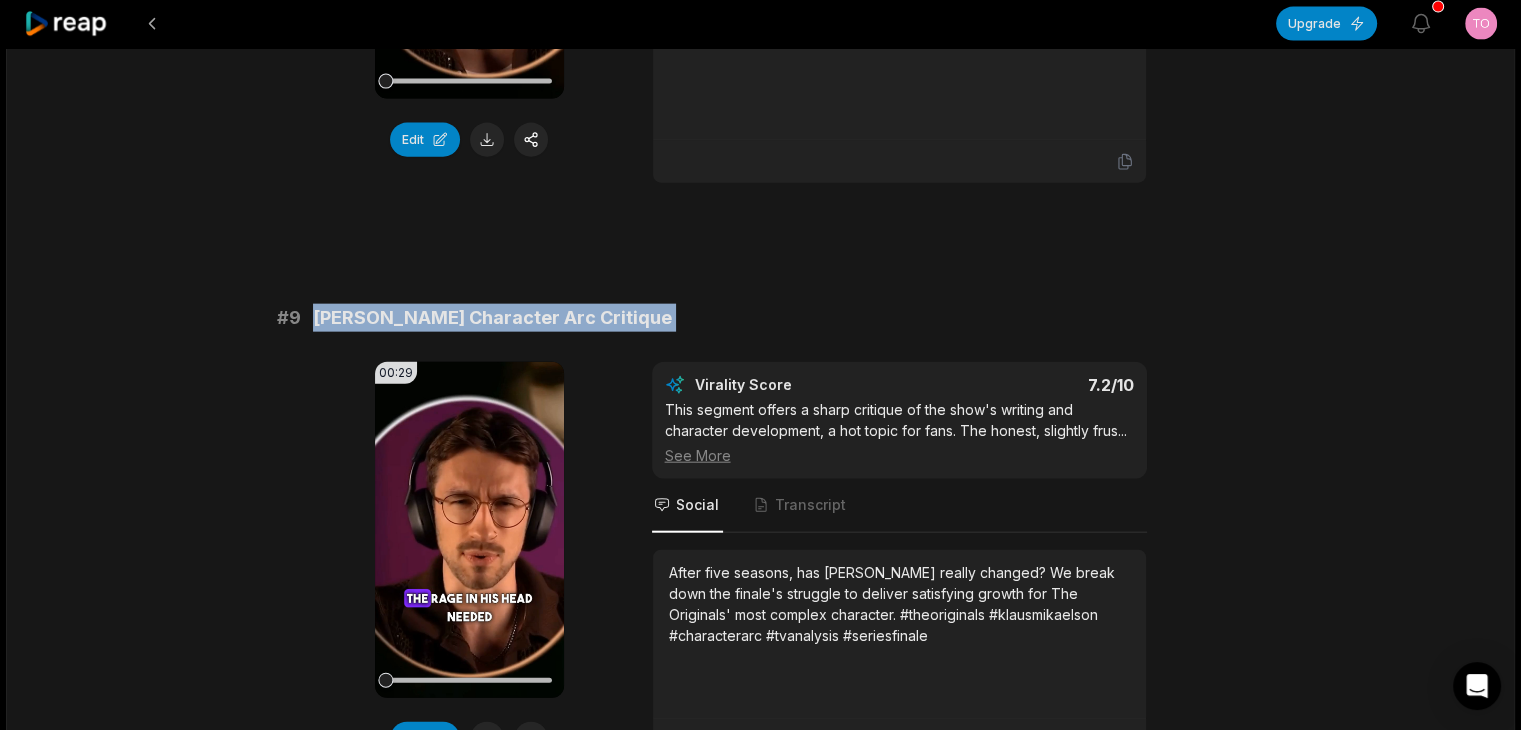 click on "[PERSON_NAME] Character Arc Critique" at bounding box center (492, 318) 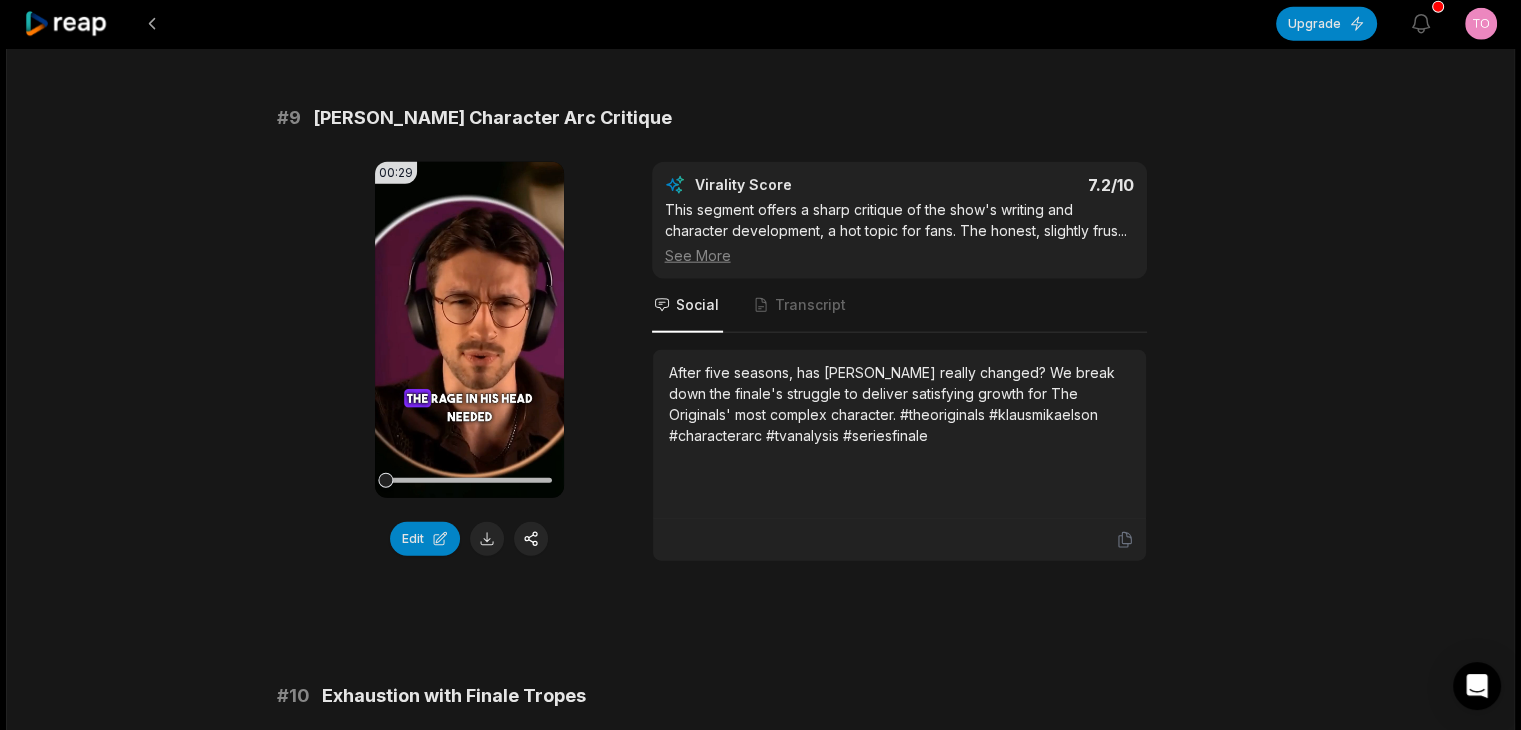 click on "After five seasons, has [PERSON_NAME] really changed? We break down the finale's struggle to deliver satisfying growth for The Originals' most complex character. #theoriginals #klausmikaelson #characterarc #tvanalysis #seriesfinale" at bounding box center [899, 404] 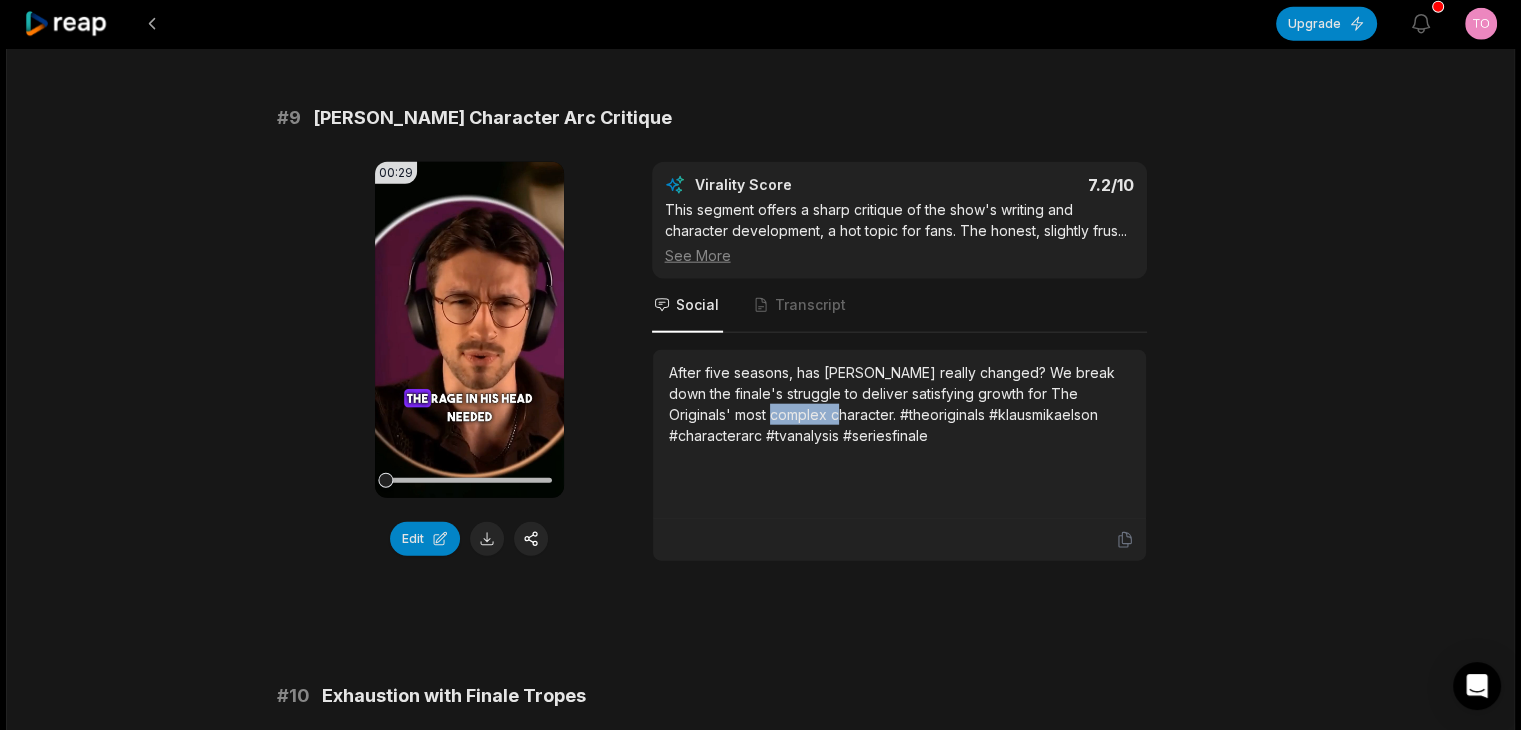 click on "After five seasons, has [PERSON_NAME] really changed? We break down the finale's struggle to deliver satisfying growth for The Originals' most complex character. #theoriginals #klausmikaelson #characterarc #tvanalysis #seriesfinale" at bounding box center [899, 404] 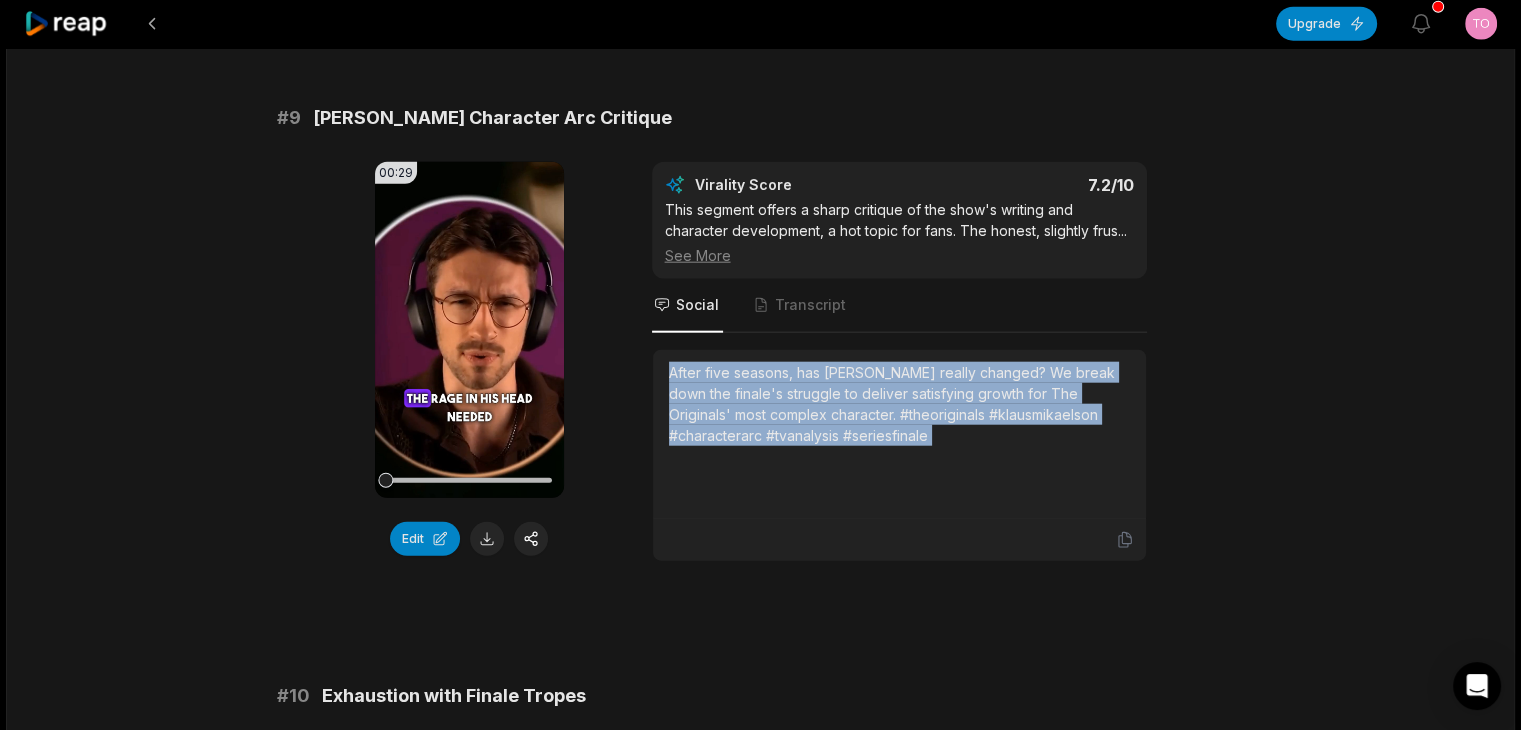 click on "After five seasons, has [PERSON_NAME] really changed? We break down the finale's struggle to deliver satisfying growth for The Originals' most complex character. #theoriginals #klausmikaelson #characterarc #tvanalysis #seriesfinale" at bounding box center [899, 404] 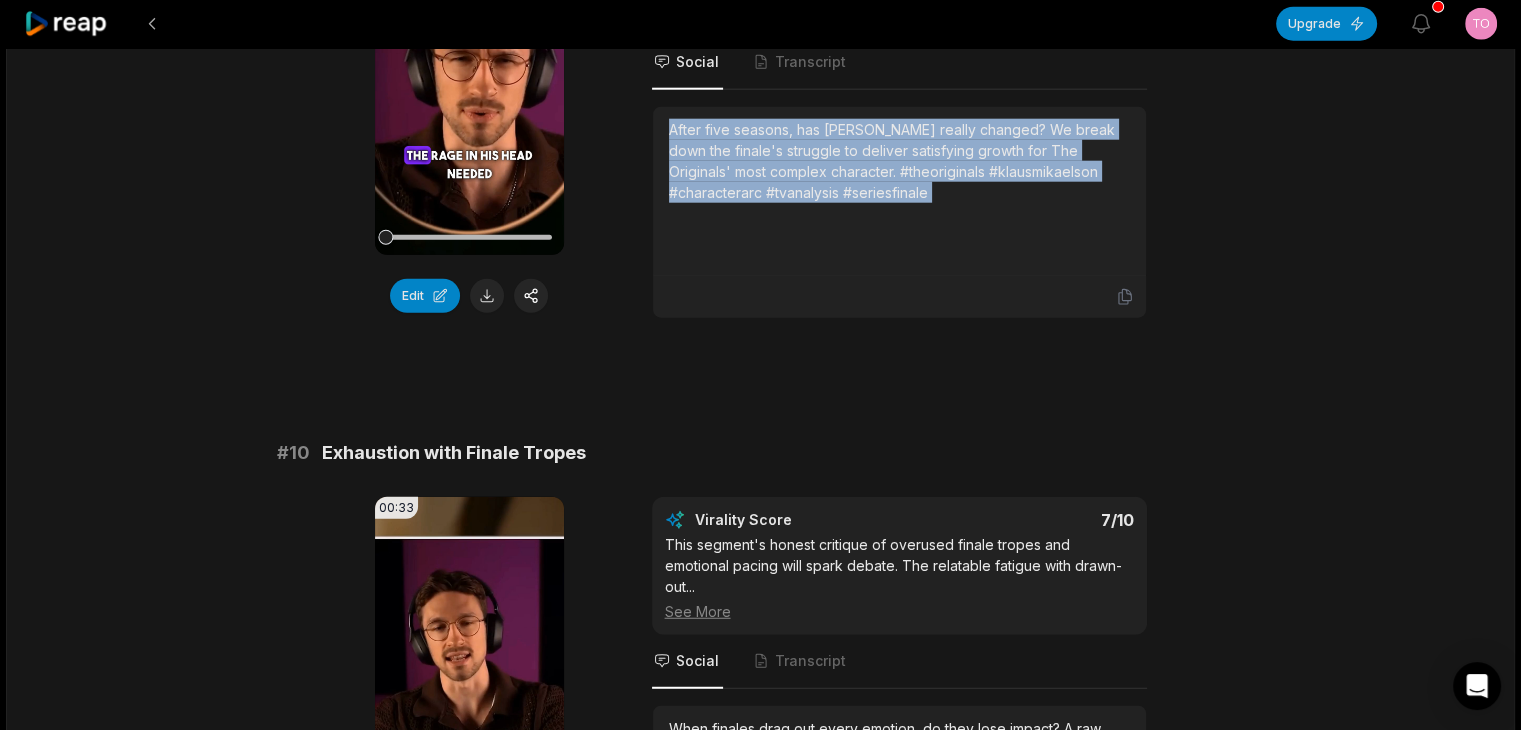 scroll, scrollTop: 5200, scrollLeft: 0, axis: vertical 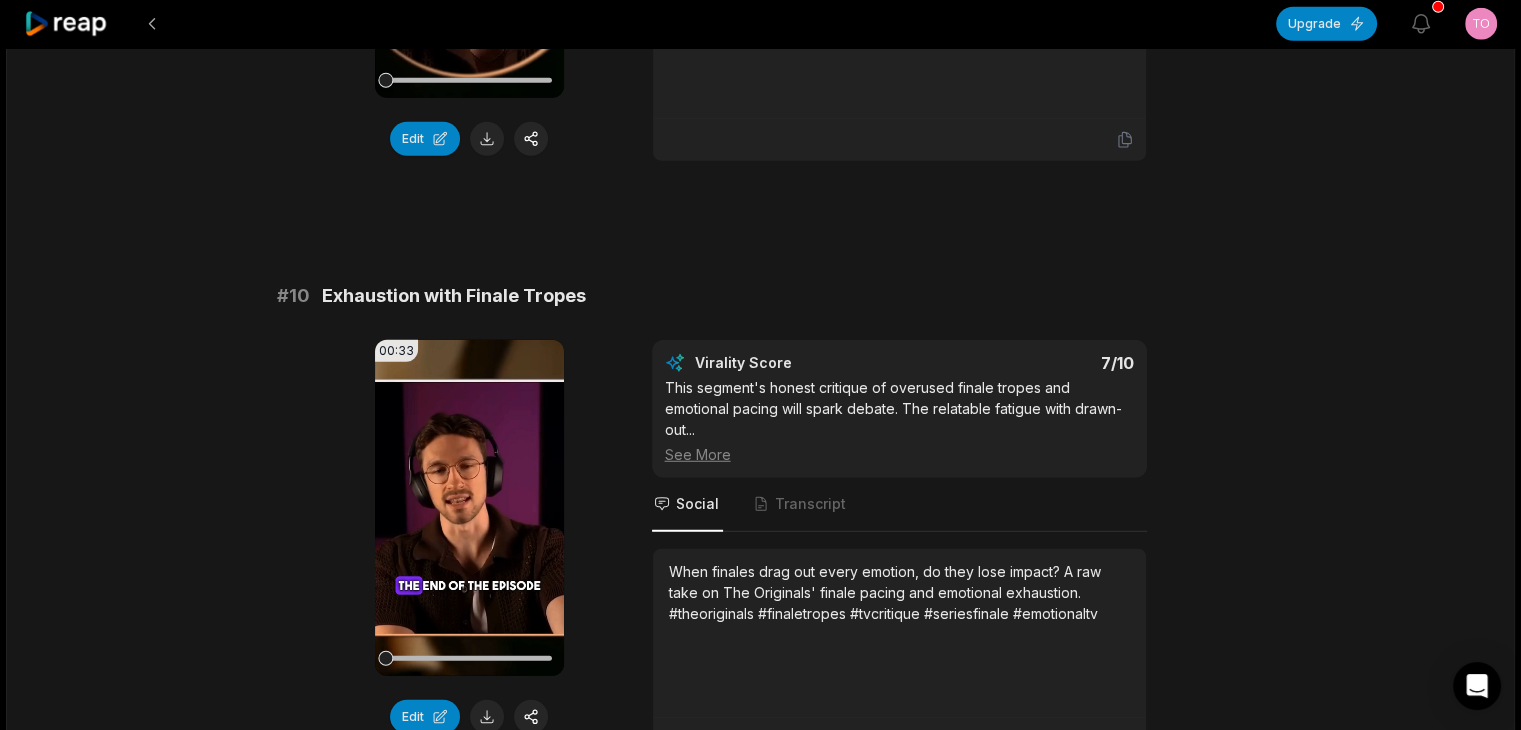 click on "Exhaustion with Finale Tropes" at bounding box center (454, 296) 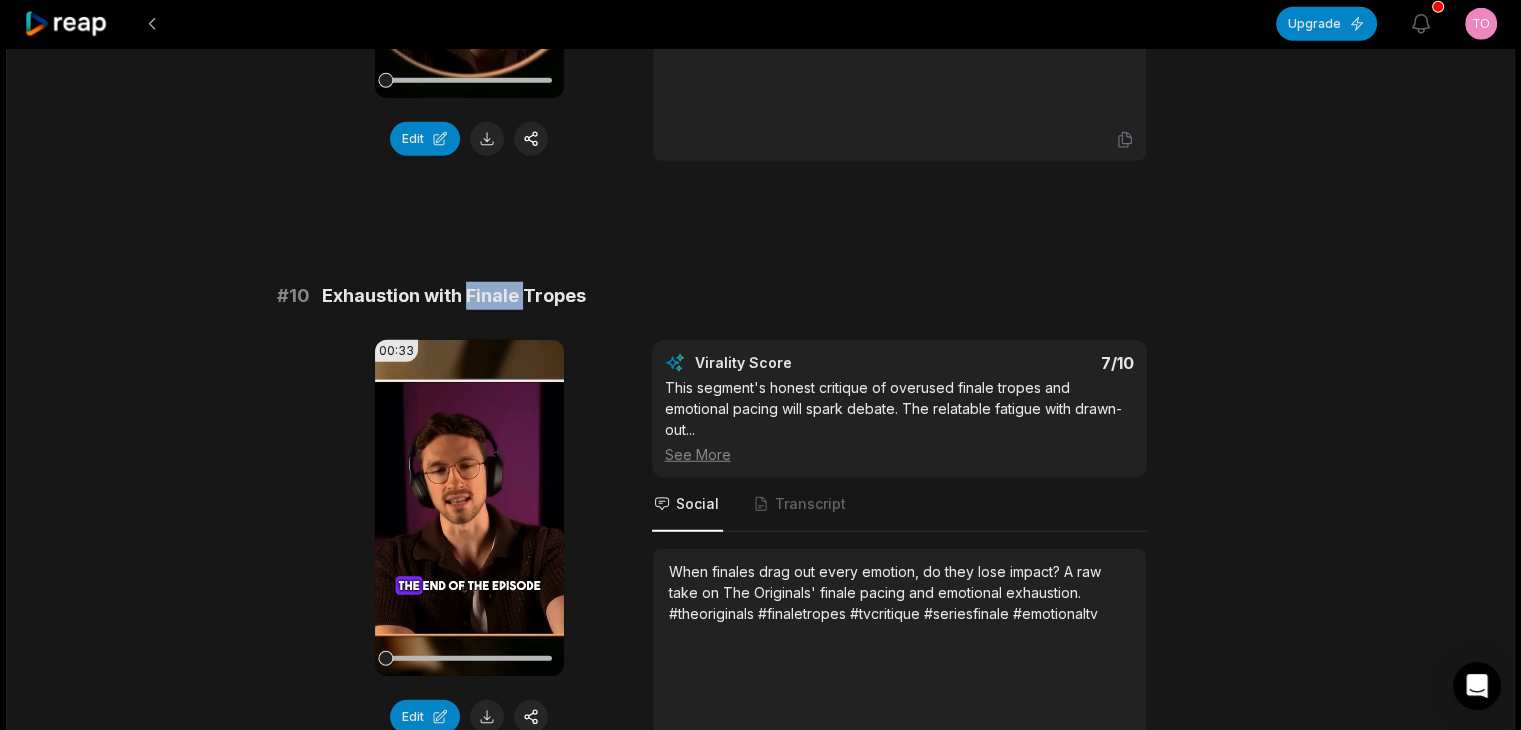 click on "Exhaustion with Finale Tropes" at bounding box center [454, 296] 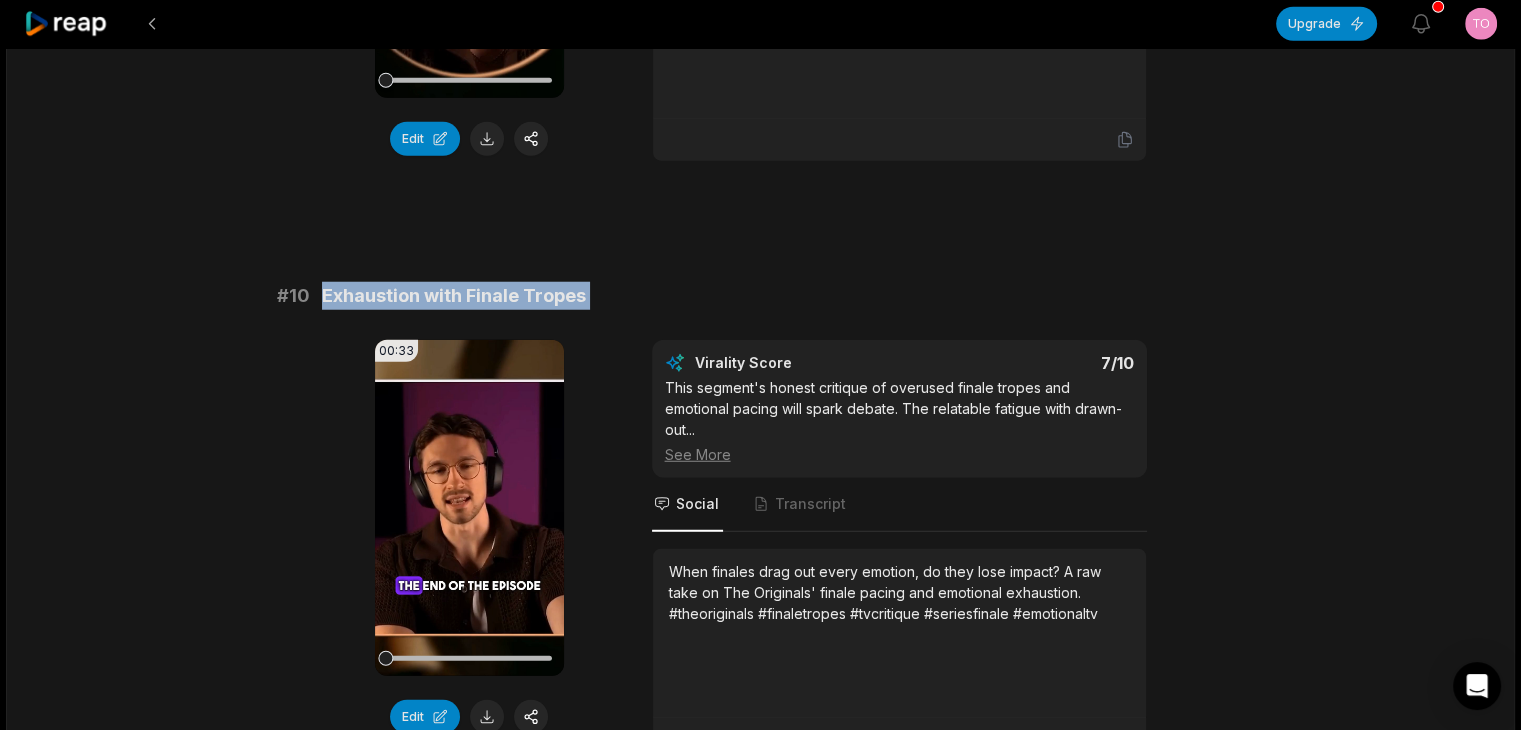 click on "Exhaustion with Finale Tropes" at bounding box center [454, 296] 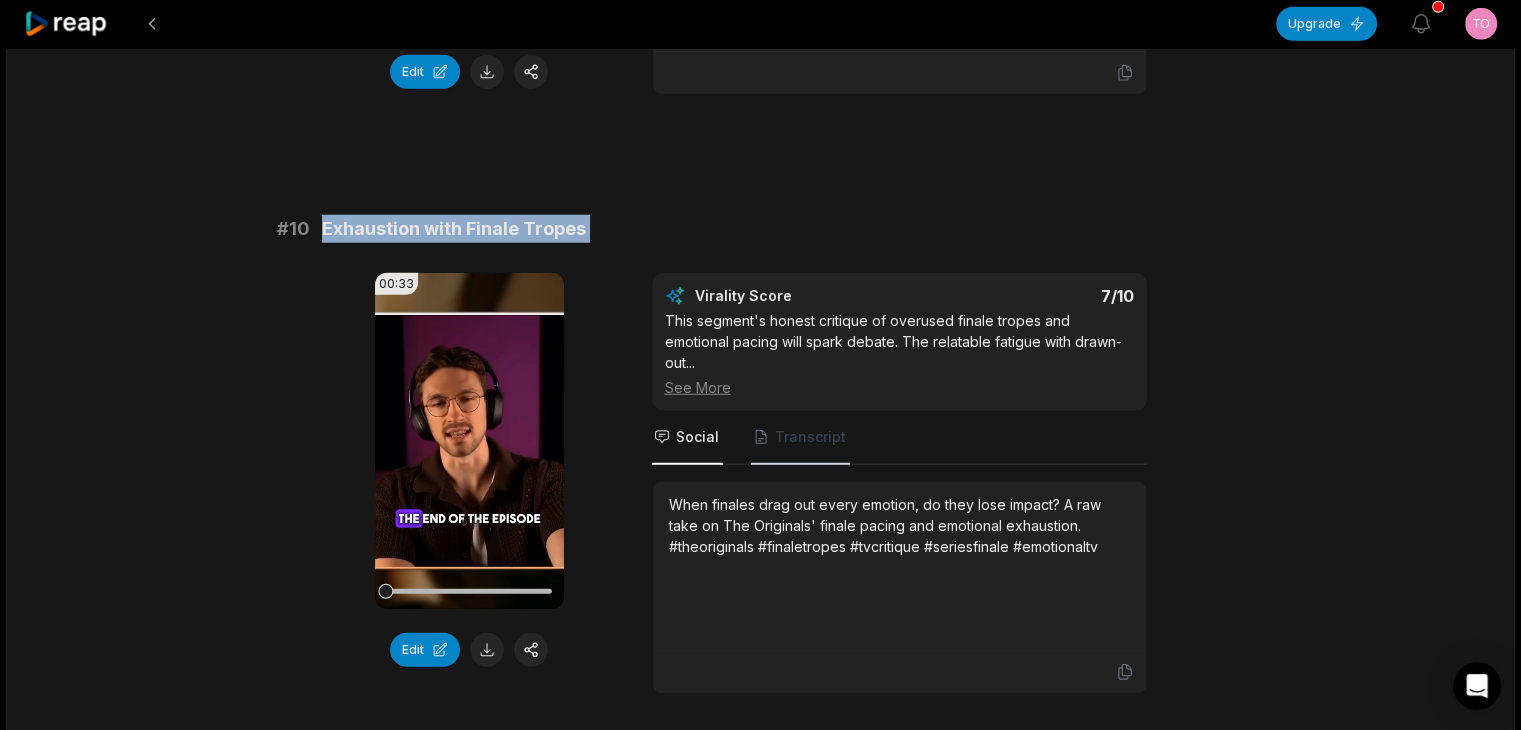 scroll, scrollTop: 5300, scrollLeft: 0, axis: vertical 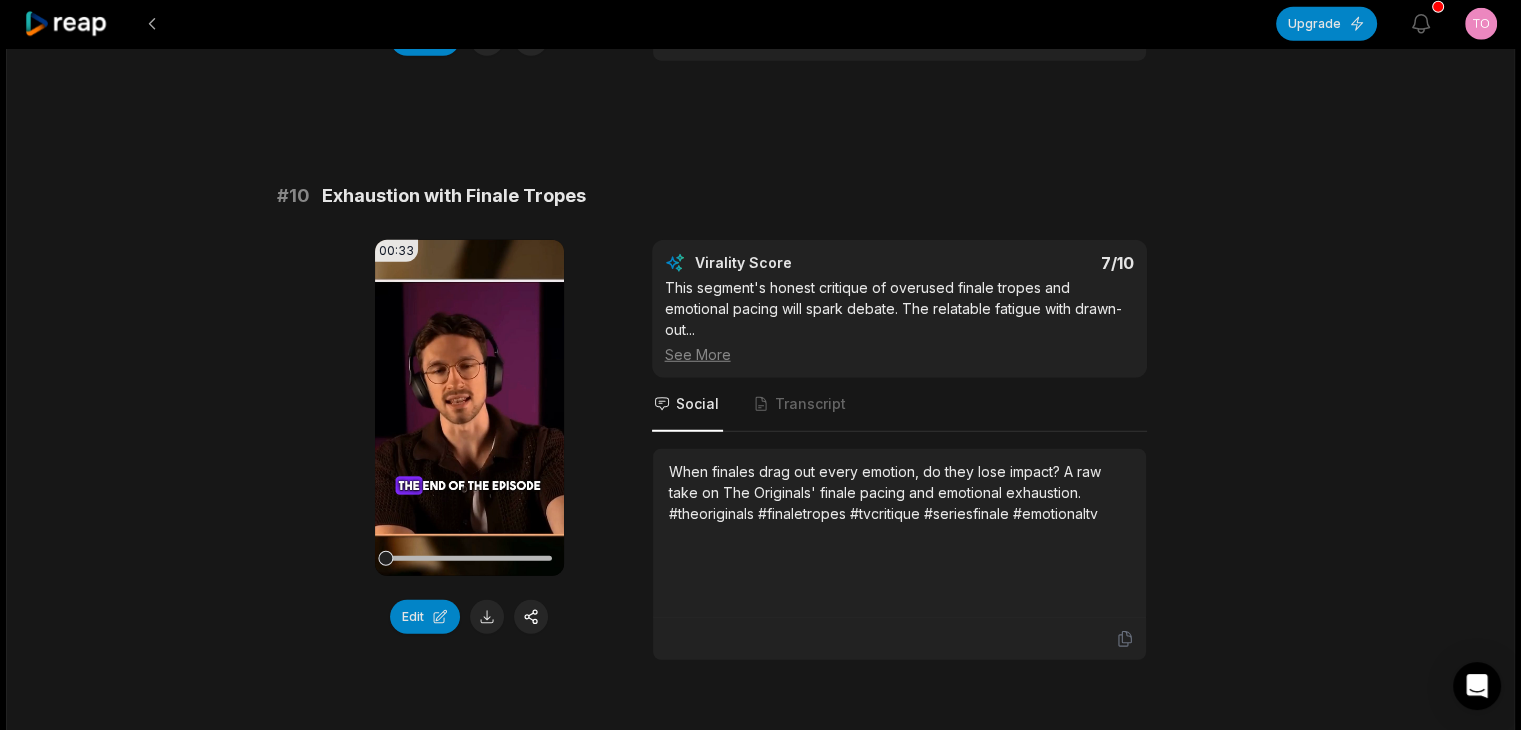 click on "When finales drag out every emotion, do they lose impact? A raw take on The Originals' finale pacing and emotional exhaustion. #theoriginals #finaletropes #tvcritique #seriesfinale #emotionaltv" at bounding box center [899, 533] 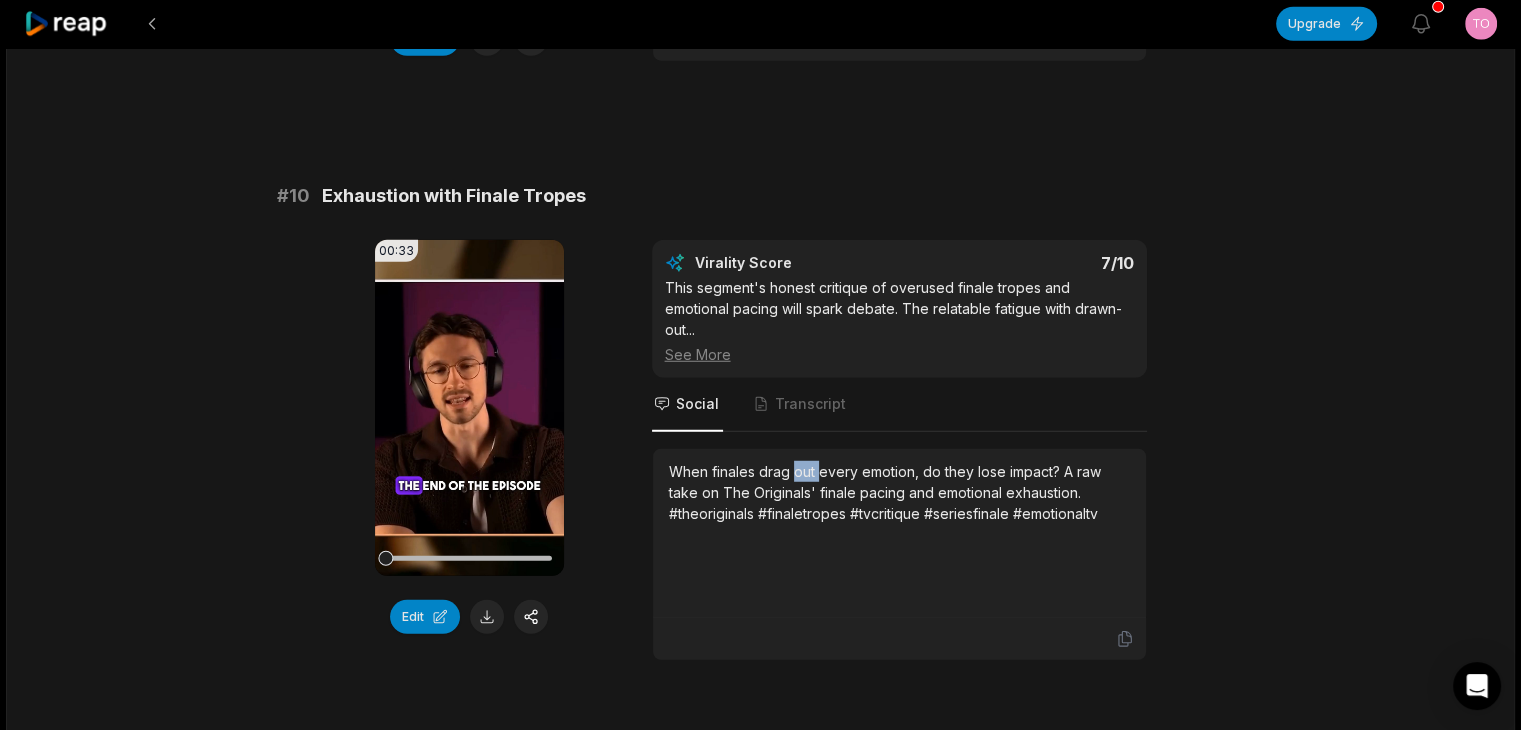 click on "When finales drag out every emotion, do they lose impact? A raw take on The Originals' finale pacing and emotional exhaustion. #theoriginals #finaletropes #tvcritique #seriesfinale #emotionaltv" at bounding box center [899, 492] 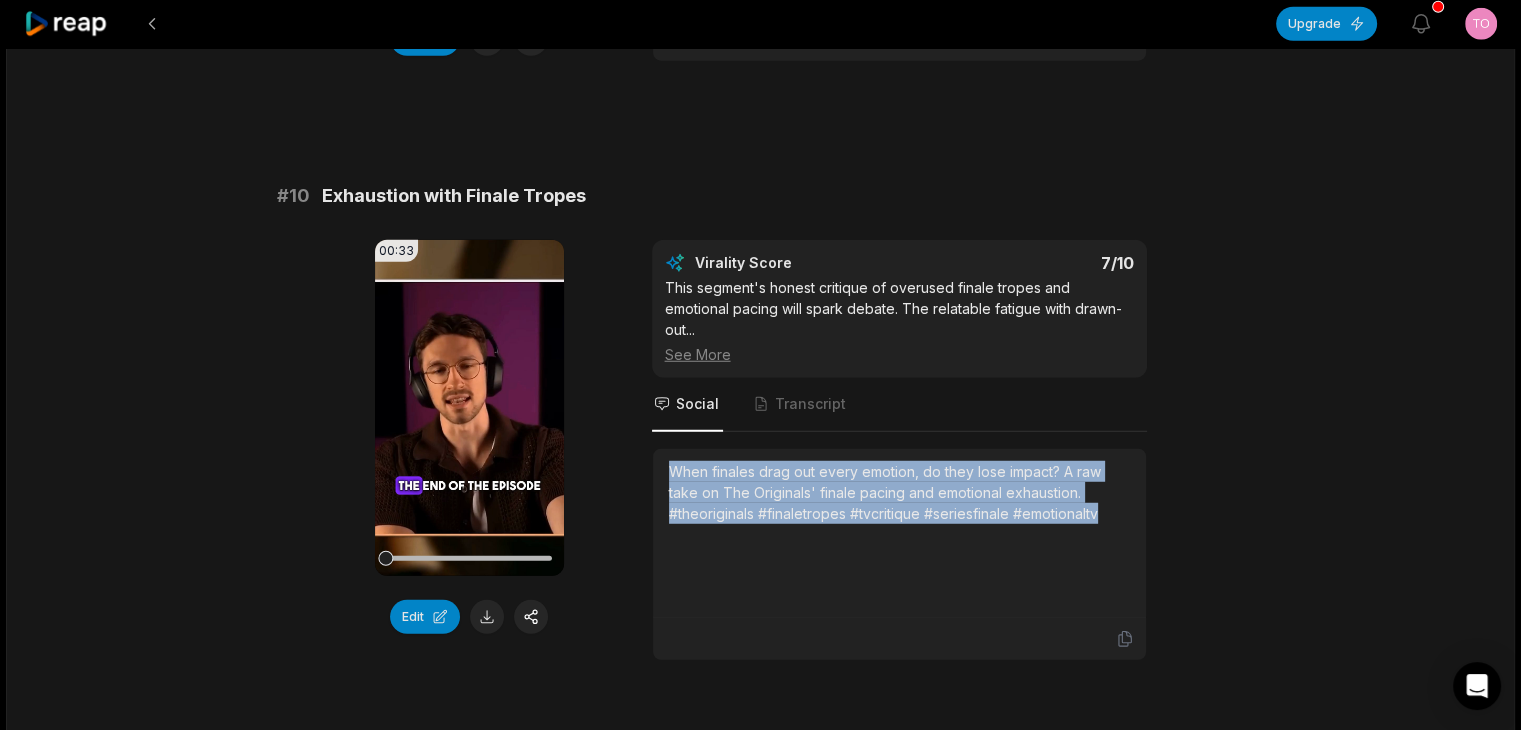 click on "When finales drag out every emotion, do they lose impact? A raw take on The Originals' finale pacing and emotional exhaustion. #theoriginals #finaletropes #tvcritique #seriesfinale #emotionaltv" at bounding box center [899, 492] 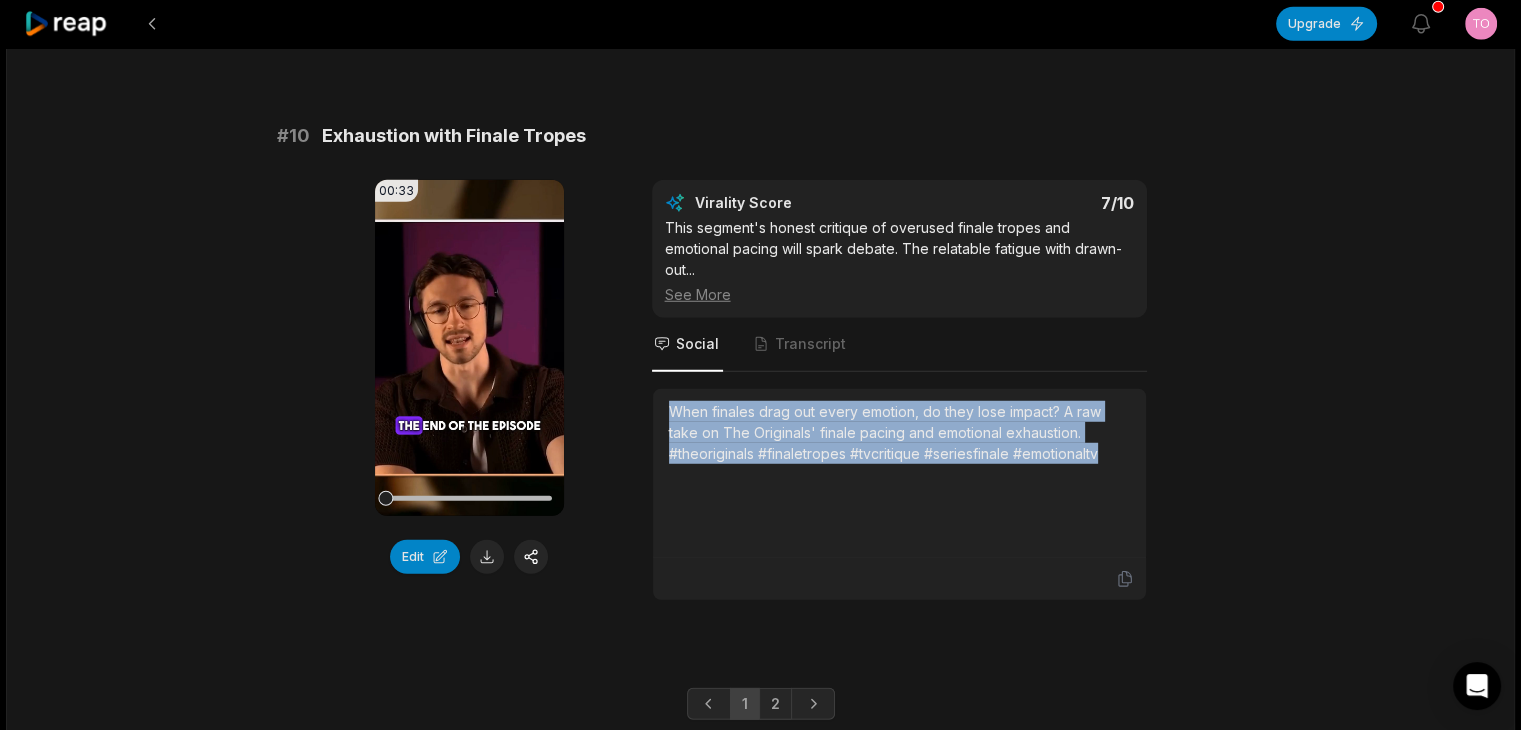 scroll, scrollTop: 5395, scrollLeft: 0, axis: vertical 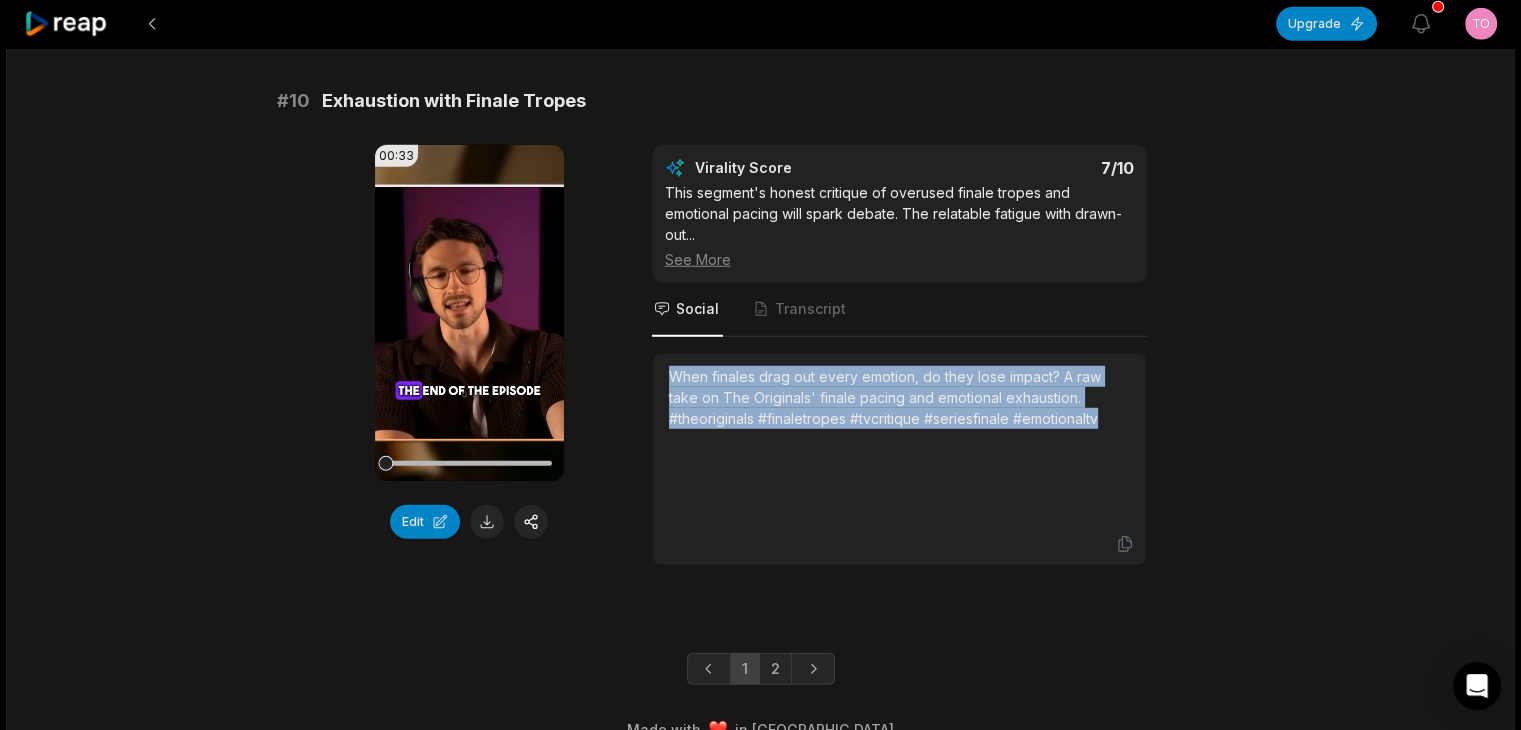 click at bounding box center [487, 522] 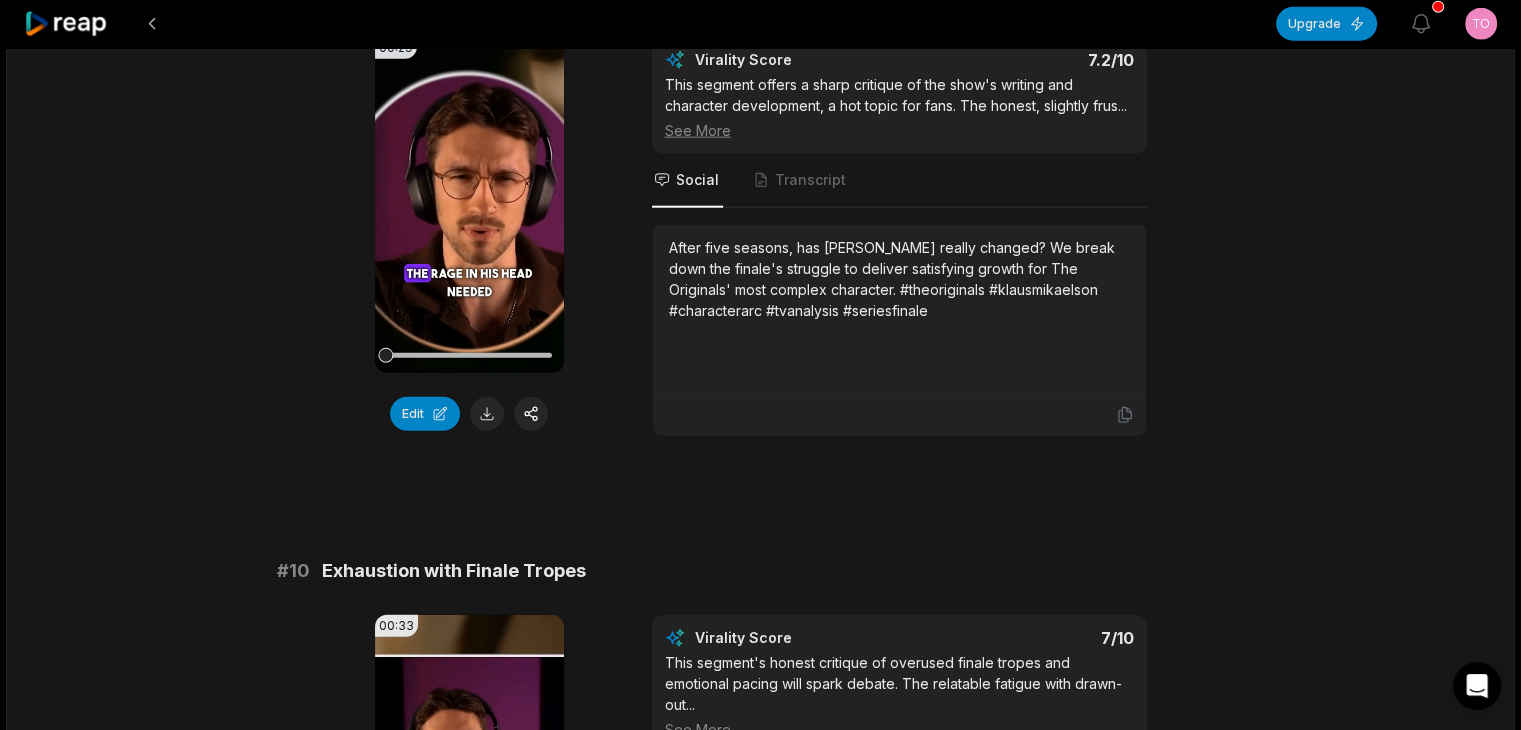 scroll, scrollTop: 4895, scrollLeft: 0, axis: vertical 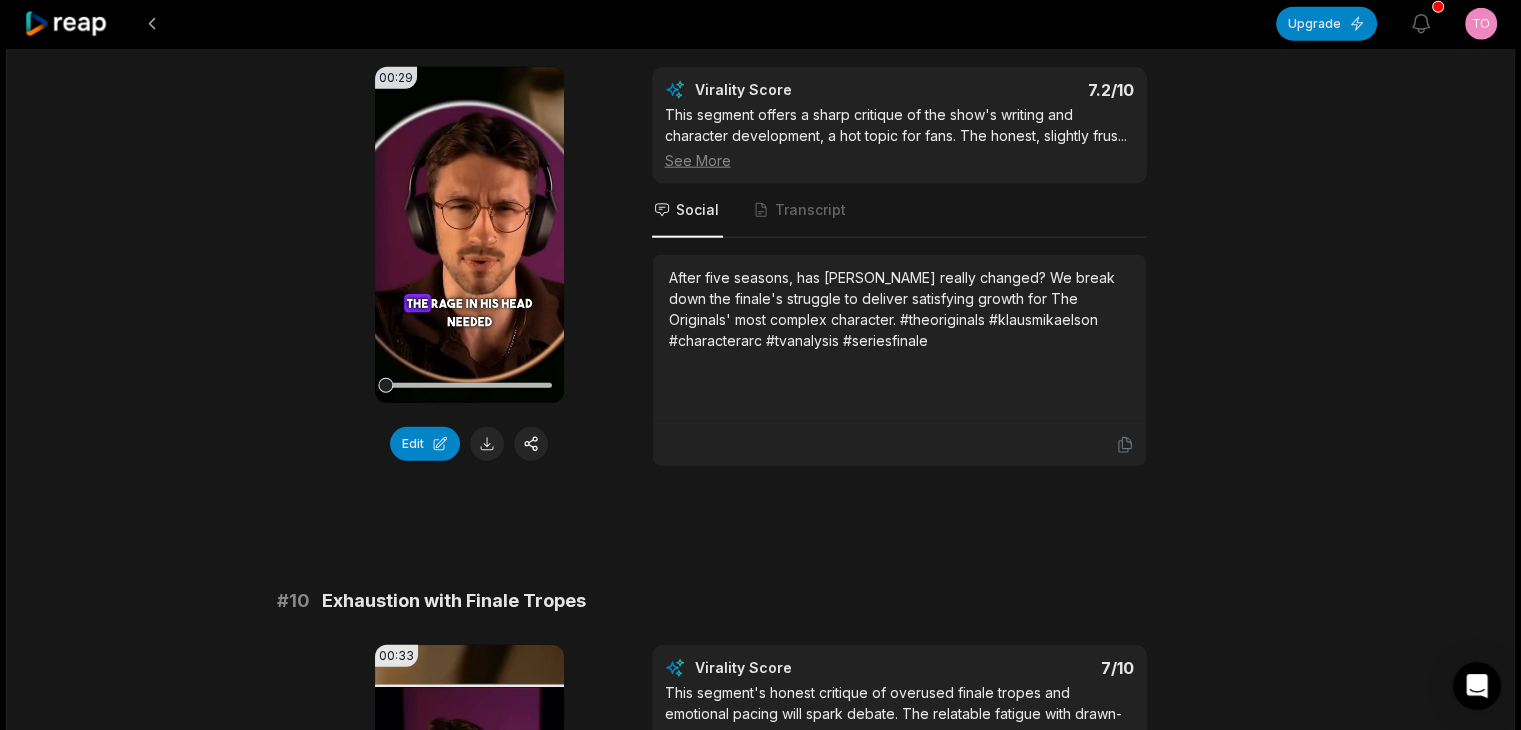 click at bounding box center (487, 444) 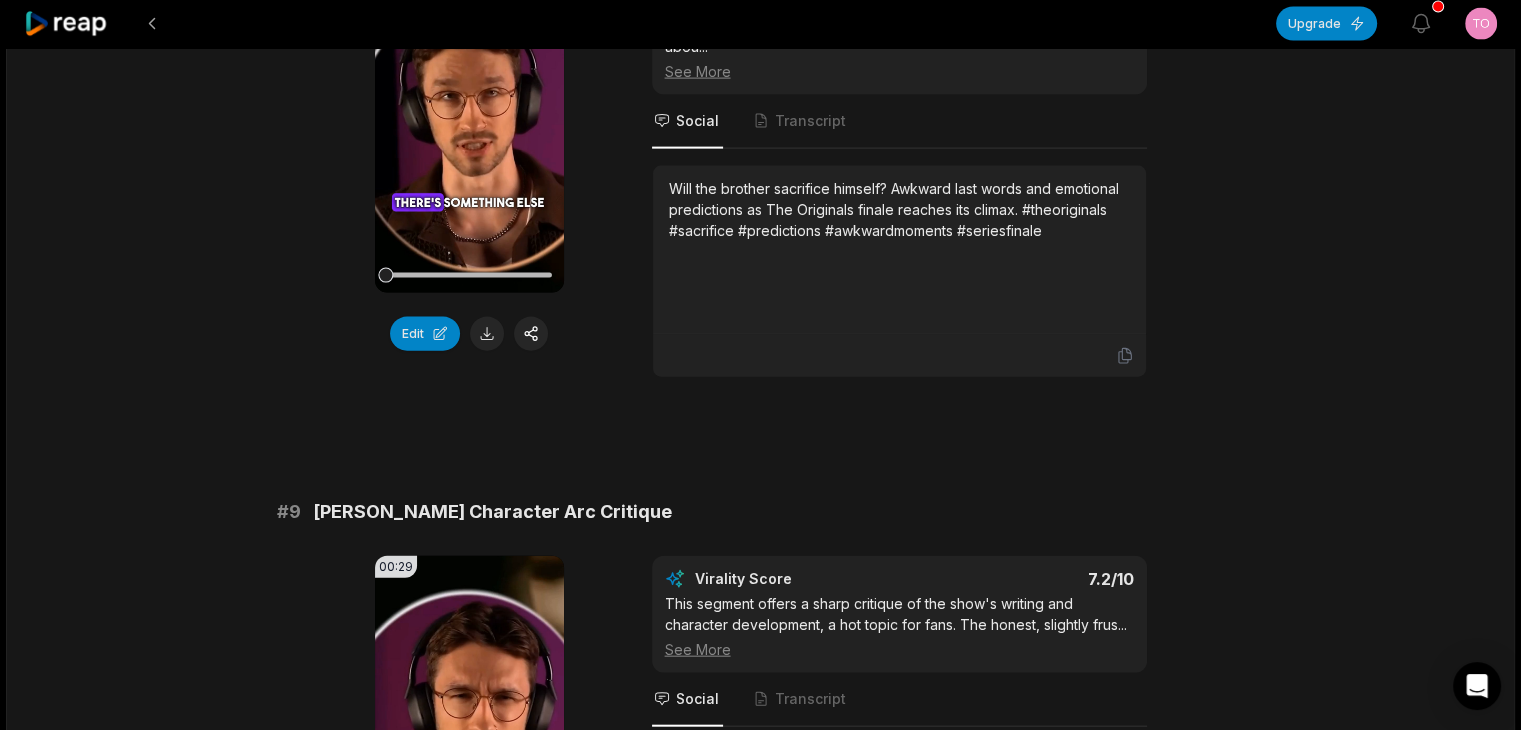 scroll, scrollTop: 4395, scrollLeft: 0, axis: vertical 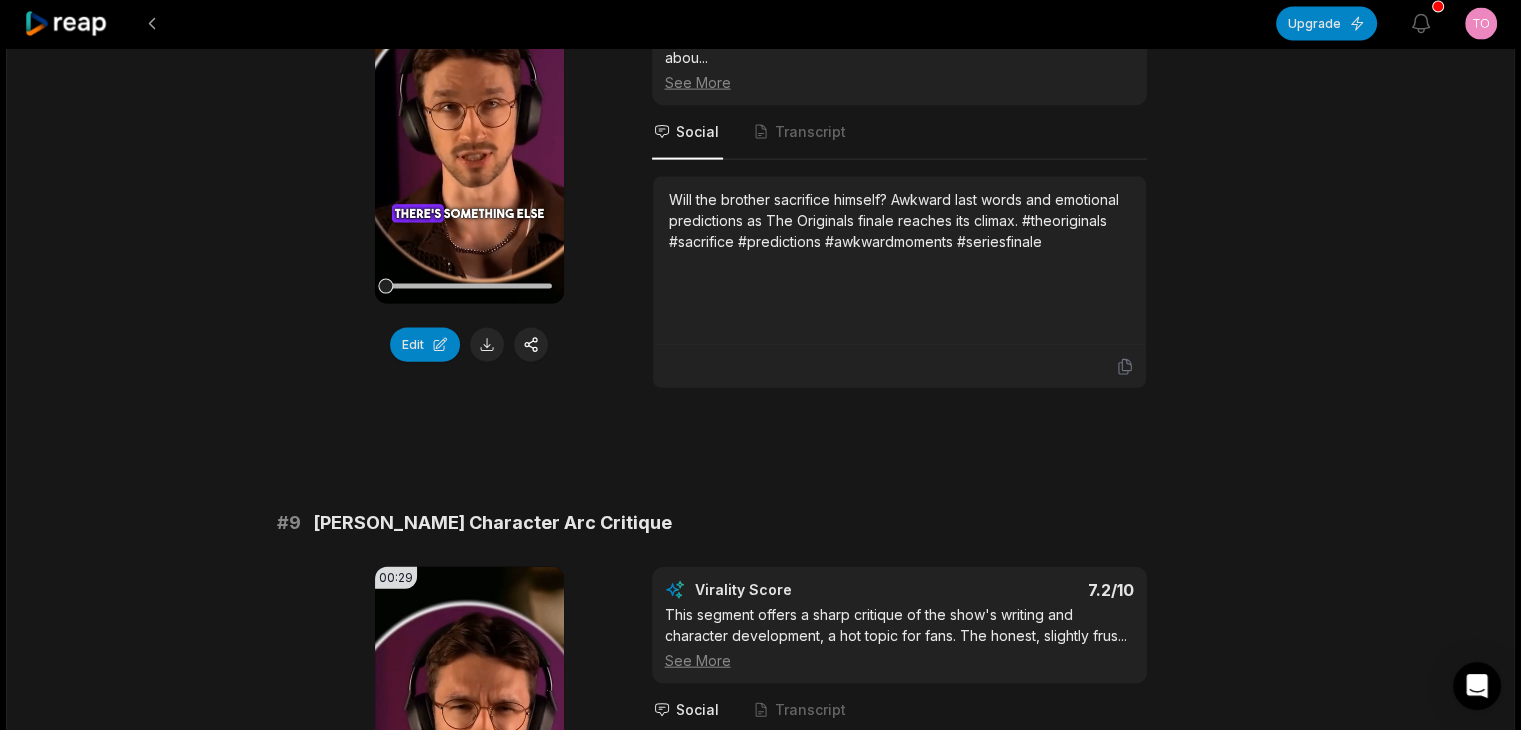 click at bounding box center (487, 345) 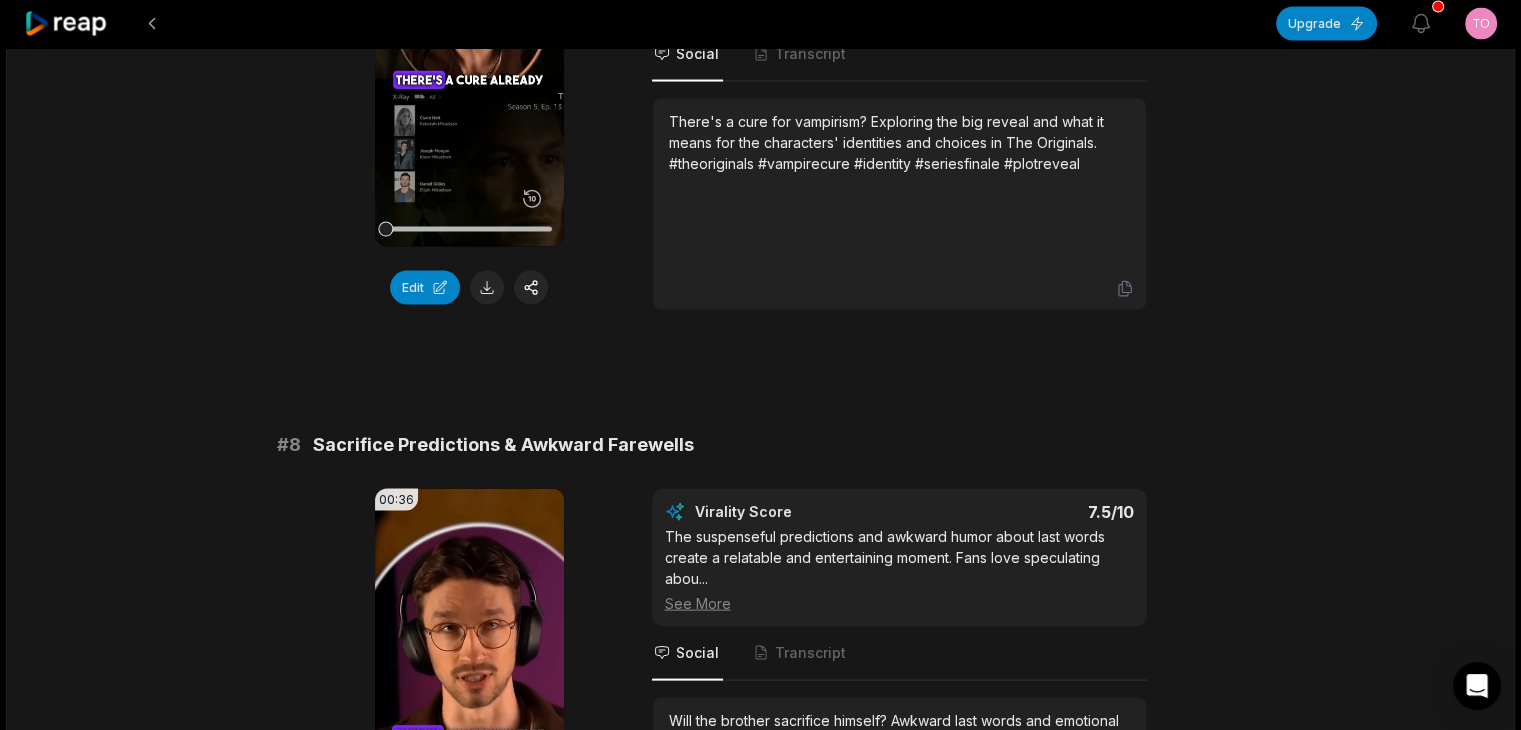 scroll, scrollTop: 3695, scrollLeft: 0, axis: vertical 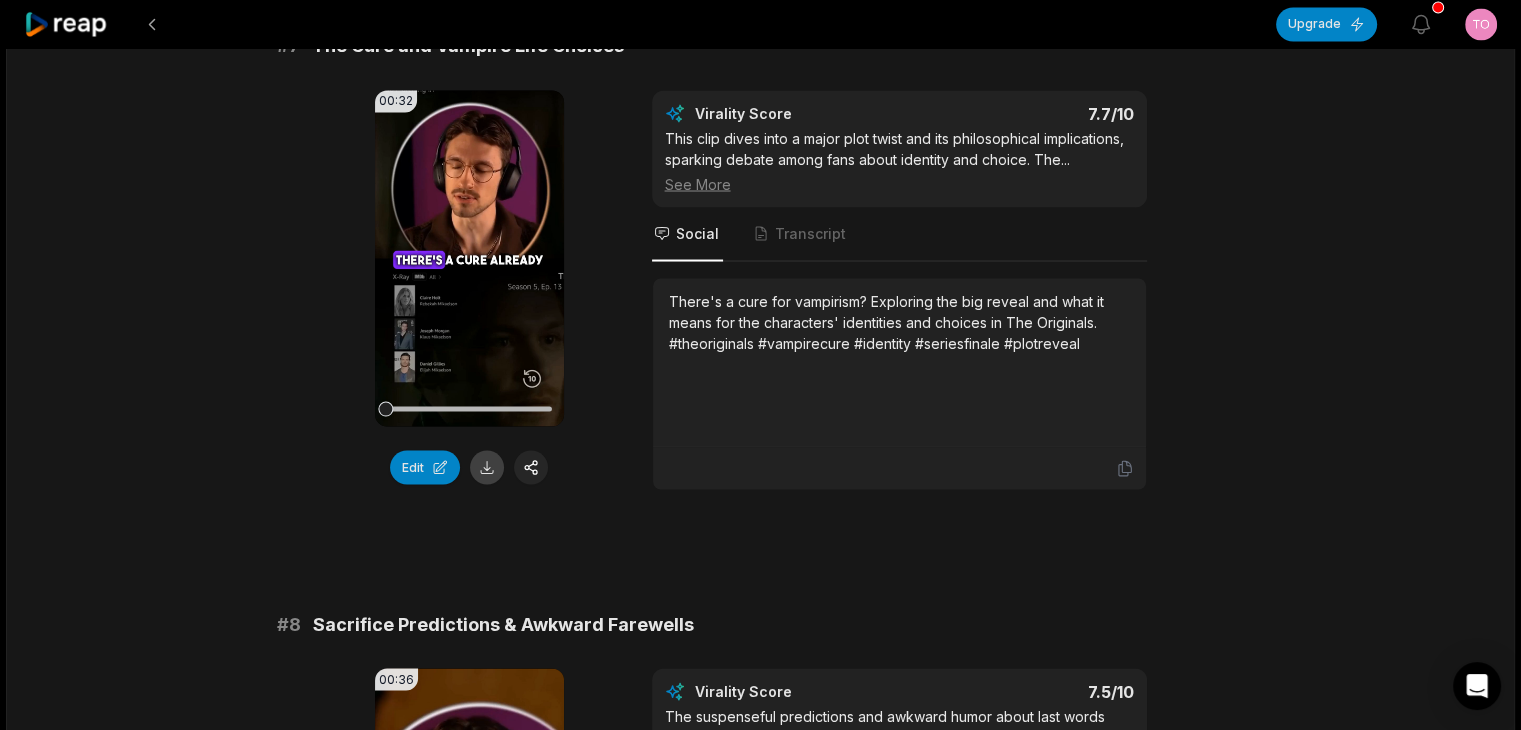 click at bounding box center [487, 467] 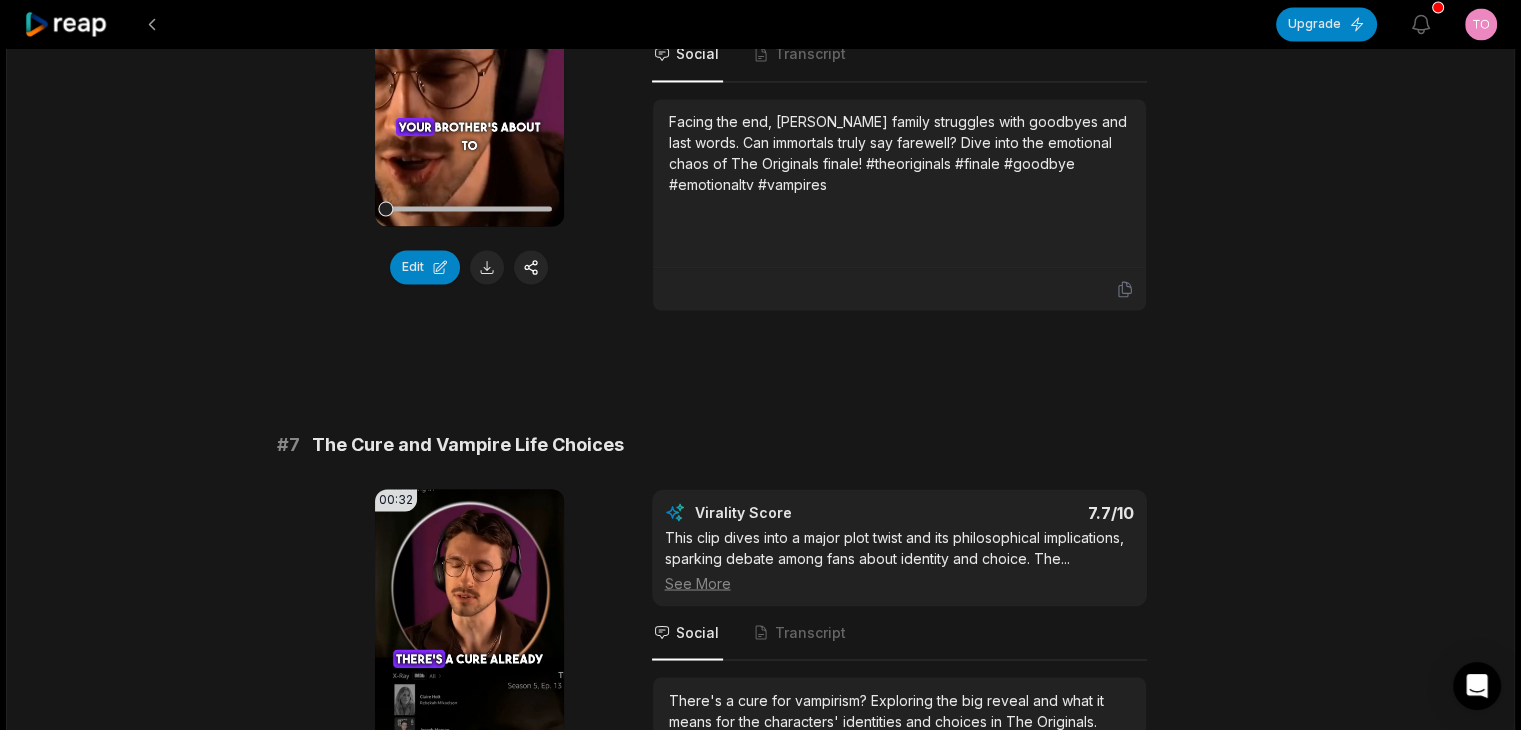 scroll, scrollTop: 3295, scrollLeft: 0, axis: vertical 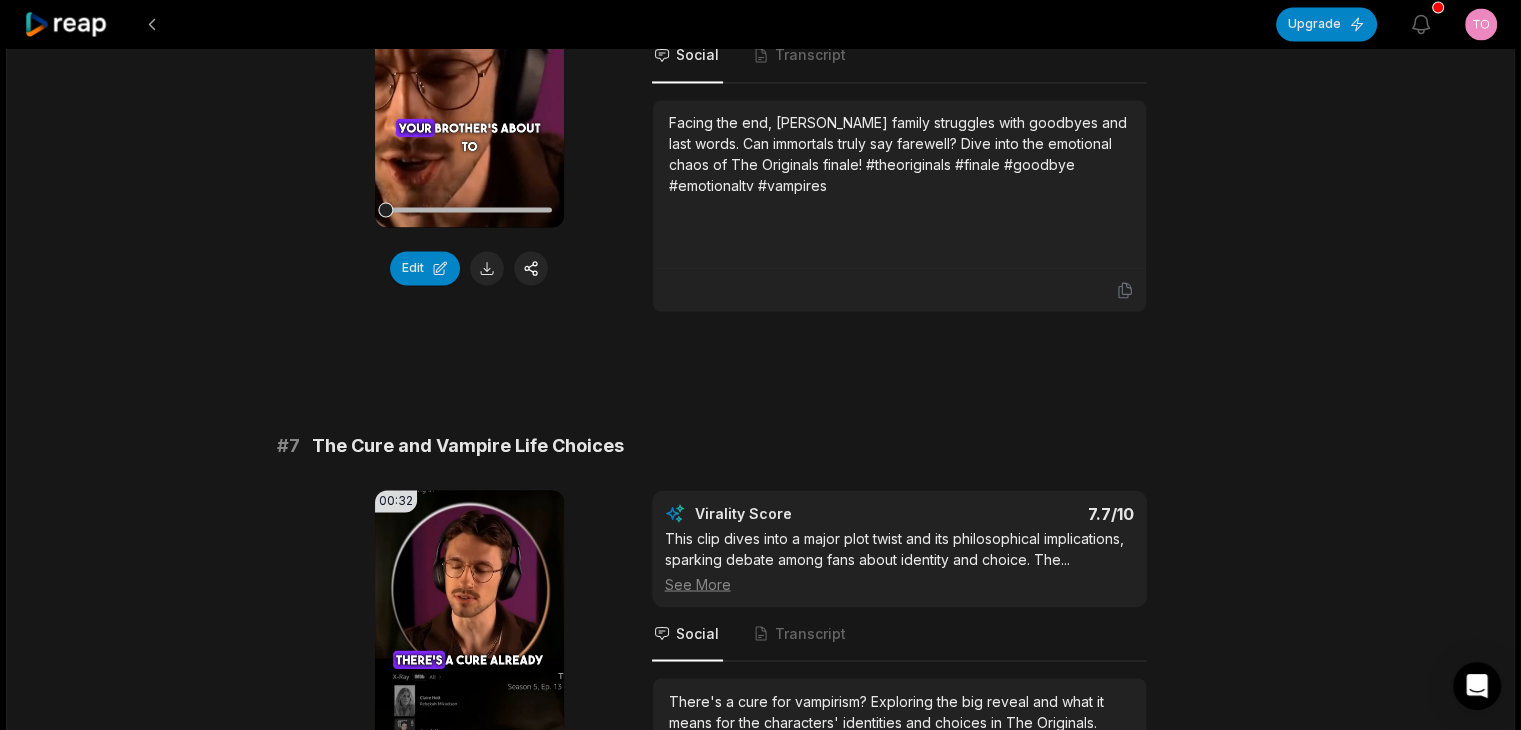 click at bounding box center (487, 268) 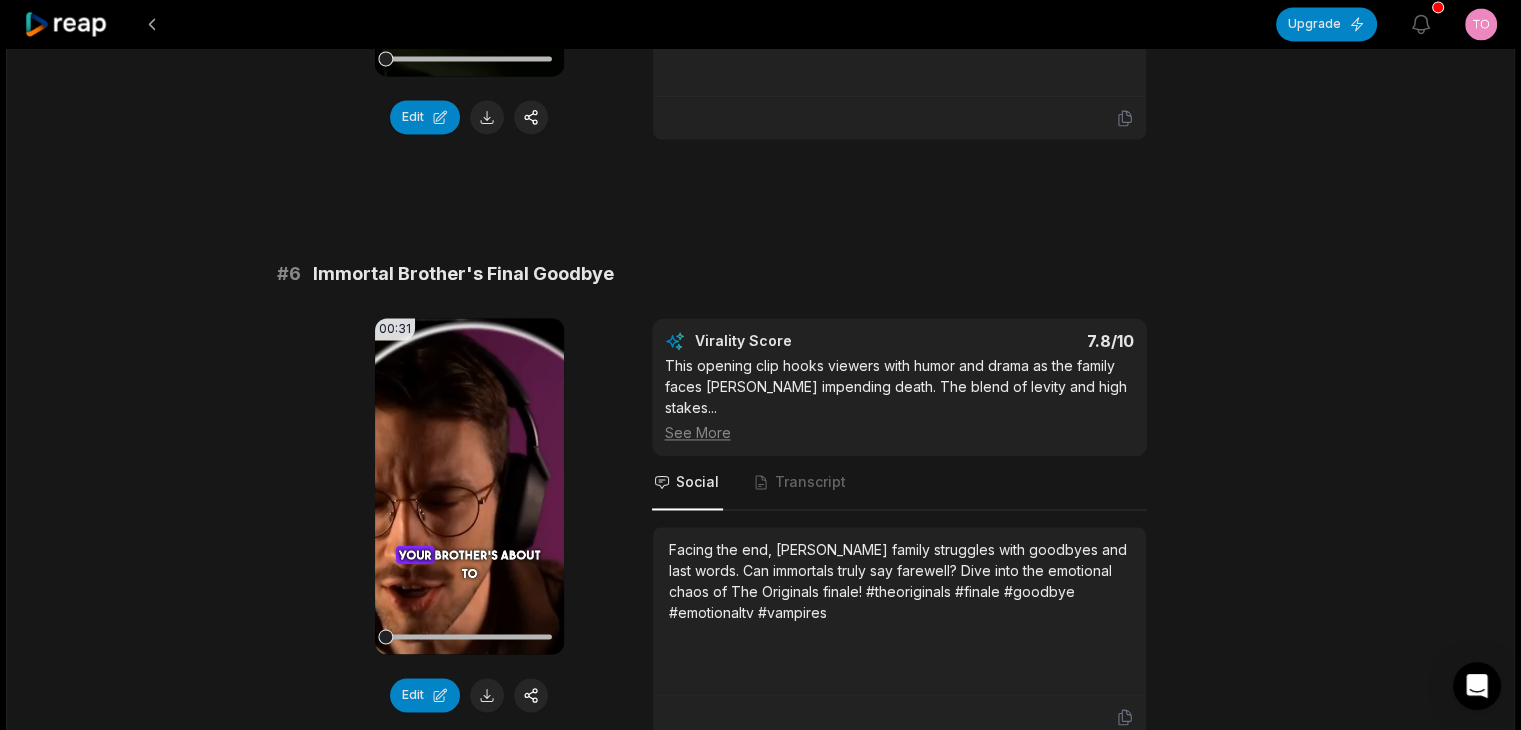 scroll, scrollTop: 2795, scrollLeft: 0, axis: vertical 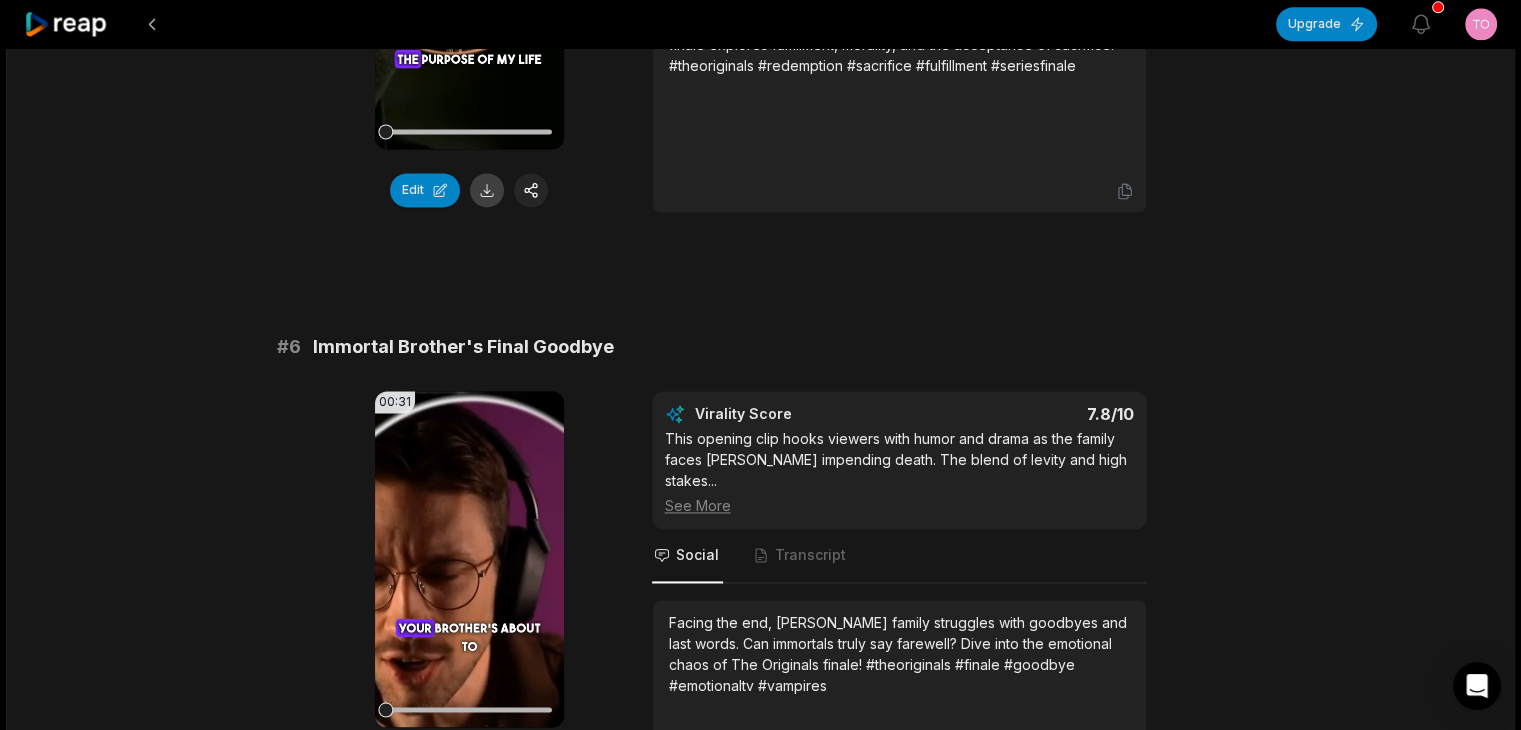 click at bounding box center [487, 190] 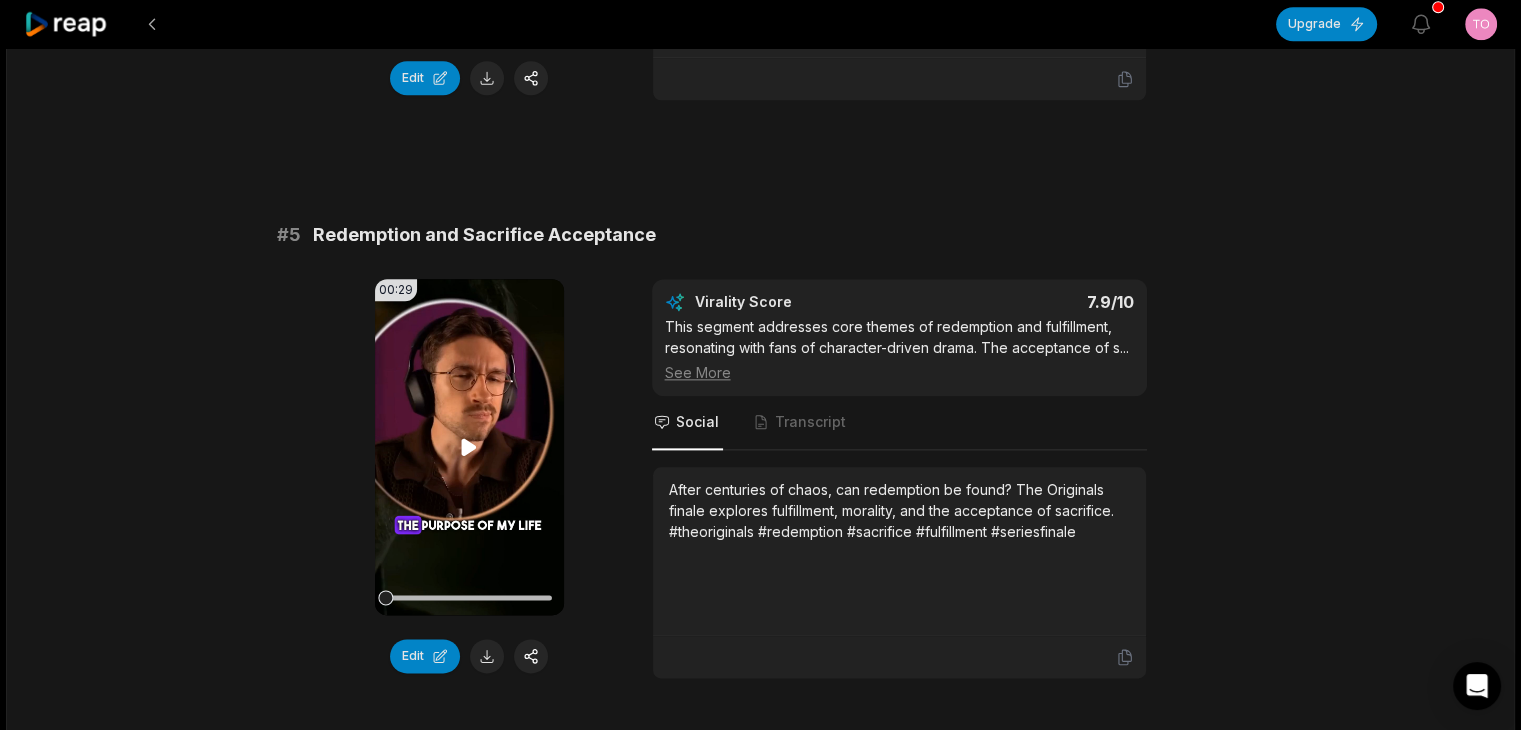 scroll, scrollTop: 2295, scrollLeft: 0, axis: vertical 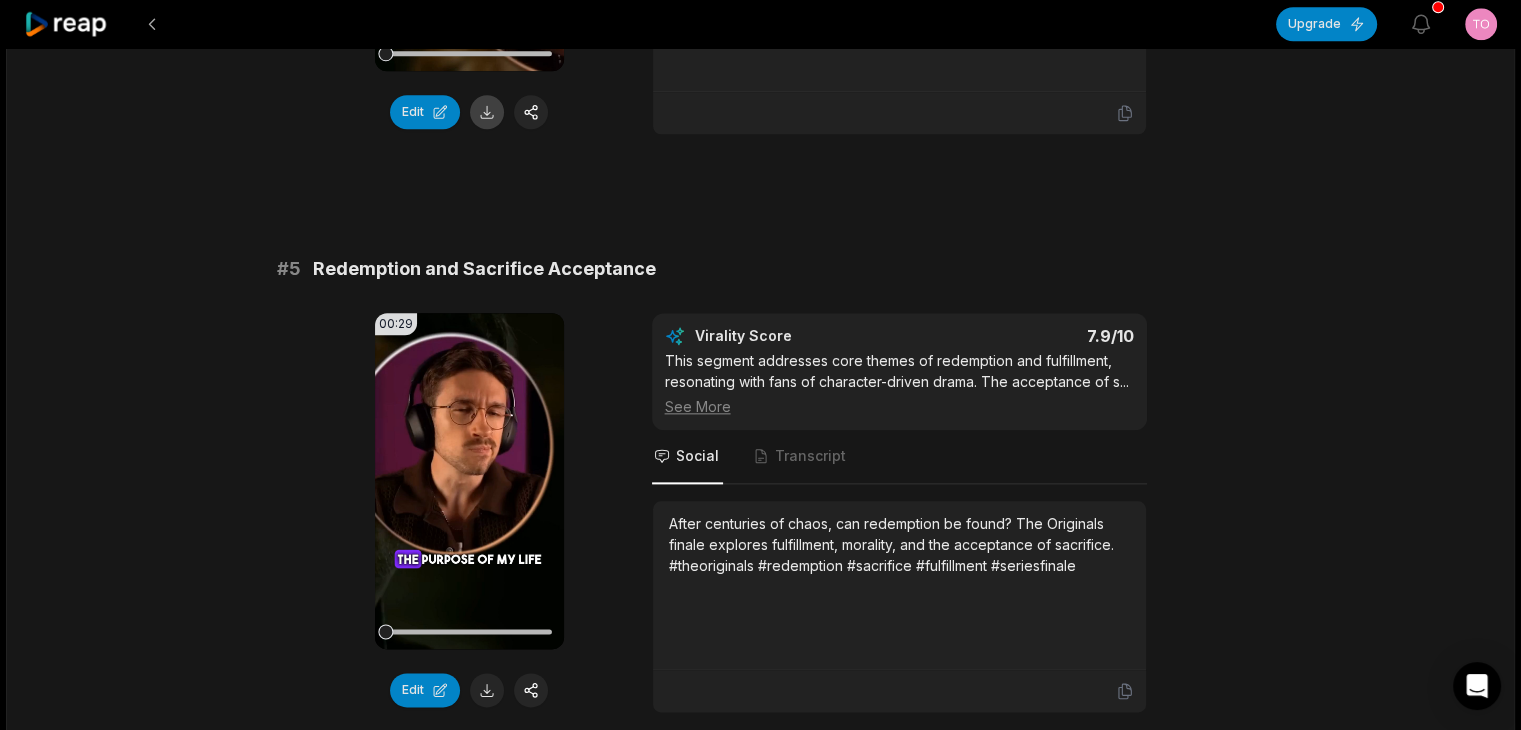 click at bounding box center (487, 112) 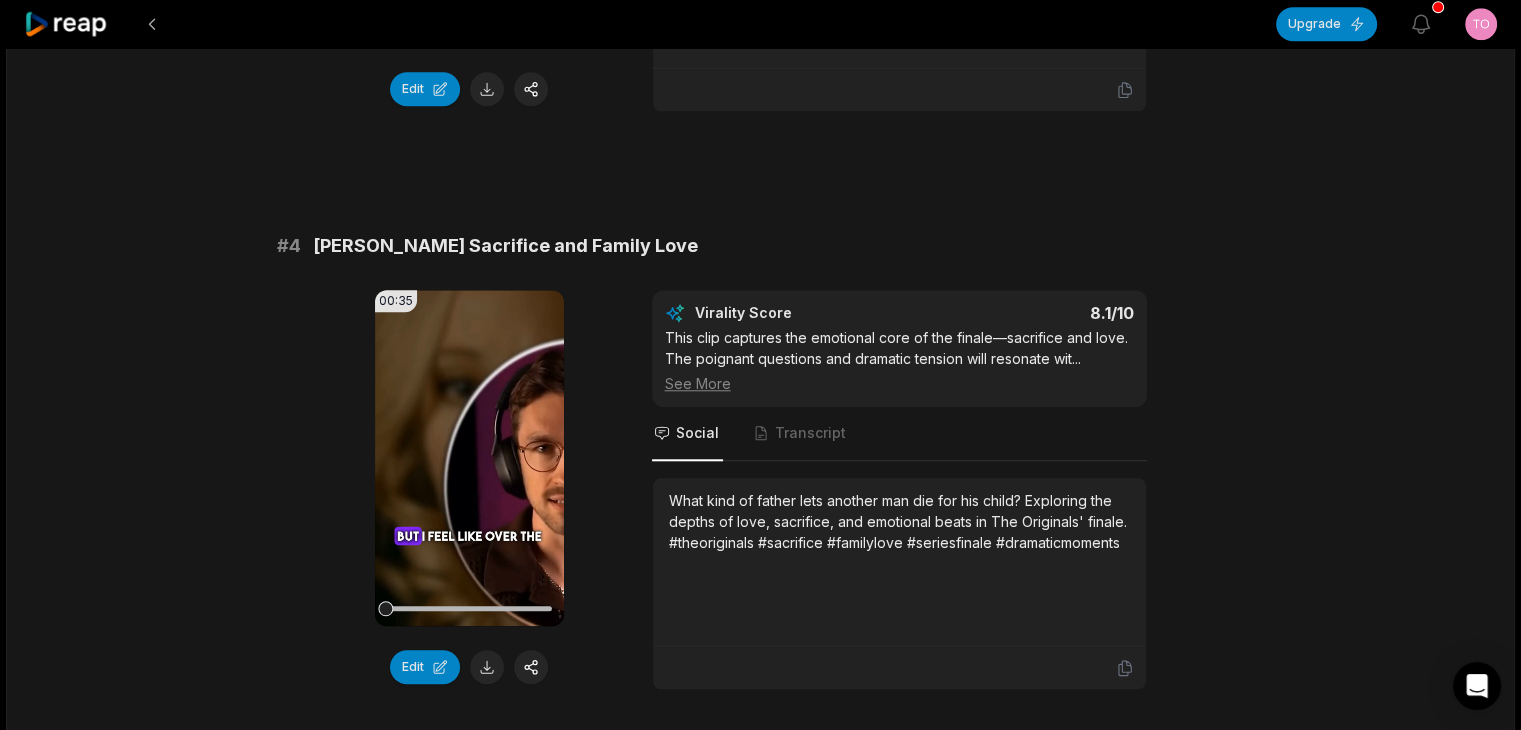 scroll, scrollTop: 1595, scrollLeft: 0, axis: vertical 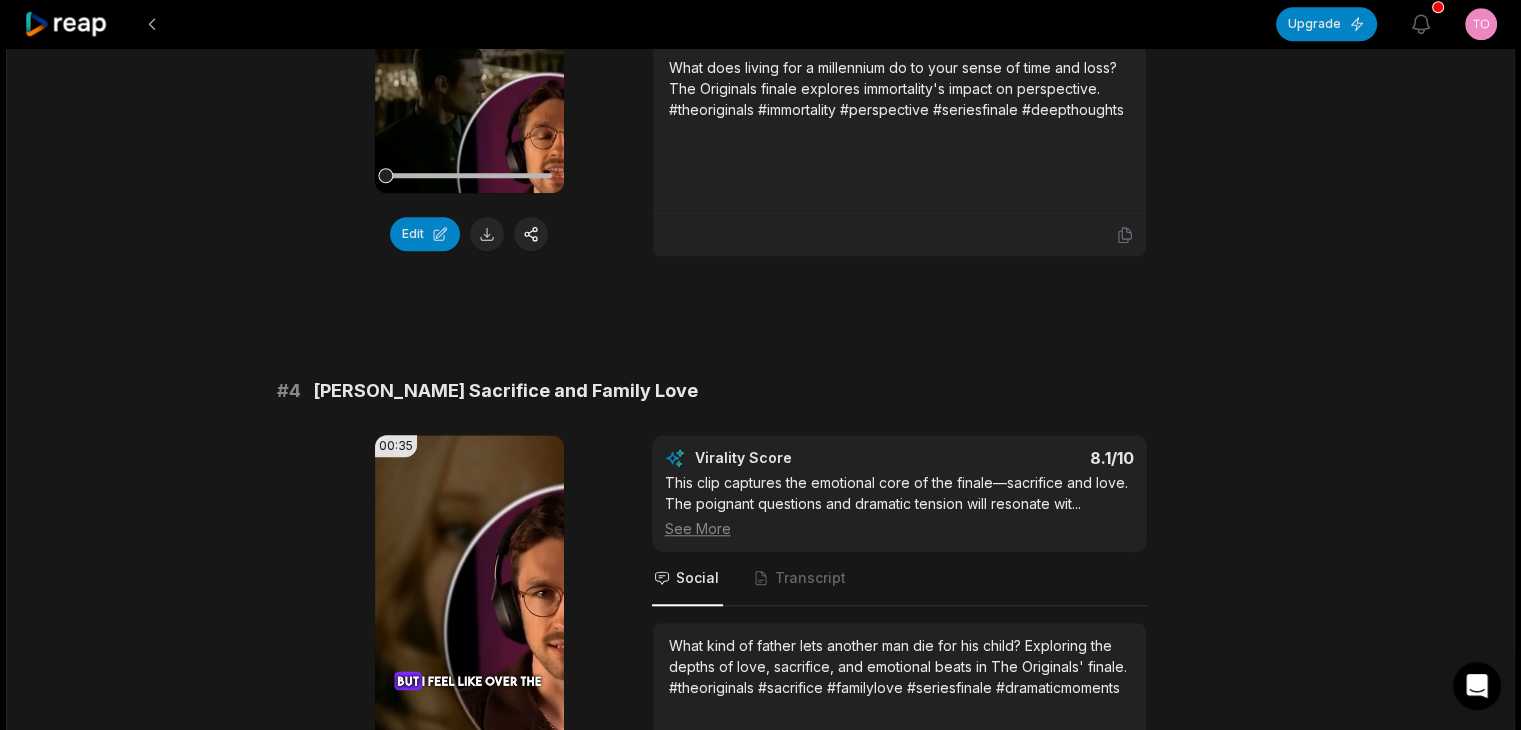 click at bounding box center [487, 234] 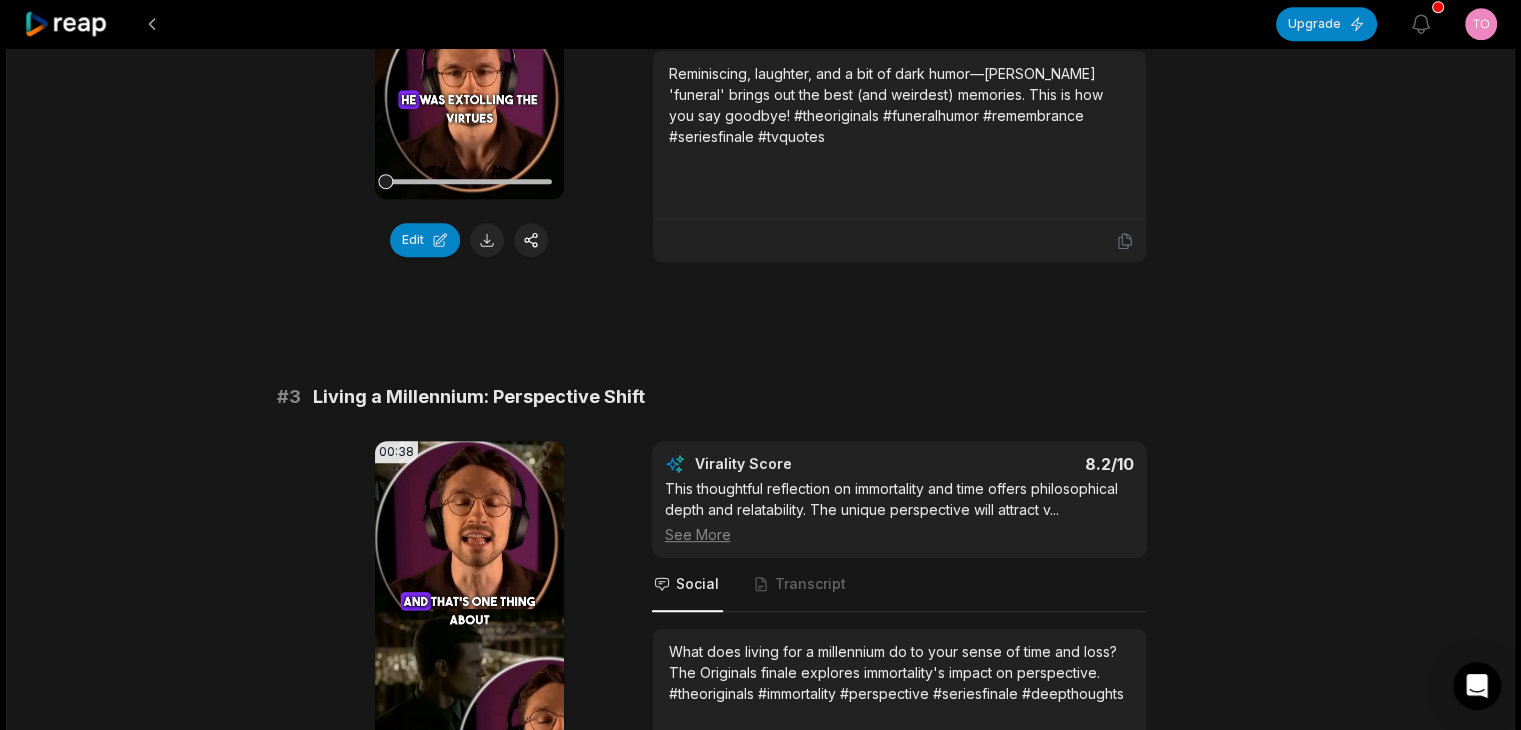 scroll, scrollTop: 895, scrollLeft: 0, axis: vertical 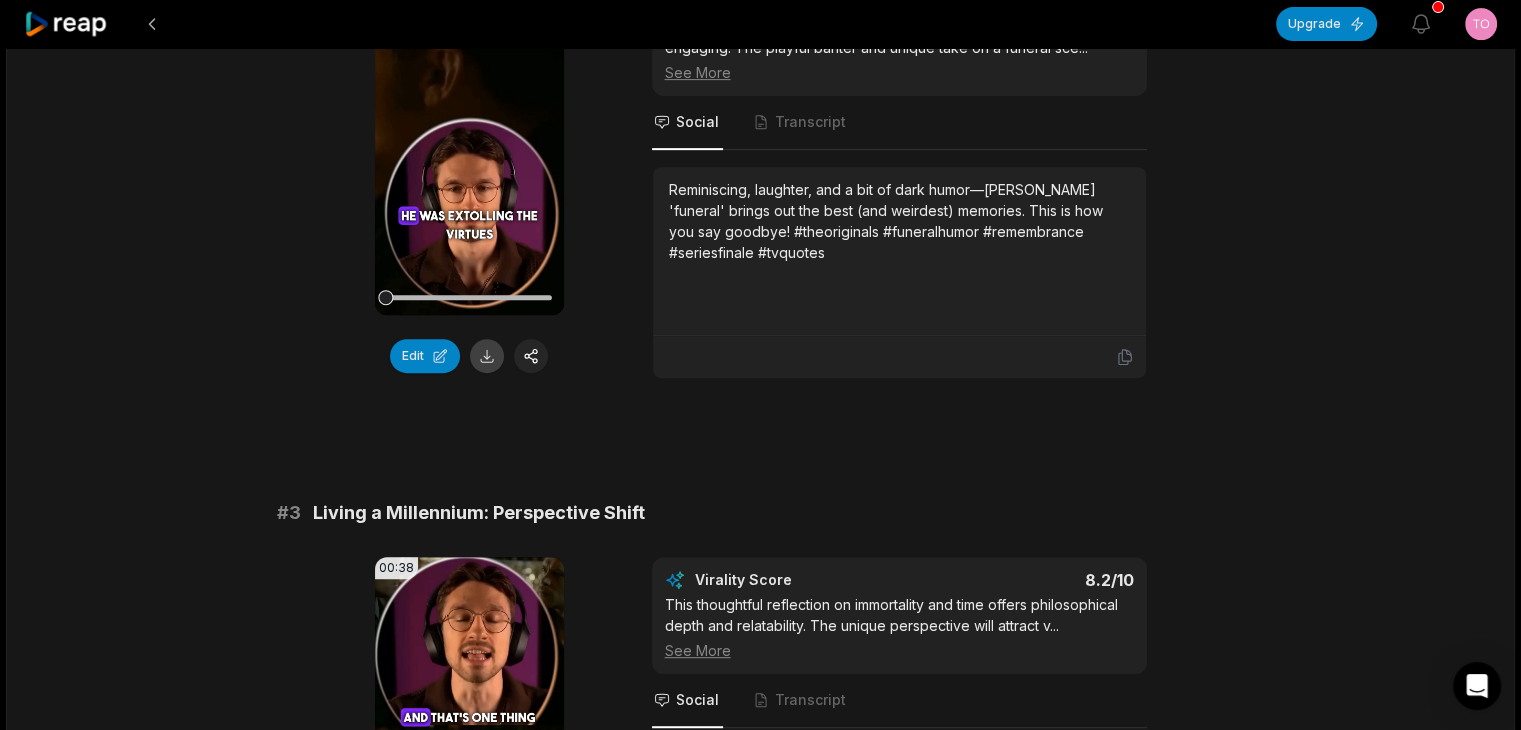 click at bounding box center [487, 356] 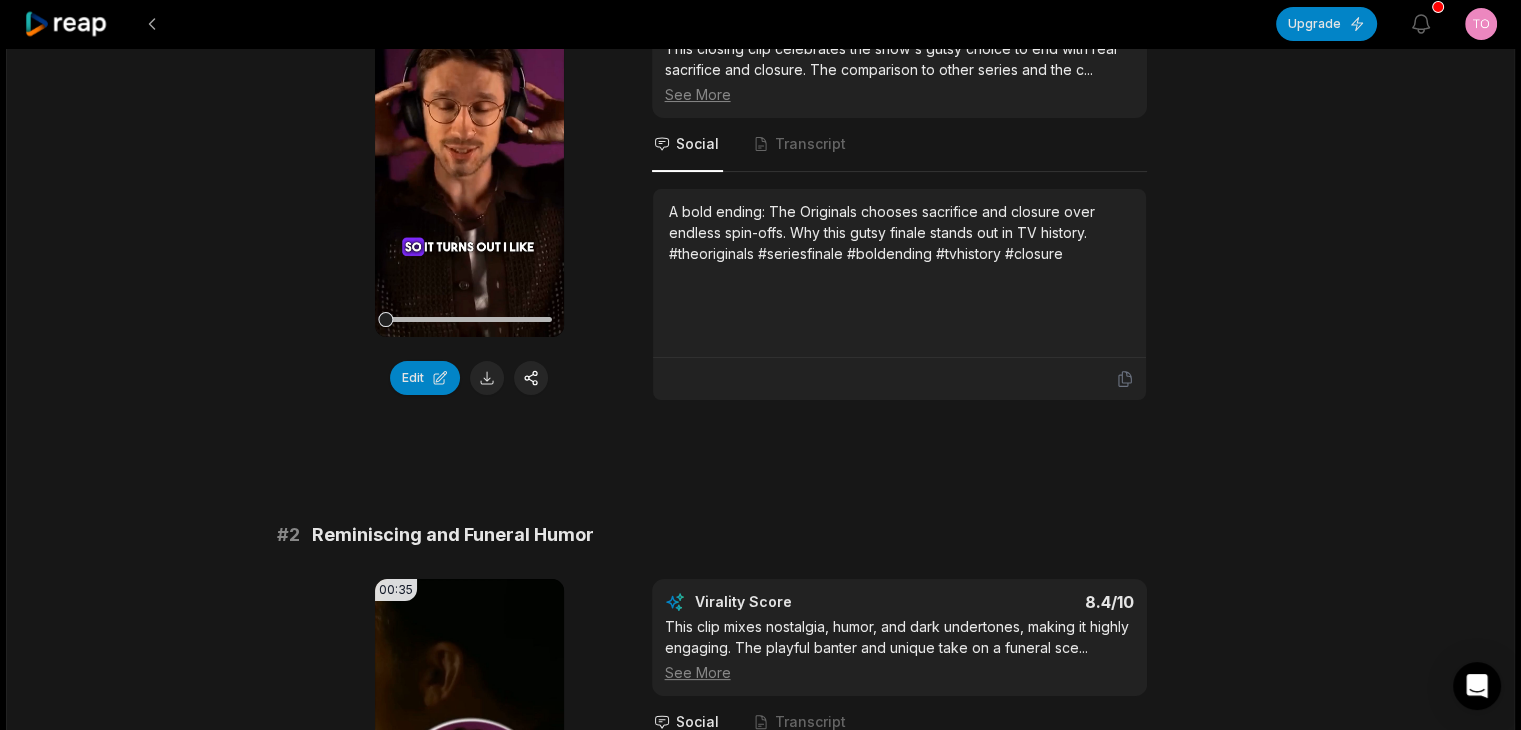 click at bounding box center [487, 378] 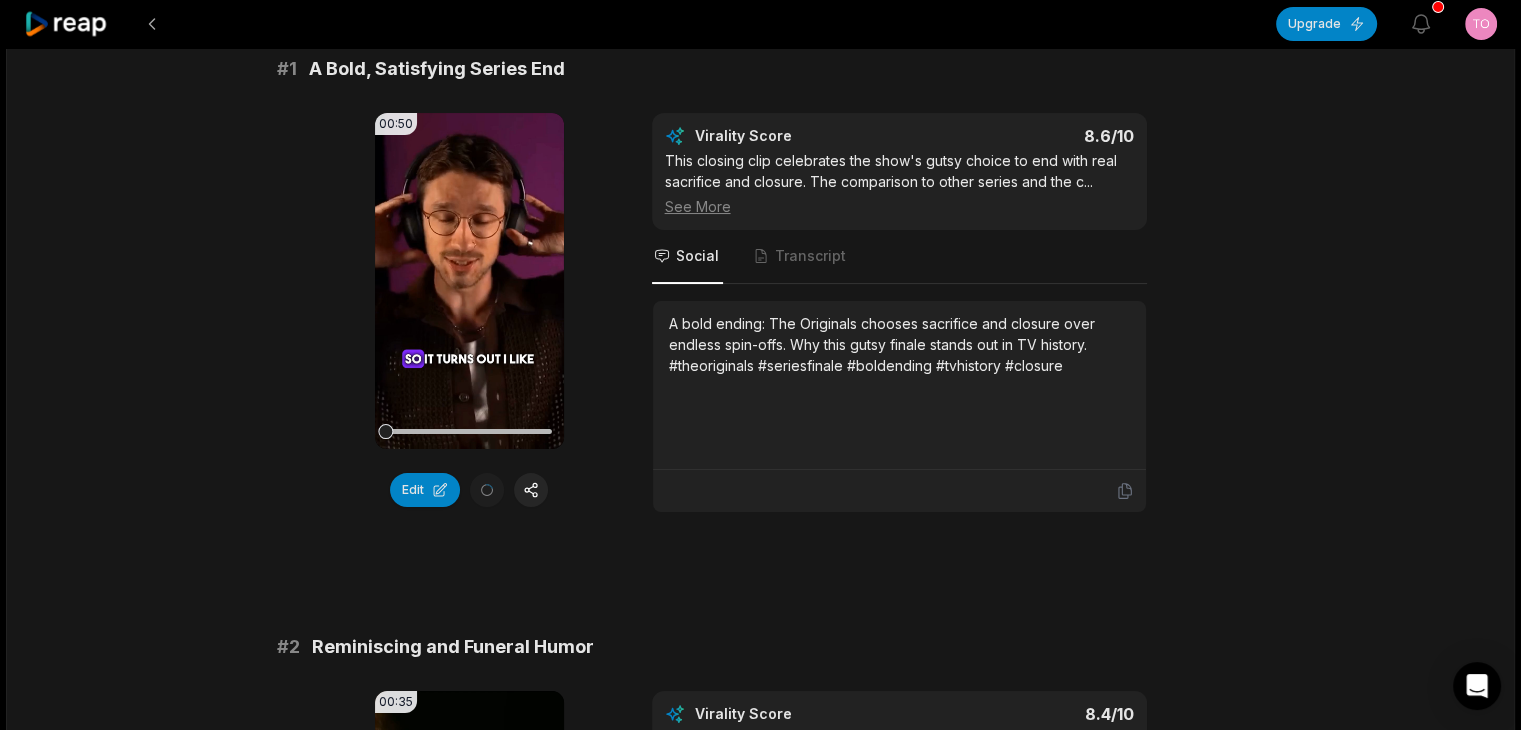 scroll, scrollTop: 0, scrollLeft: 0, axis: both 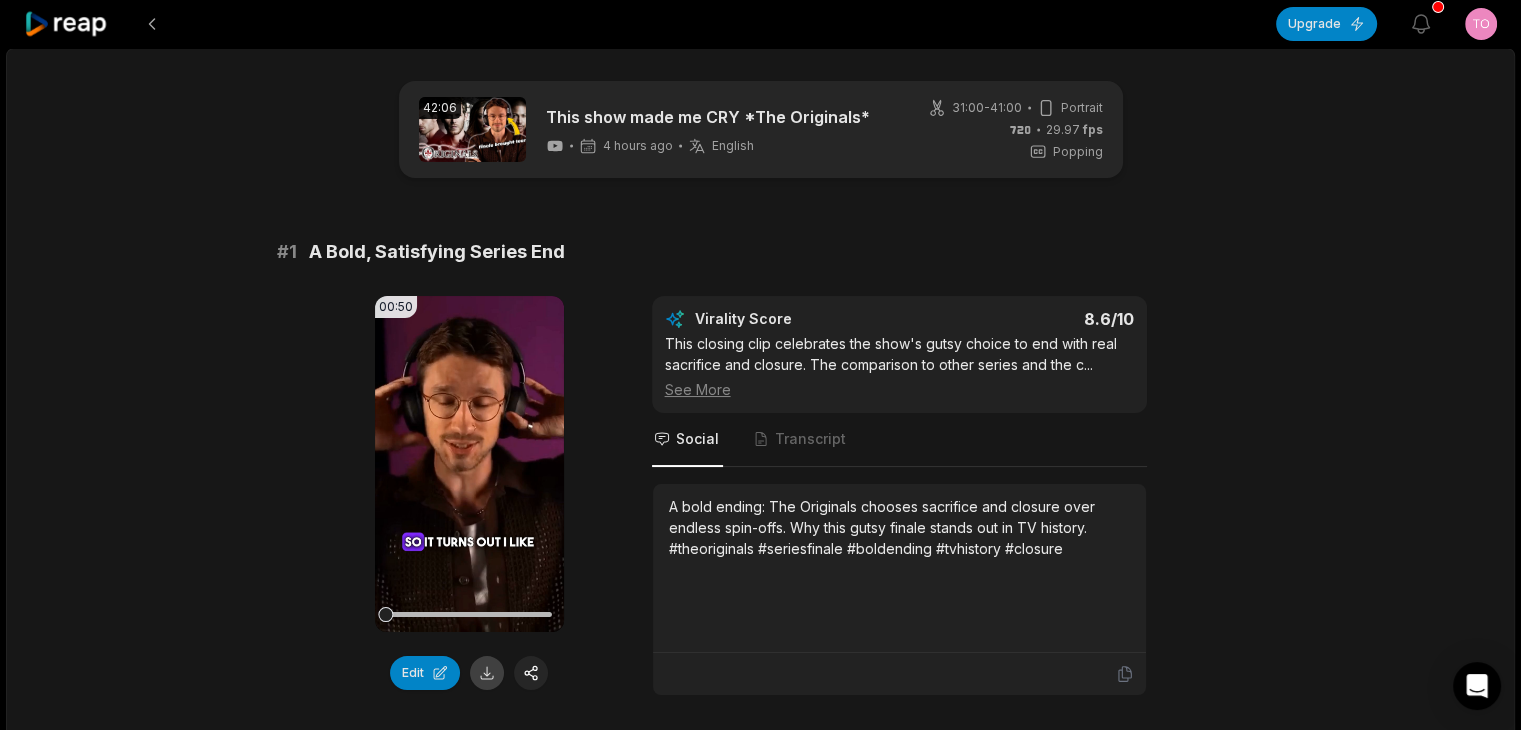 click at bounding box center (487, 673) 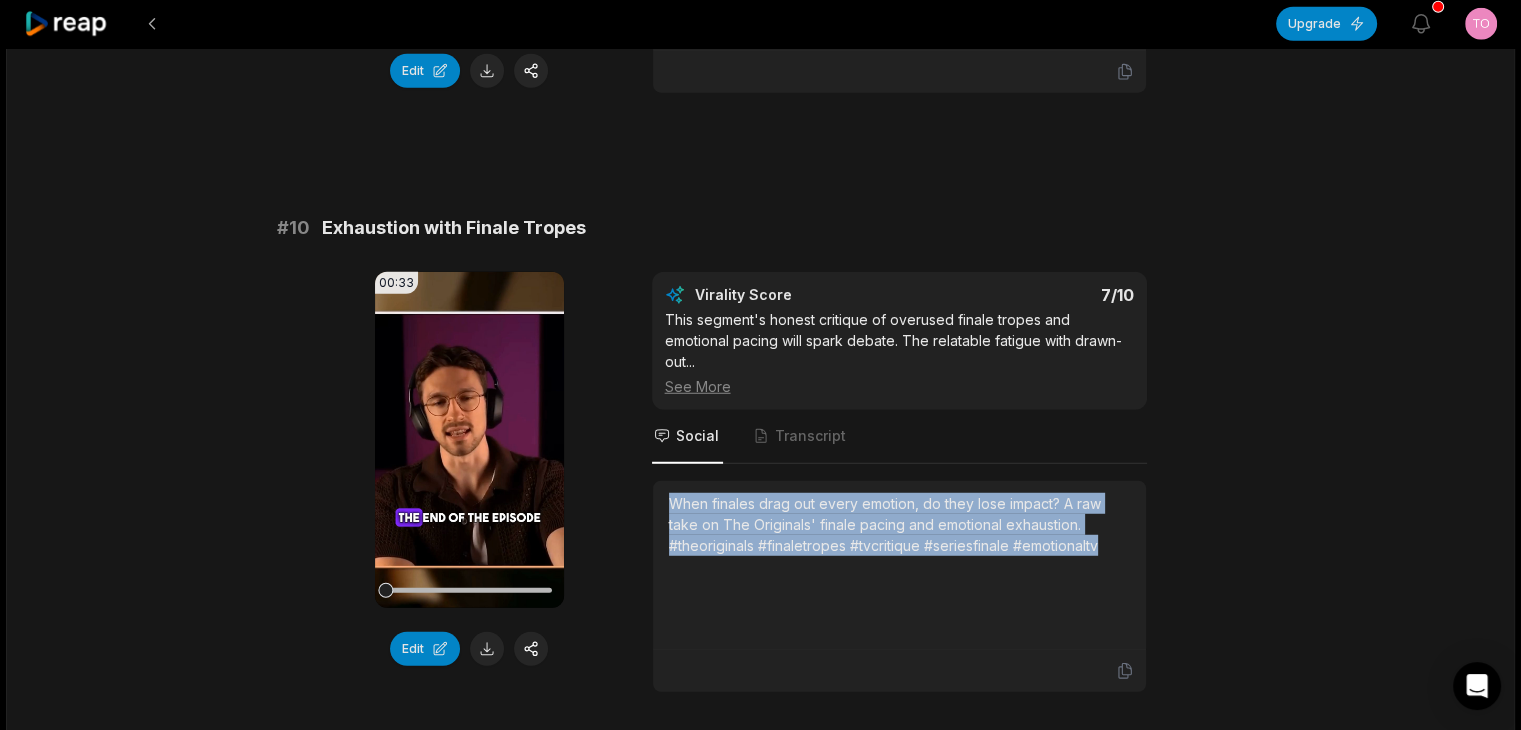 scroll, scrollTop: 5395, scrollLeft: 0, axis: vertical 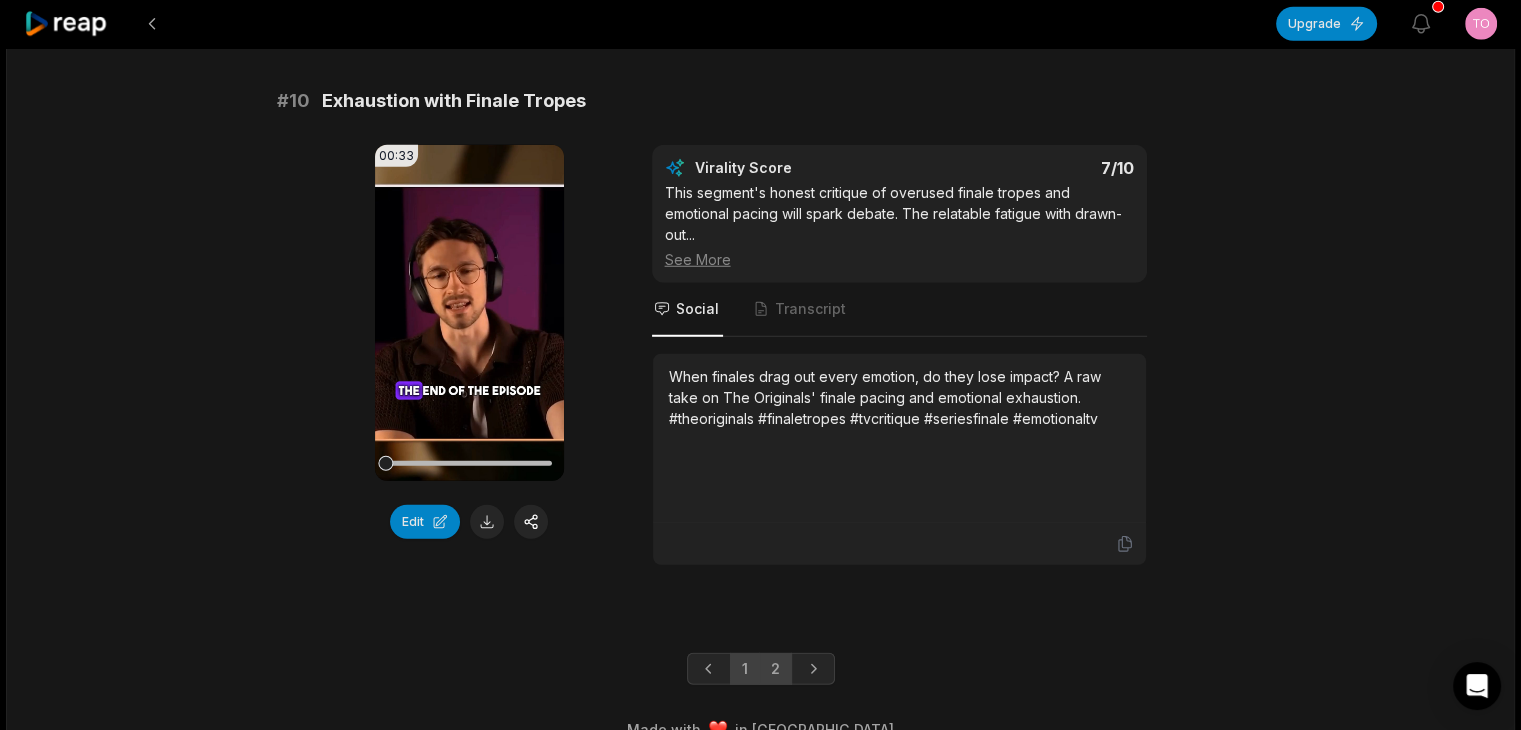 click on "2" at bounding box center (775, 669) 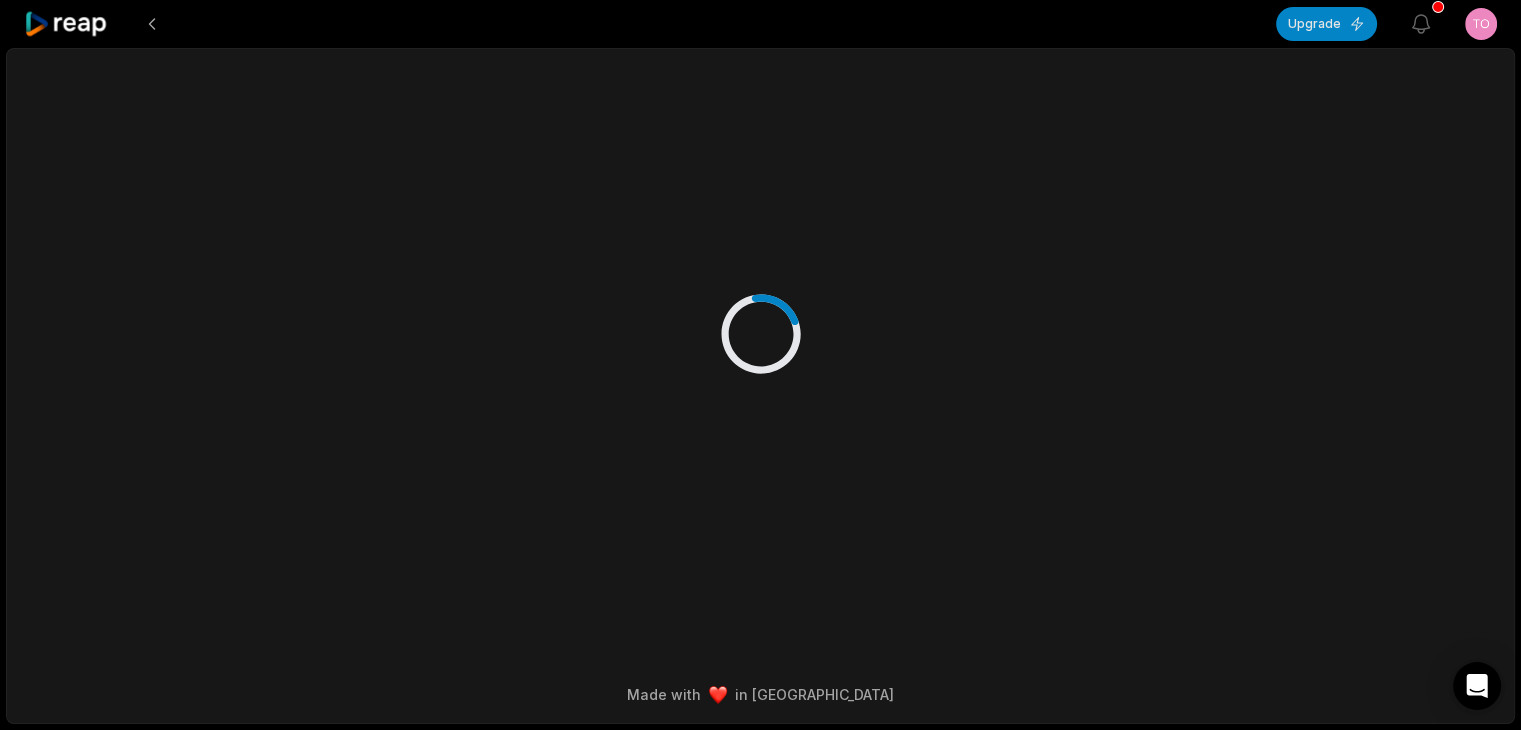 scroll, scrollTop: 0, scrollLeft: 0, axis: both 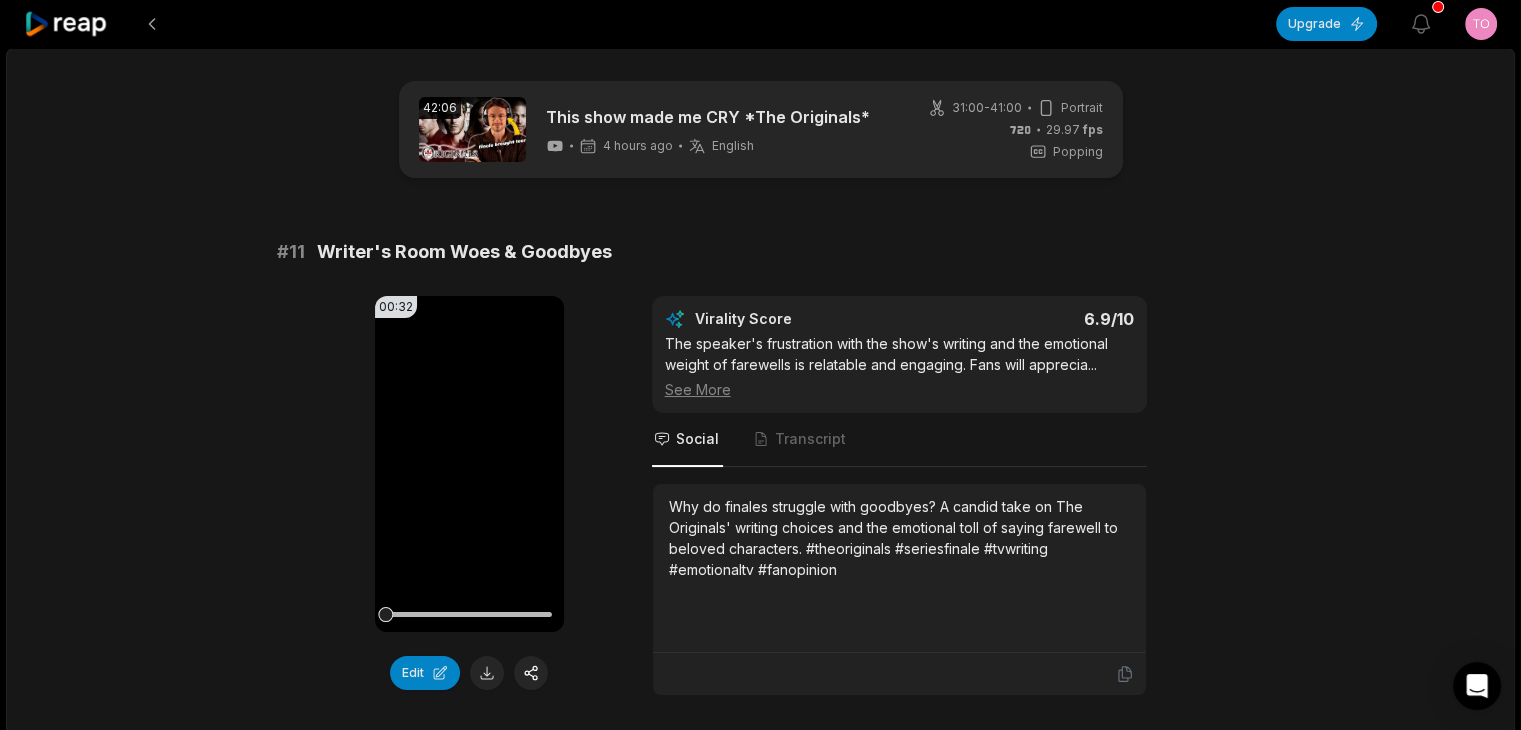click on "Writer's Room Woes & Goodbyes" at bounding box center [464, 252] 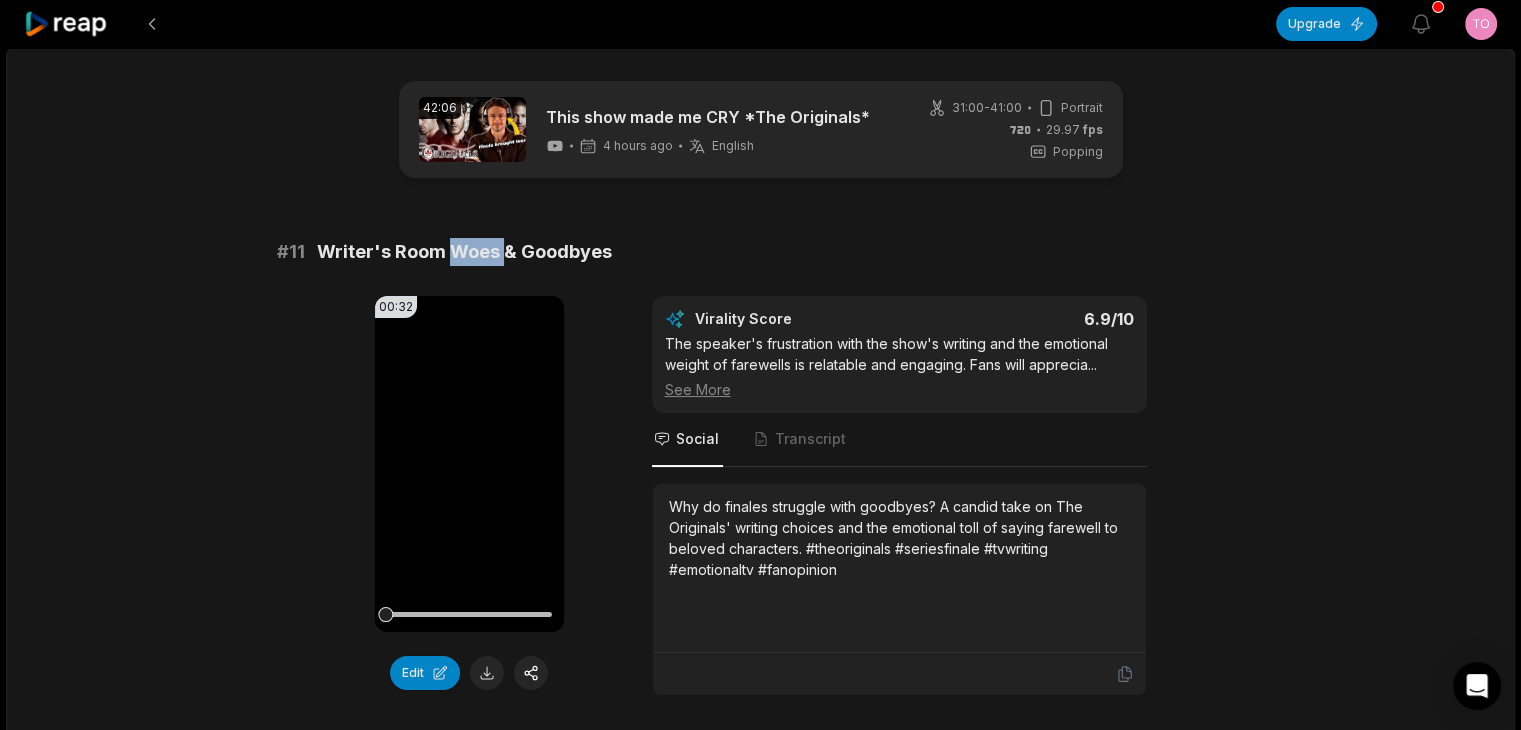 click on "Writer's Room Woes & Goodbyes" at bounding box center (464, 252) 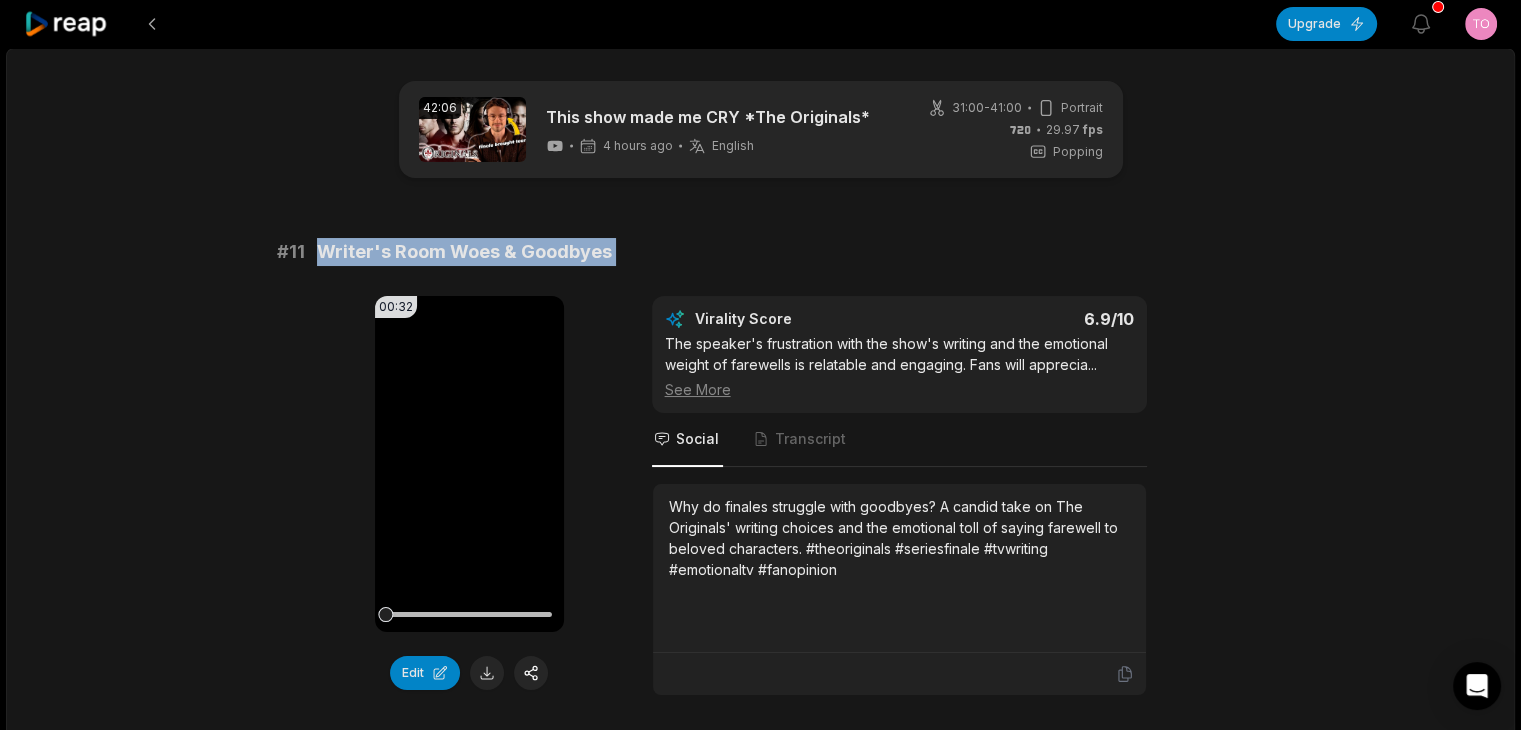 click on "Writer's Room Woes & Goodbyes" at bounding box center [464, 252] 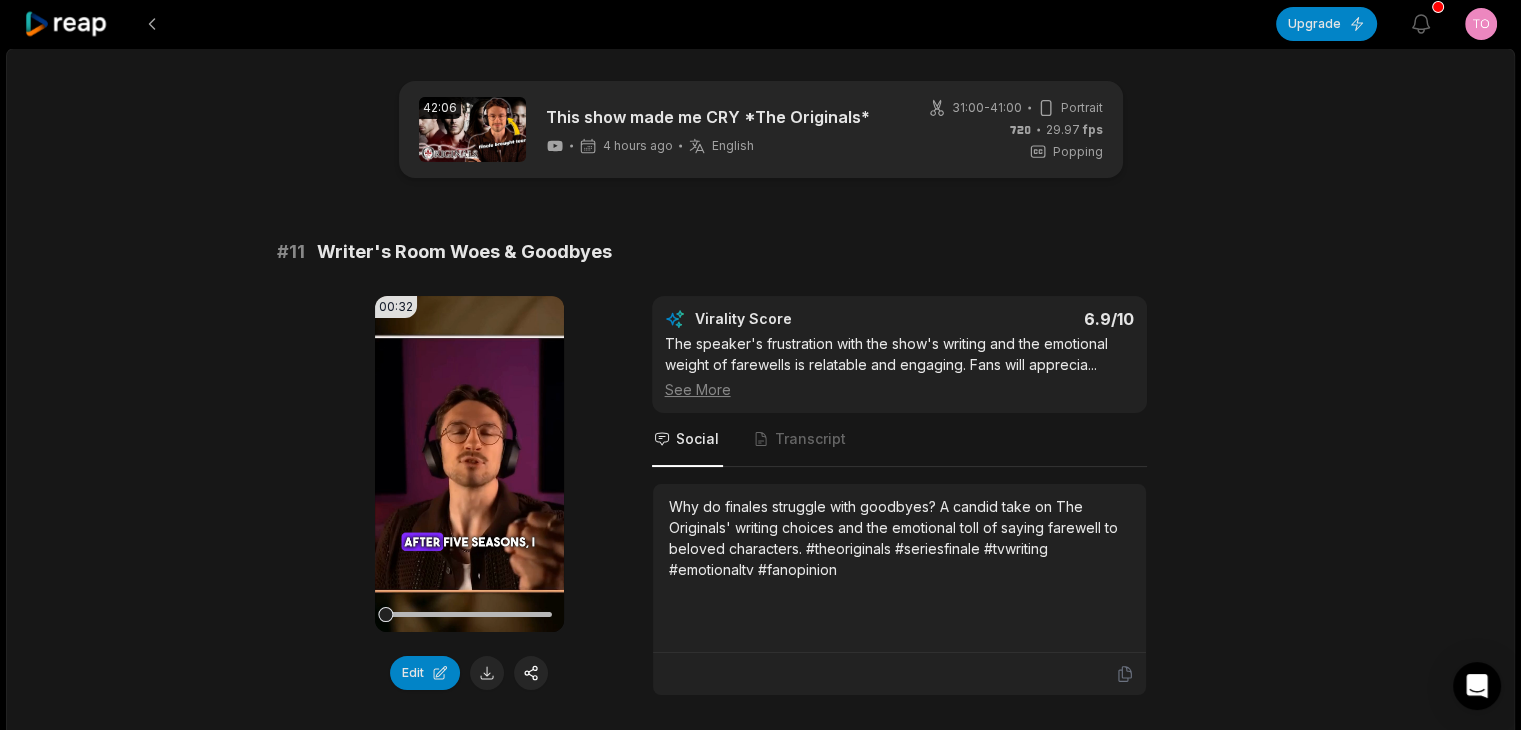click on "Why do finales struggle with goodbyes? A candid take on The Originals' writing choices and the emotional toll of saying farewell to beloved characters. #theoriginals #seriesfinale #tvwriting #emotionaltv #fanopinion" at bounding box center (899, 538) 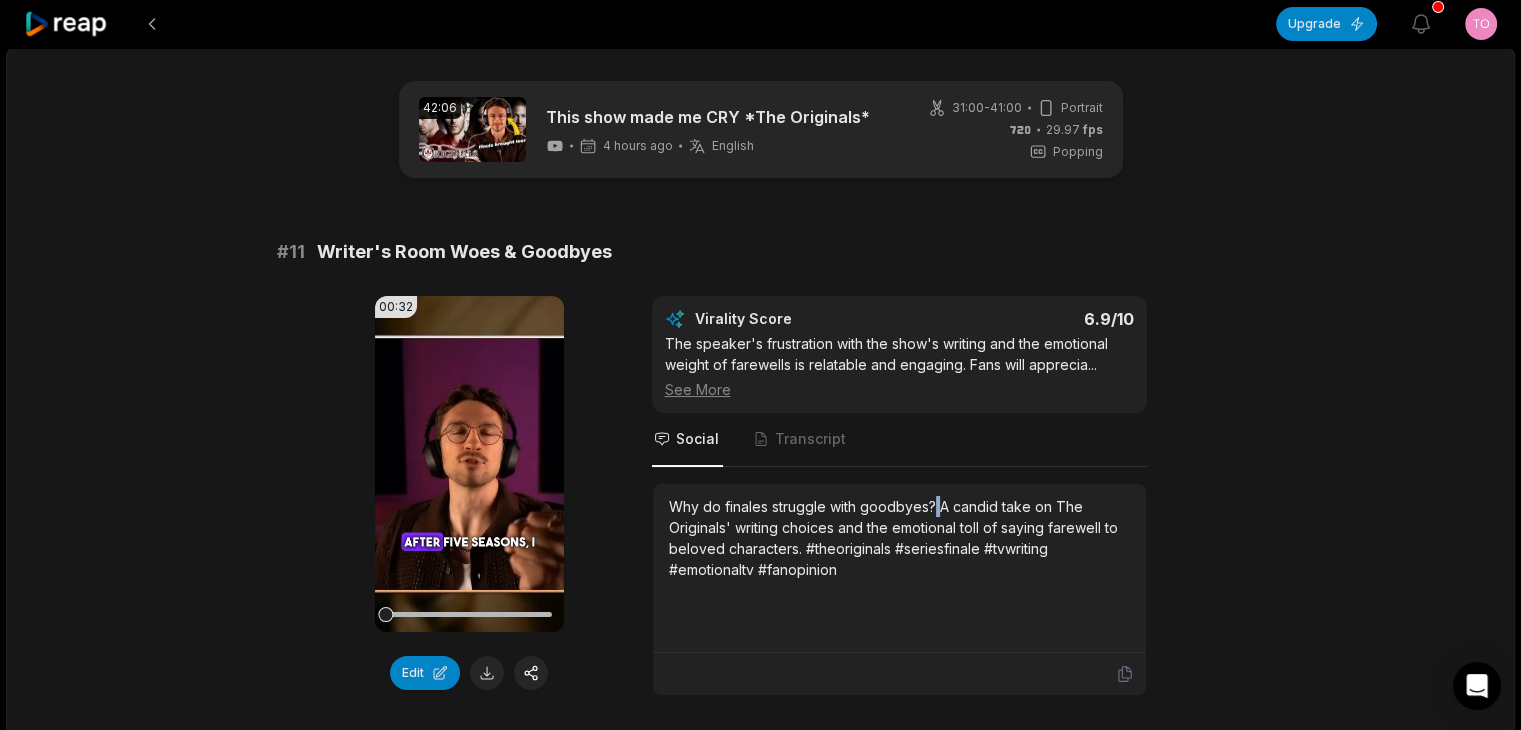 click on "Why do finales struggle with goodbyes? A candid take on The Originals' writing choices and the emotional toll of saying farewell to beloved characters. #theoriginals #seriesfinale #tvwriting #emotionaltv #fanopinion" at bounding box center (899, 538) 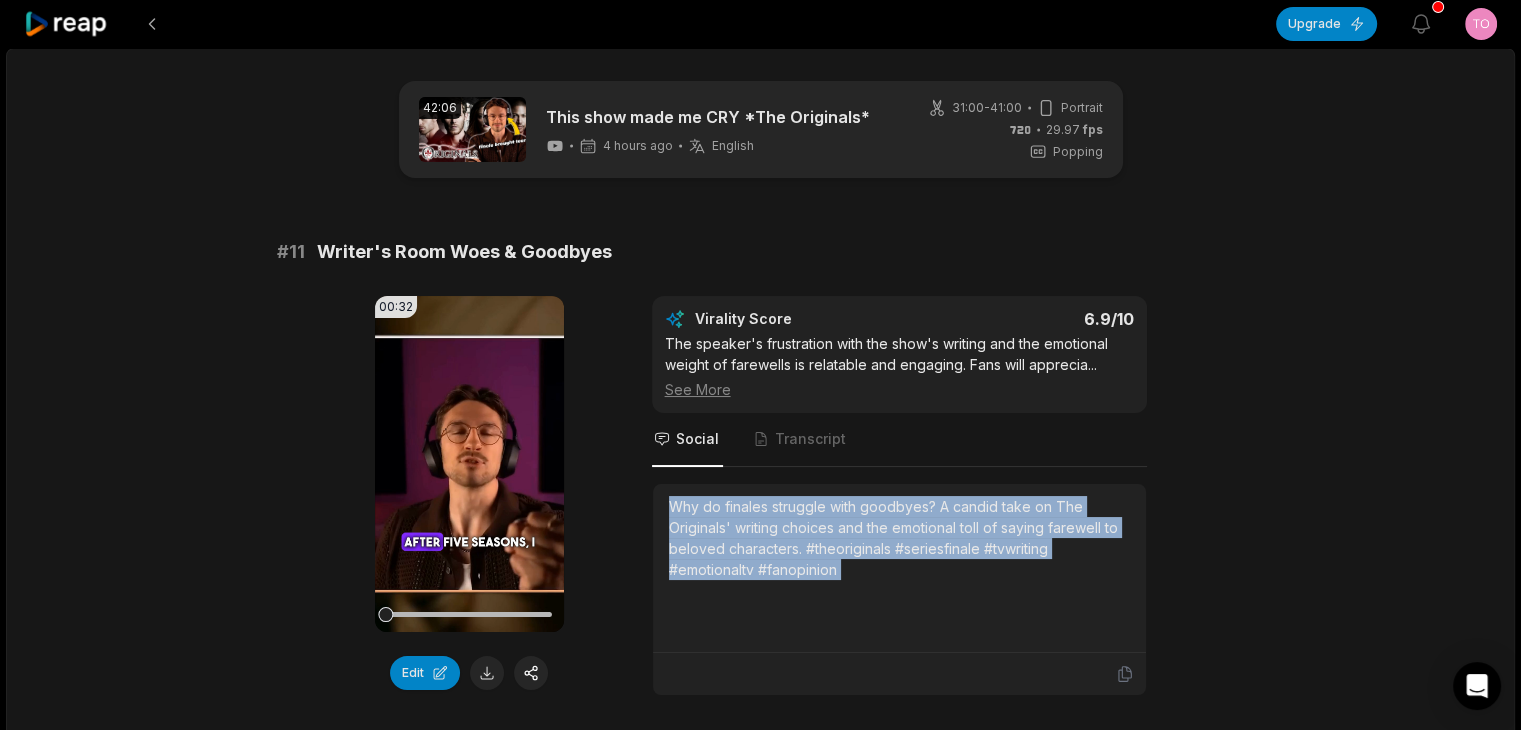 click on "Why do finales struggle with goodbyes? A candid take on The Originals' writing choices and the emotional toll of saying farewell to beloved characters. #theoriginals #seriesfinale #tvwriting #emotionaltv #fanopinion" at bounding box center (899, 538) 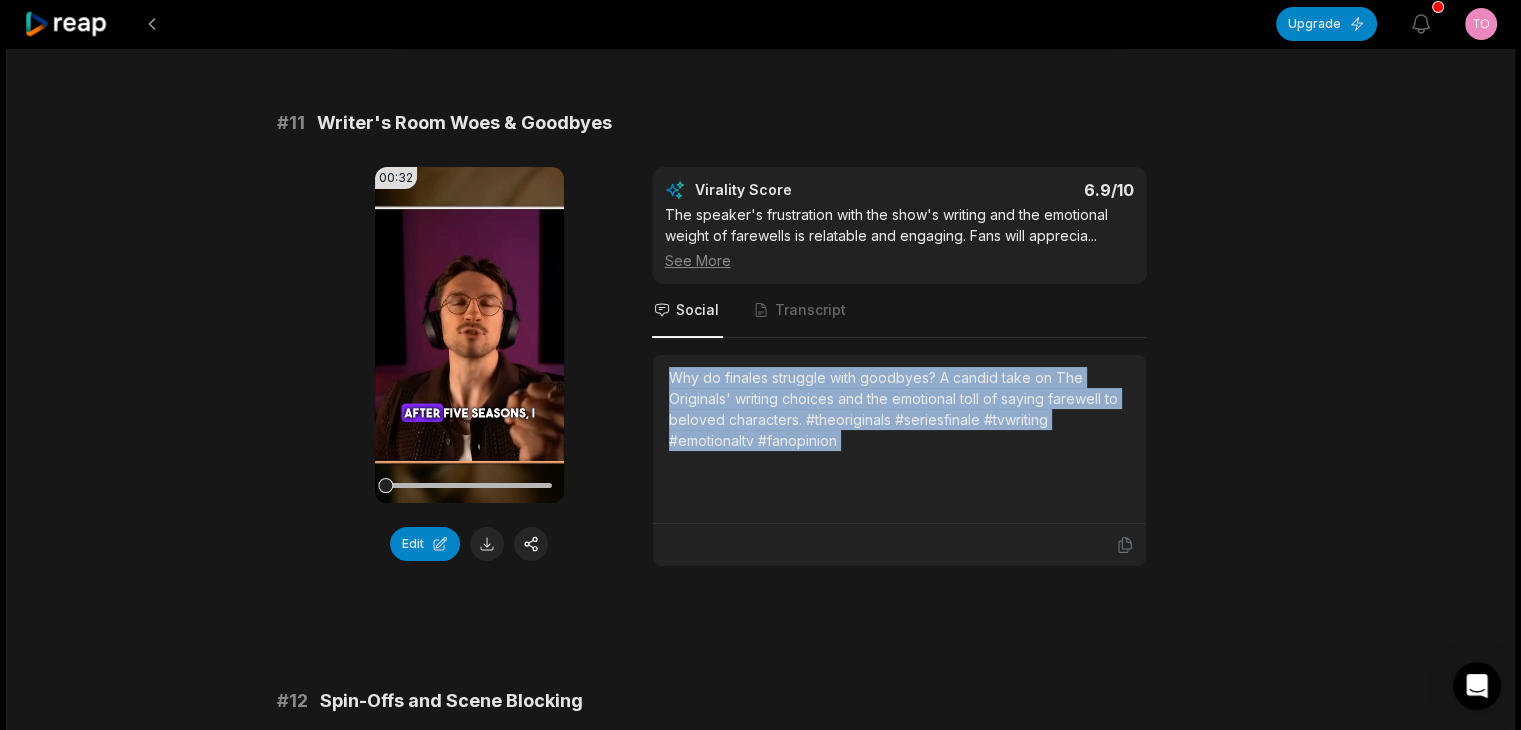 scroll, scrollTop: 500, scrollLeft: 0, axis: vertical 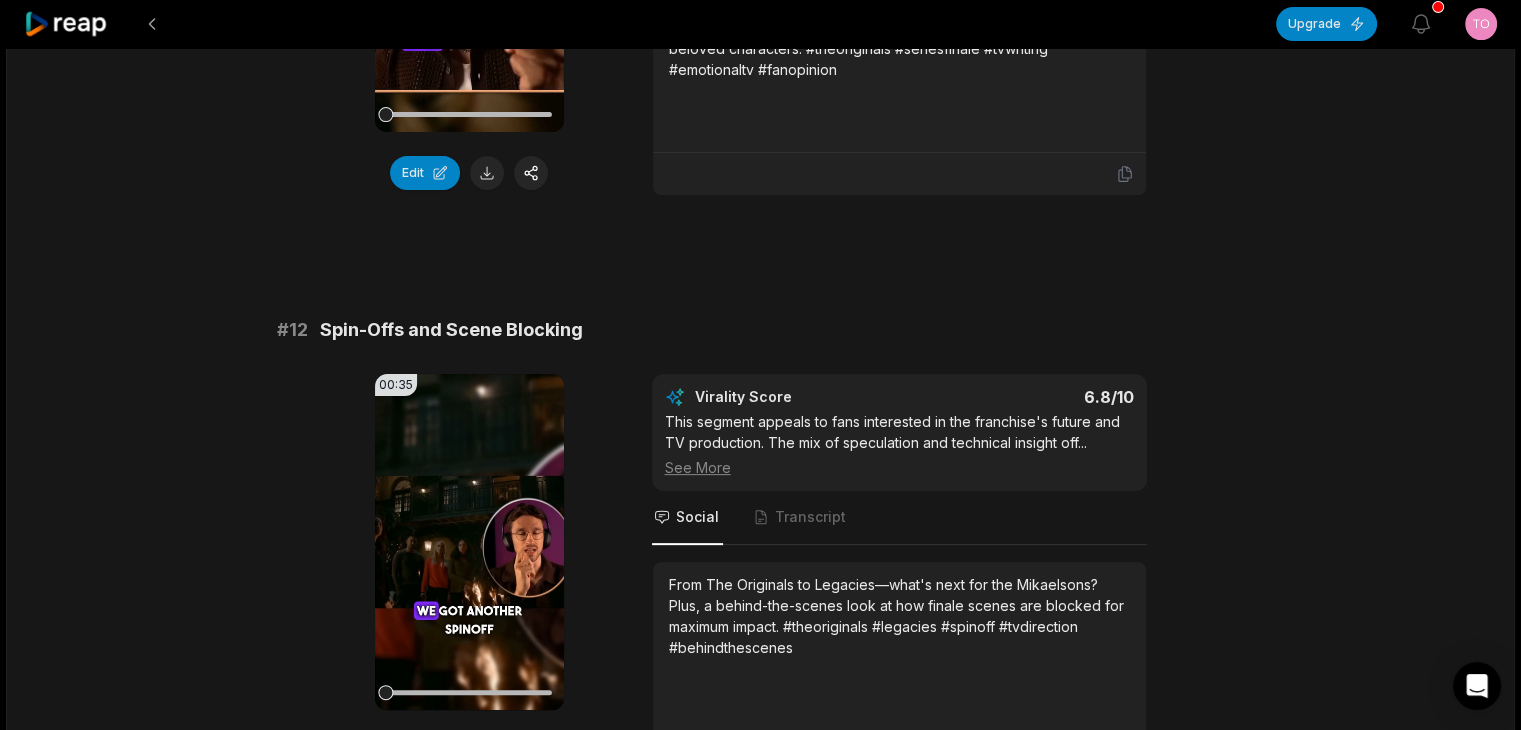 click on "Spin-Offs and Scene Blocking" at bounding box center (451, 330) 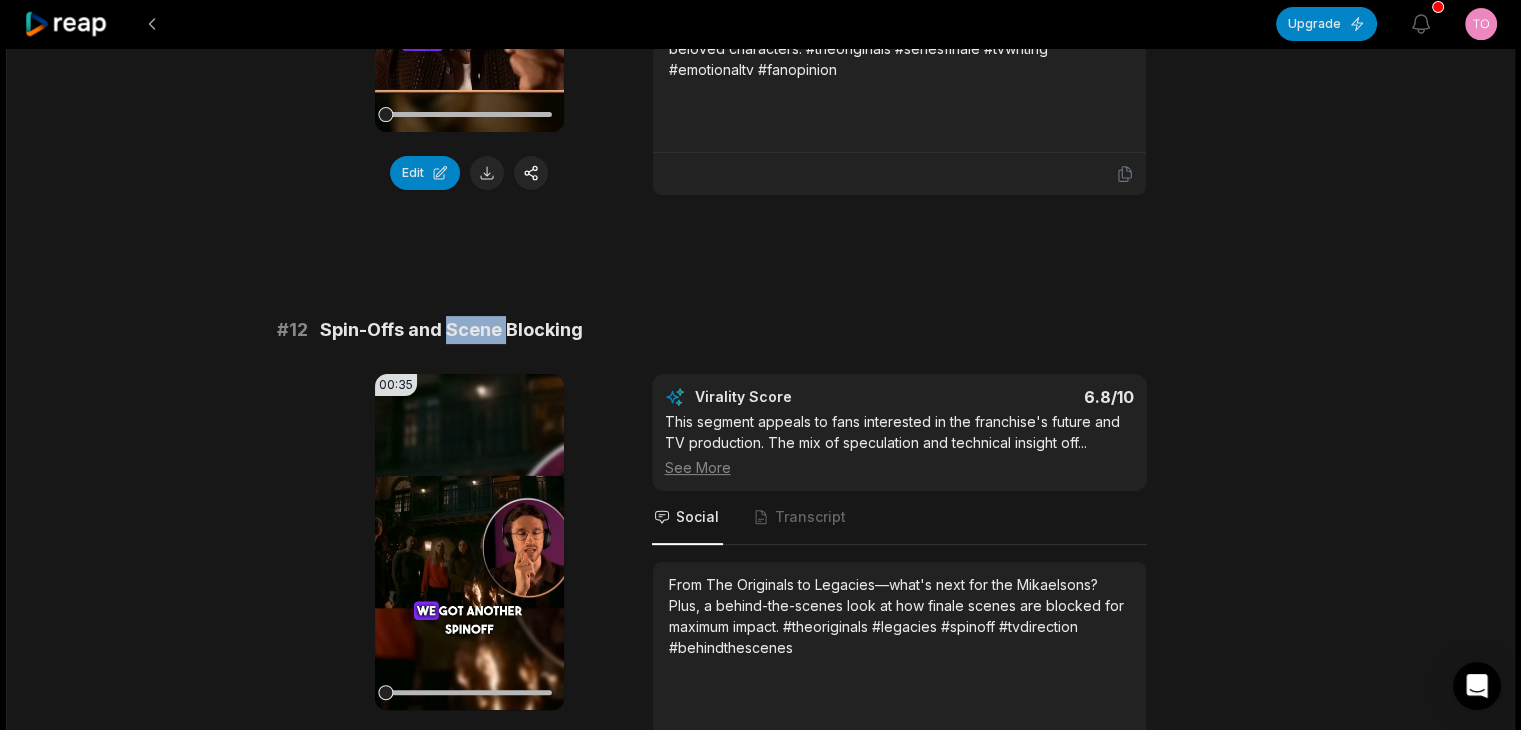 click on "Spin-Offs and Scene Blocking" at bounding box center [451, 330] 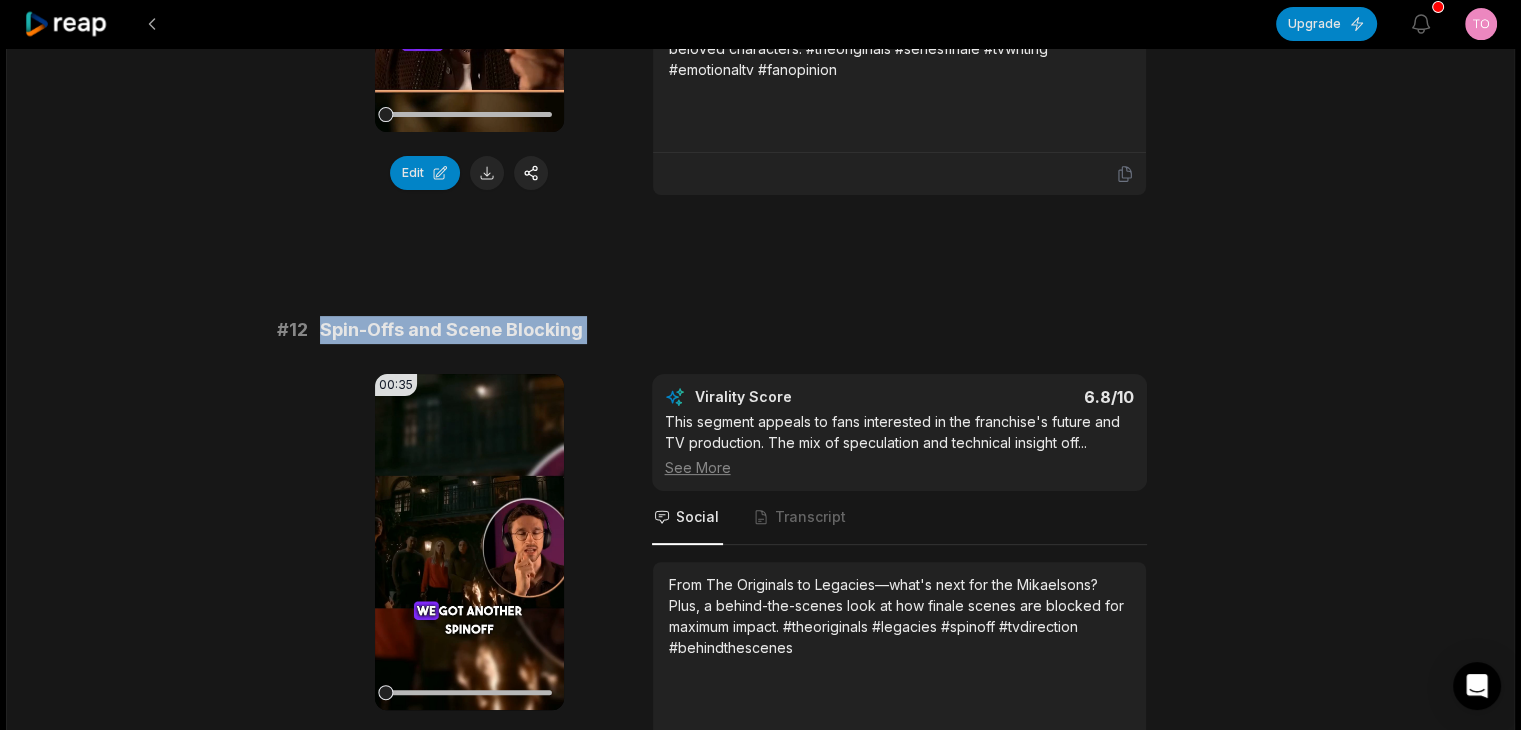 click on "Spin-Offs and Scene Blocking" at bounding box center [451, 330] 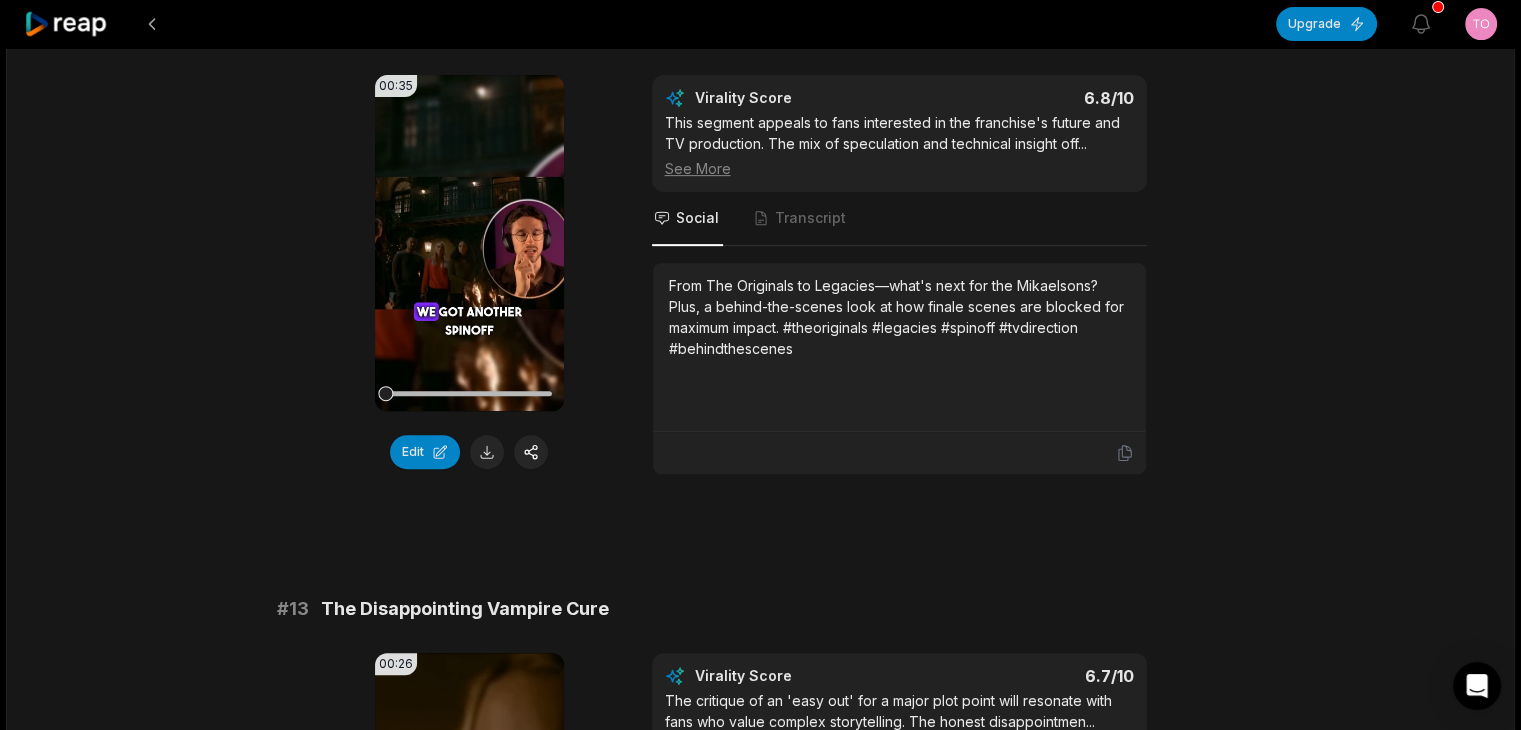 scroll, scrollTop: 800, scrollLeft: 0, axis: vertical 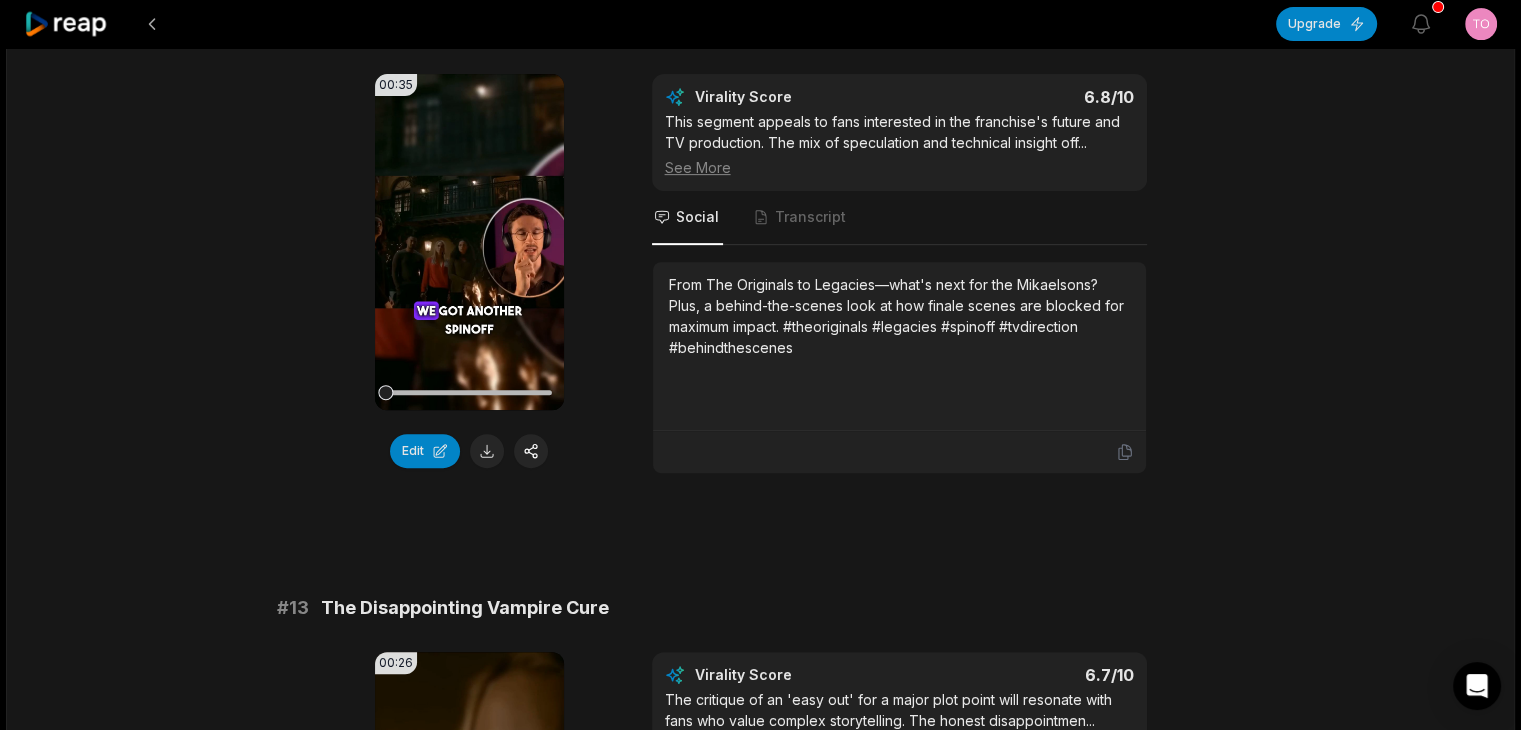 click on "From The Originals to Legacies—what's next for the Mikaelsons? Plus, a behind-the-scenes look at how finale scenes are blocked for maximum impact. #theoriginals #legacies #spinoff #tvdirection #behindthescenes" at bounding box center (899, 316) 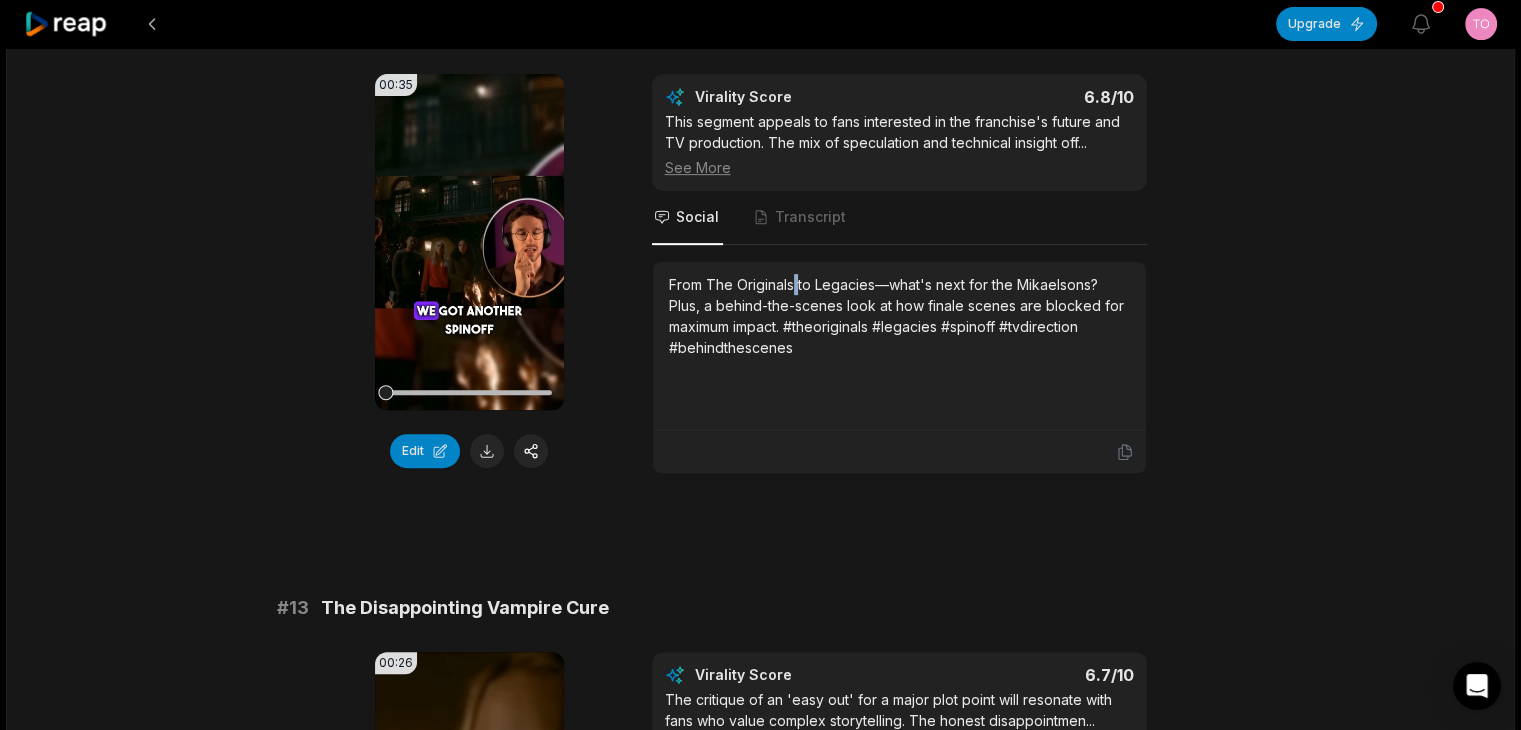 click on "From The Originals to Legacies—what's next for the Mikaelsons? Plus, a behind-the-scenes look at how finale scenes are blocked for maximum impact. #theoriginals #legacies #spinoff #tvdirection #behindthescenes" at bounding box center (899, 316) 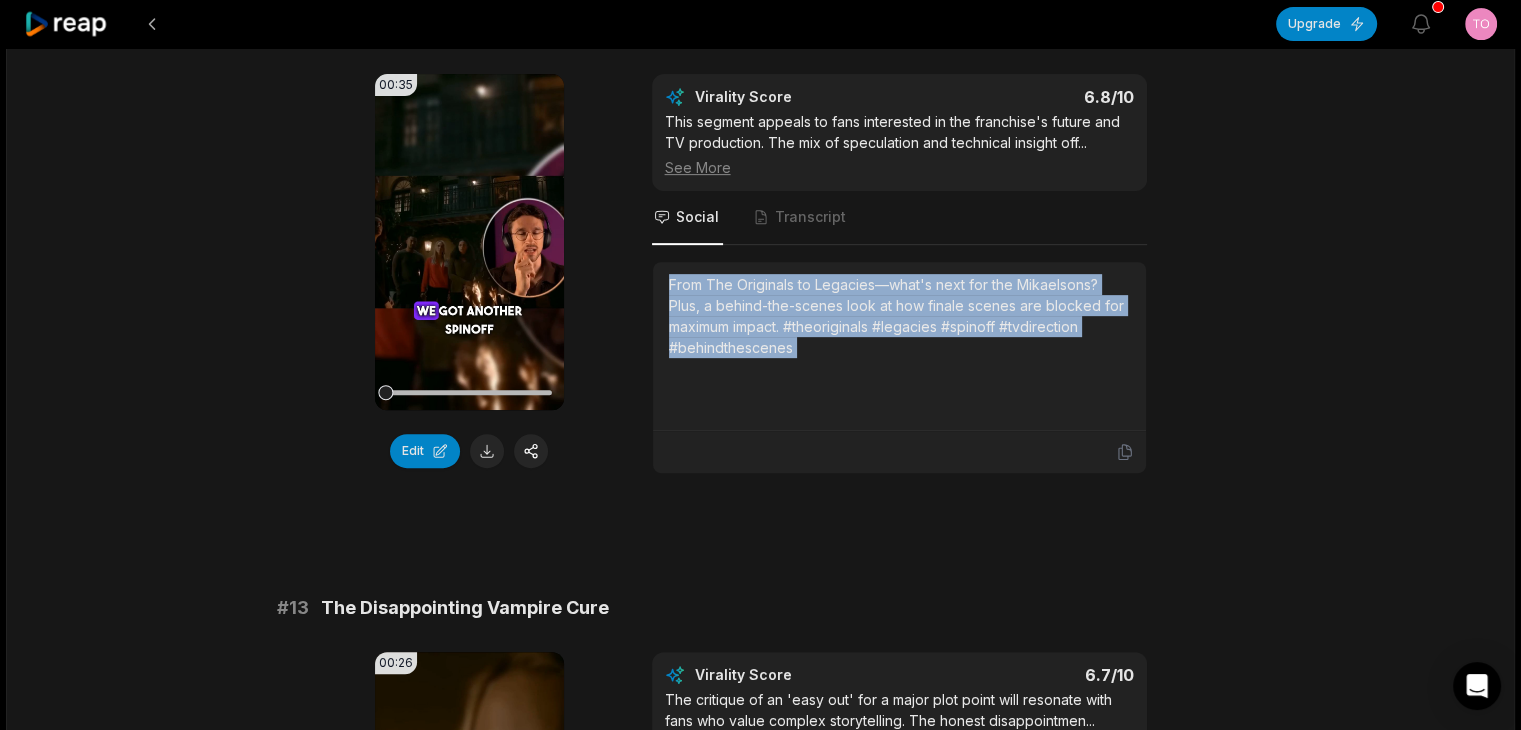 click on "From The Originals to Legacies—what's next for the Mikaelsons? Plus, a behind-the-scenes look at how finale scenes are blocked for maximum impact. #theoriginals #legacies #spinoff #tvdirection #behindthescenes" at bounding box center (899, 316) 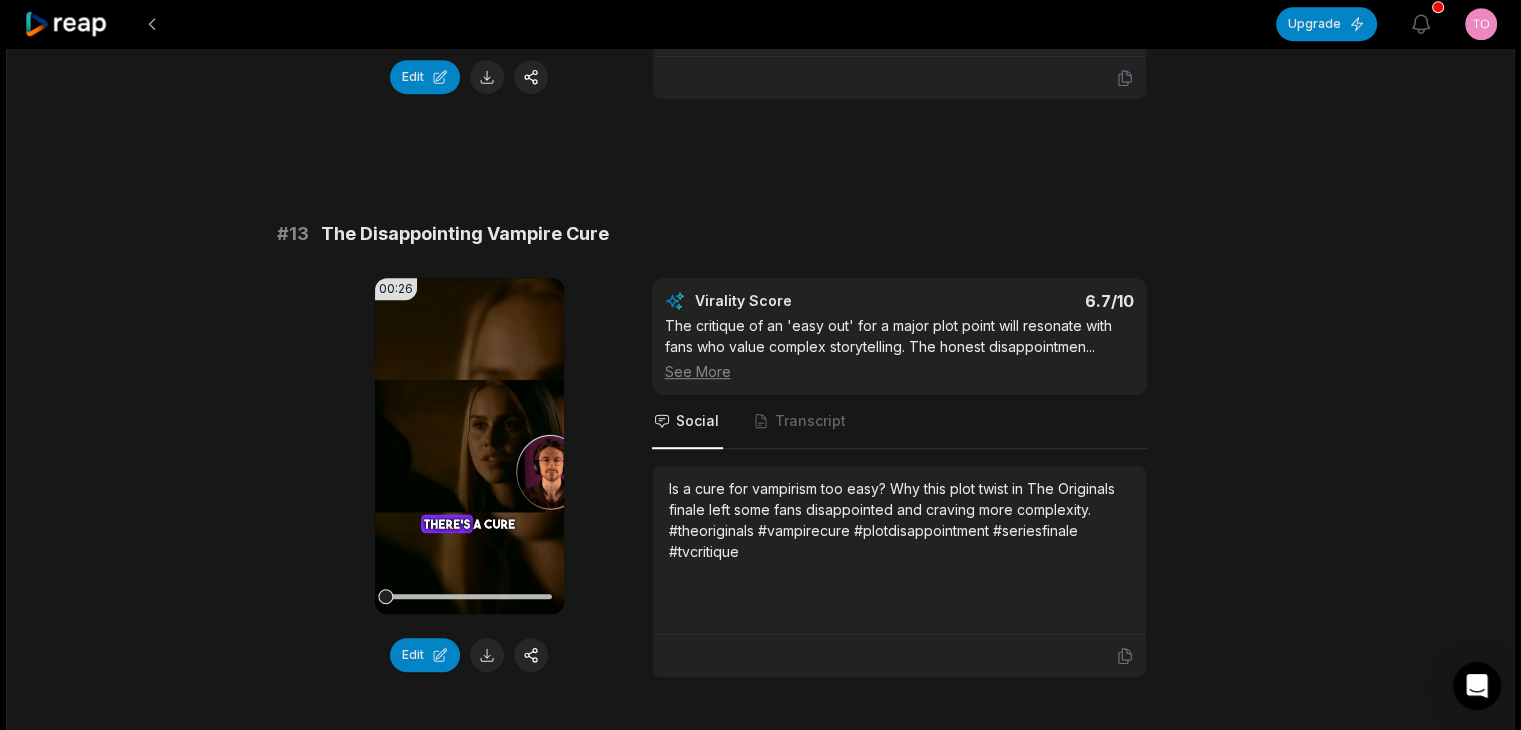 scroll, scrollTop: 1200, scrollLeft: 0, axis: vertical 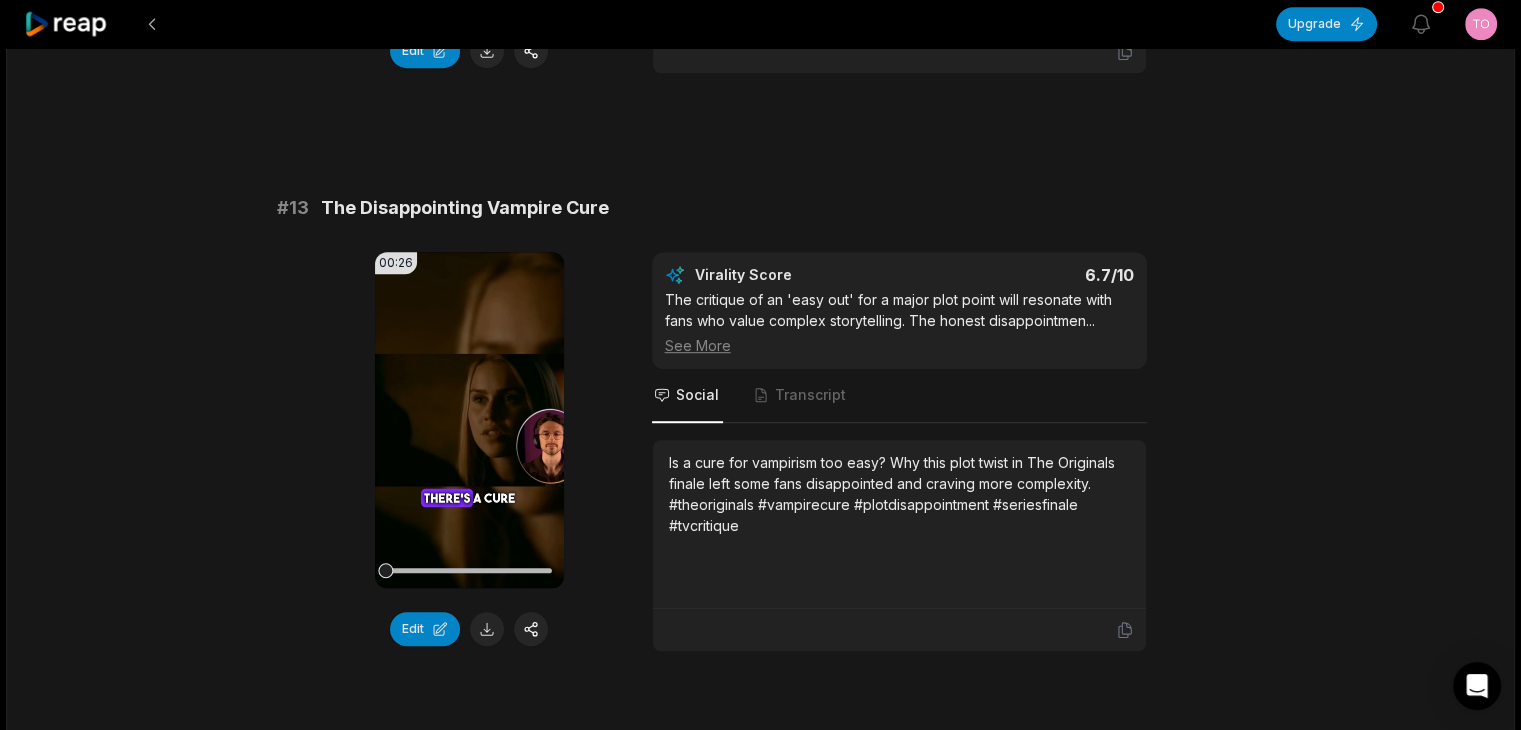 click on "The Disappointing Vampire Cure" at bounding box center [465, 208] 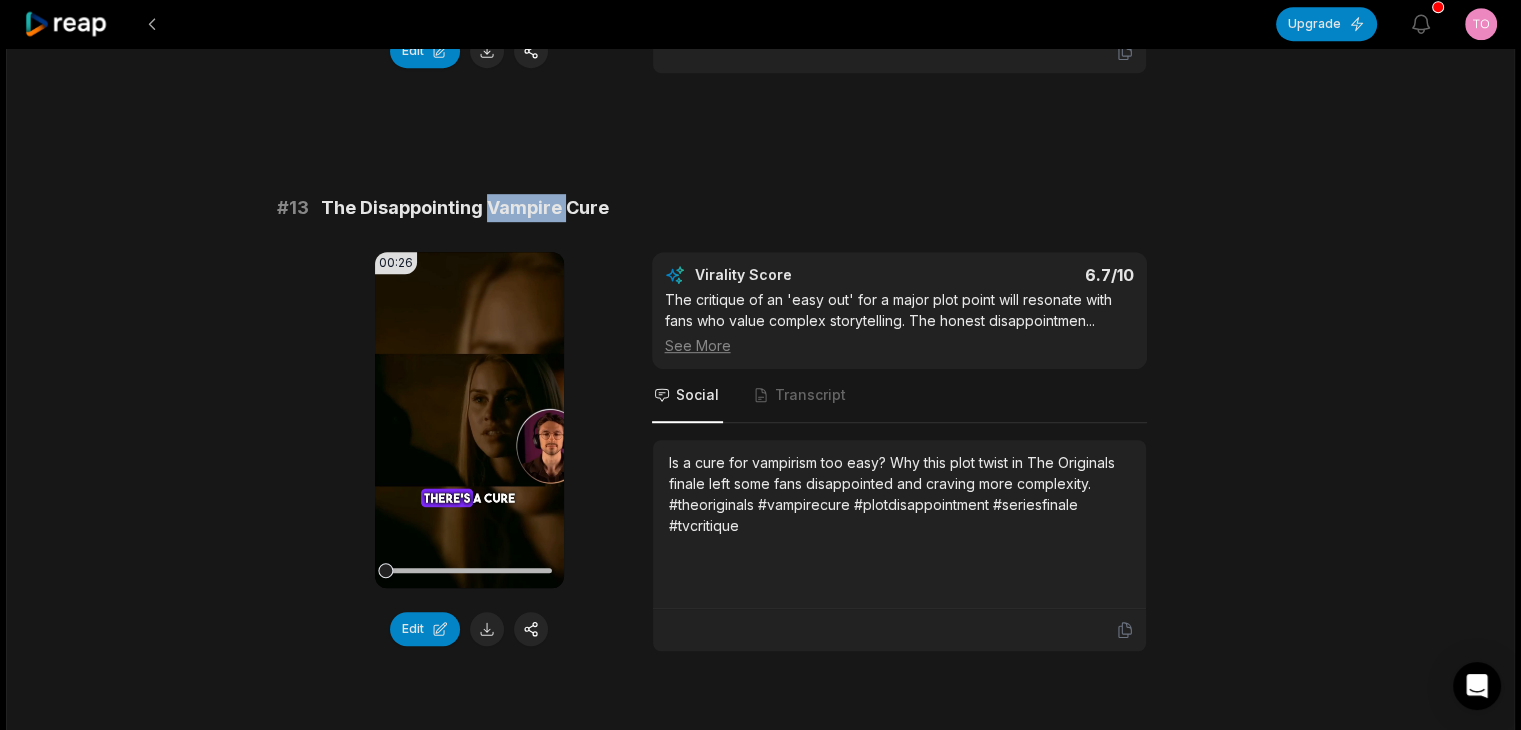 click on "The Disappointing Vampire Cure" at bounding box center [465, 208] 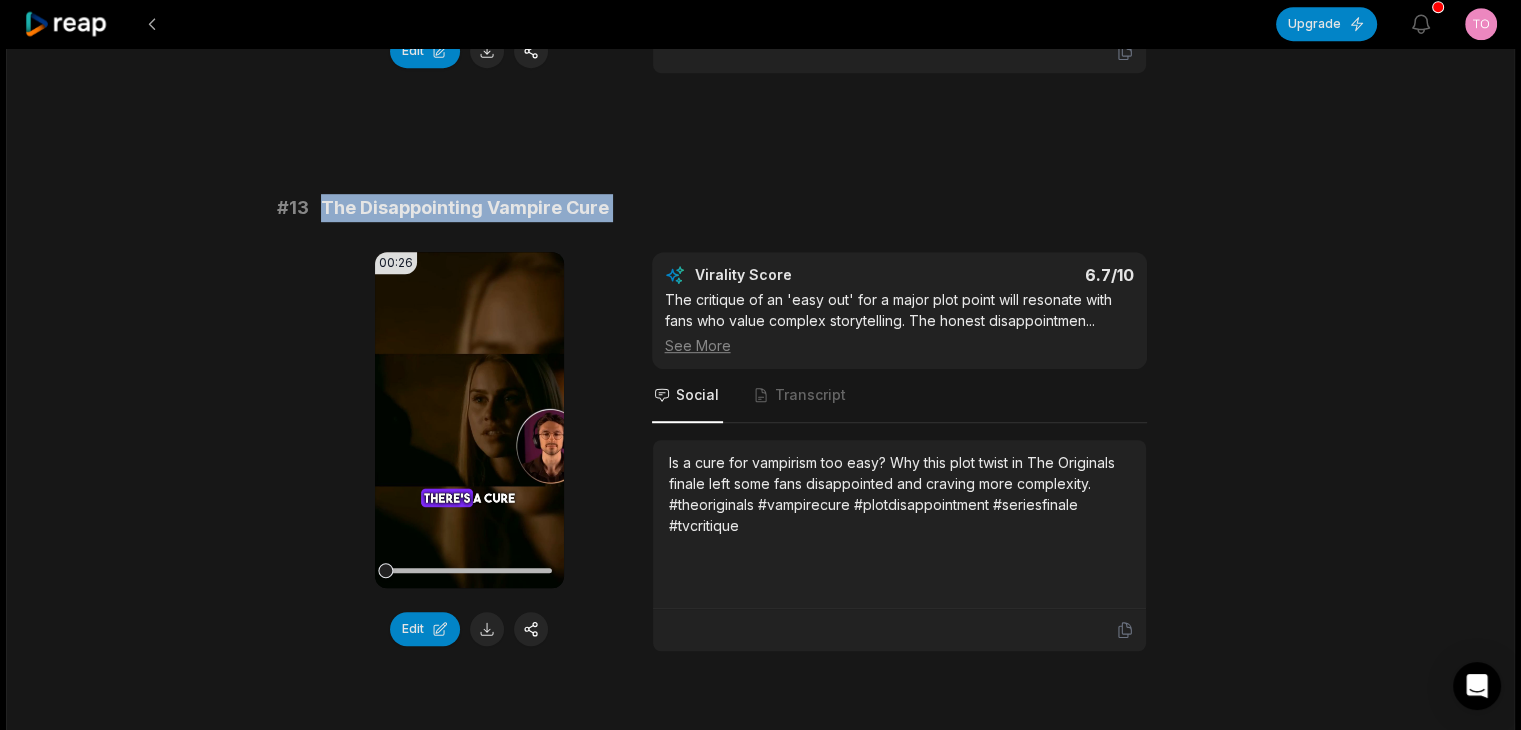 click on "The Disappointing Vampire Cure" at bounding box center (465, 208) 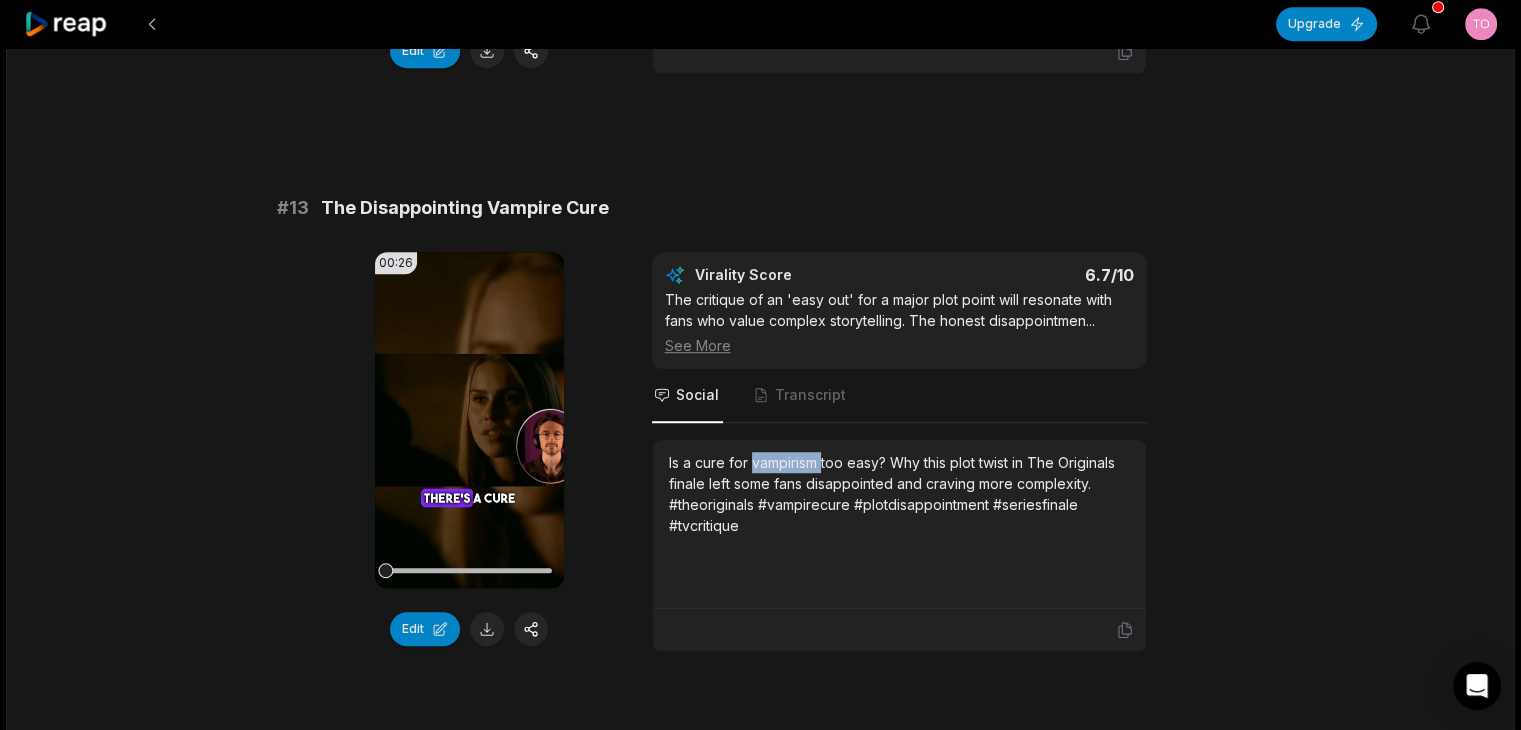 click on "Is a cure for vampirism too easy? Why this plot twist in The Originals finale left some fans disappointed and craving more complexity. #theoriginals #vampirecure #plotdisappointment #seriesfinale #tvcritique" at bounding box center (899, 494) 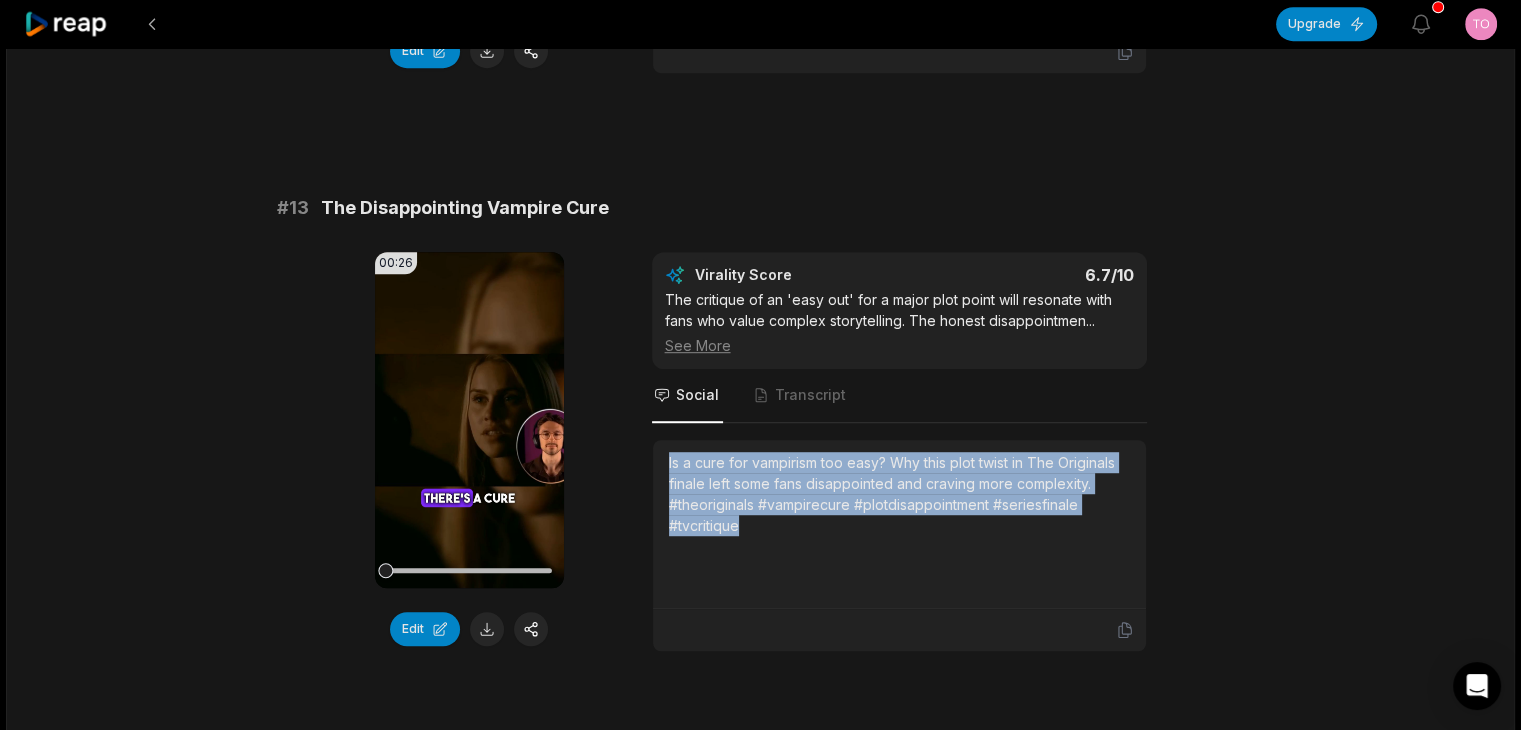 click on "Is a cure for vampirism too easy? Why this plot twist in The Originals finale left some fans disappointed and craving more complexity. #theoriginals #vampirecure #plotdisappointment #seriesfinale #tvcritique" at bounding box center [899, 494] 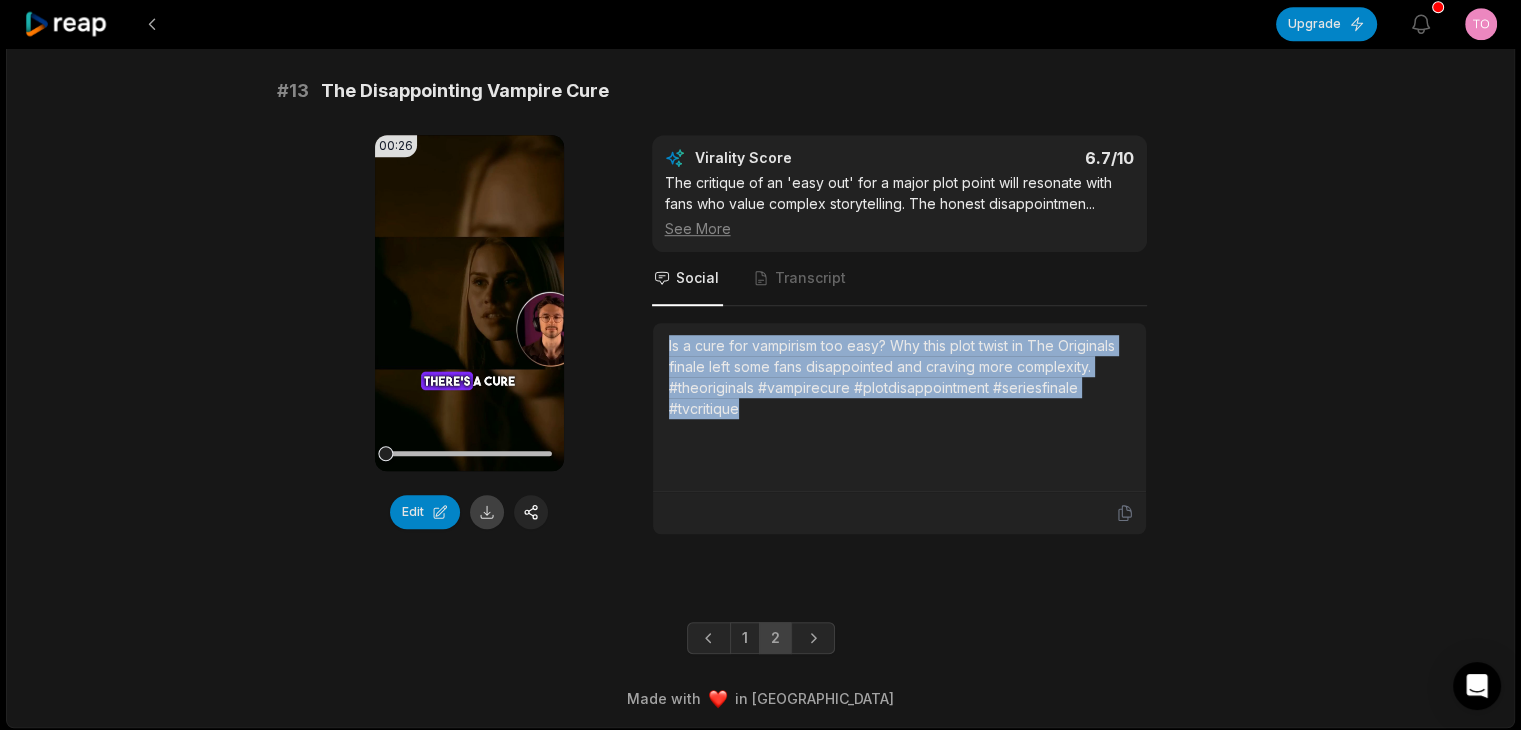 click at bounding box center [487, 512] 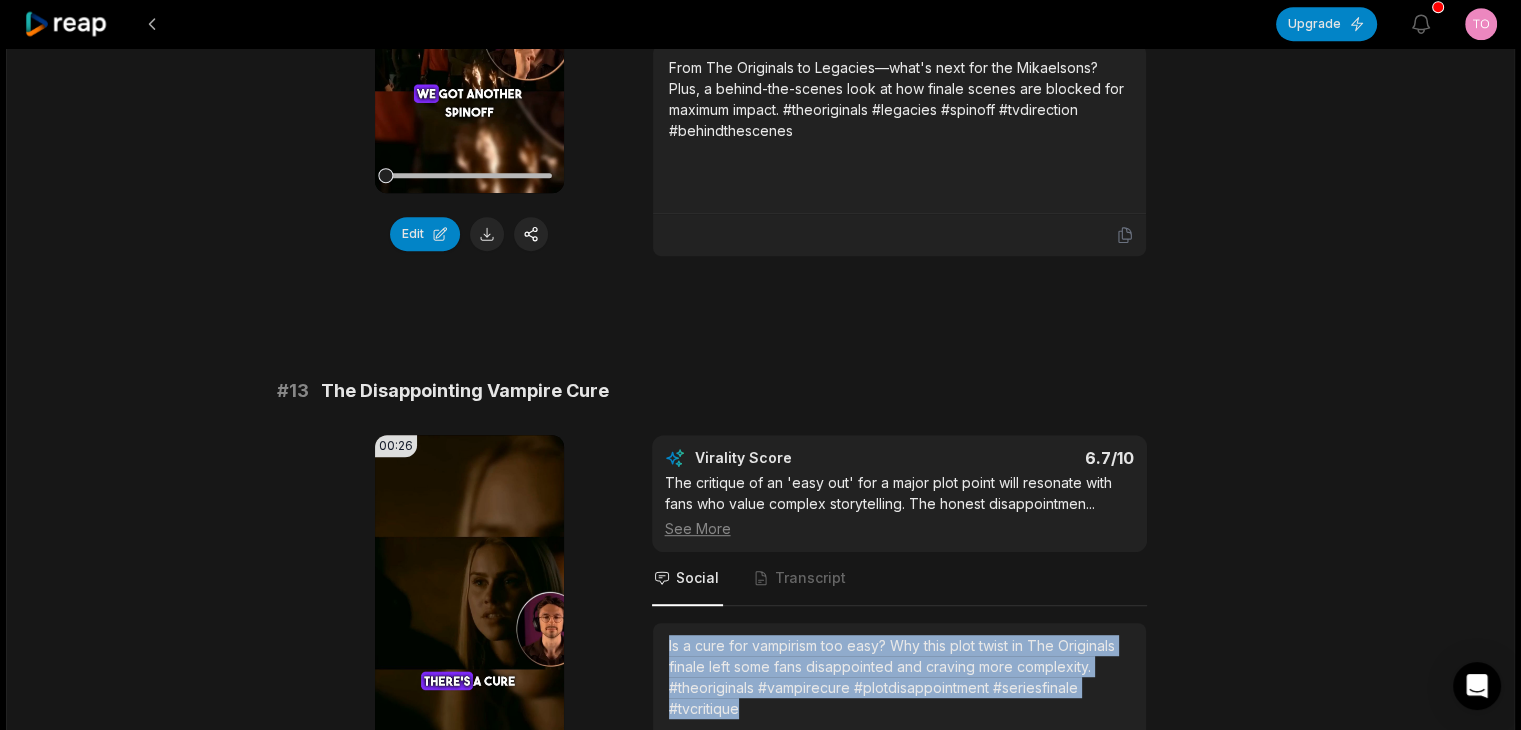 scroll, scrollTop: 717, scrollLeft: 0, axis: vertical 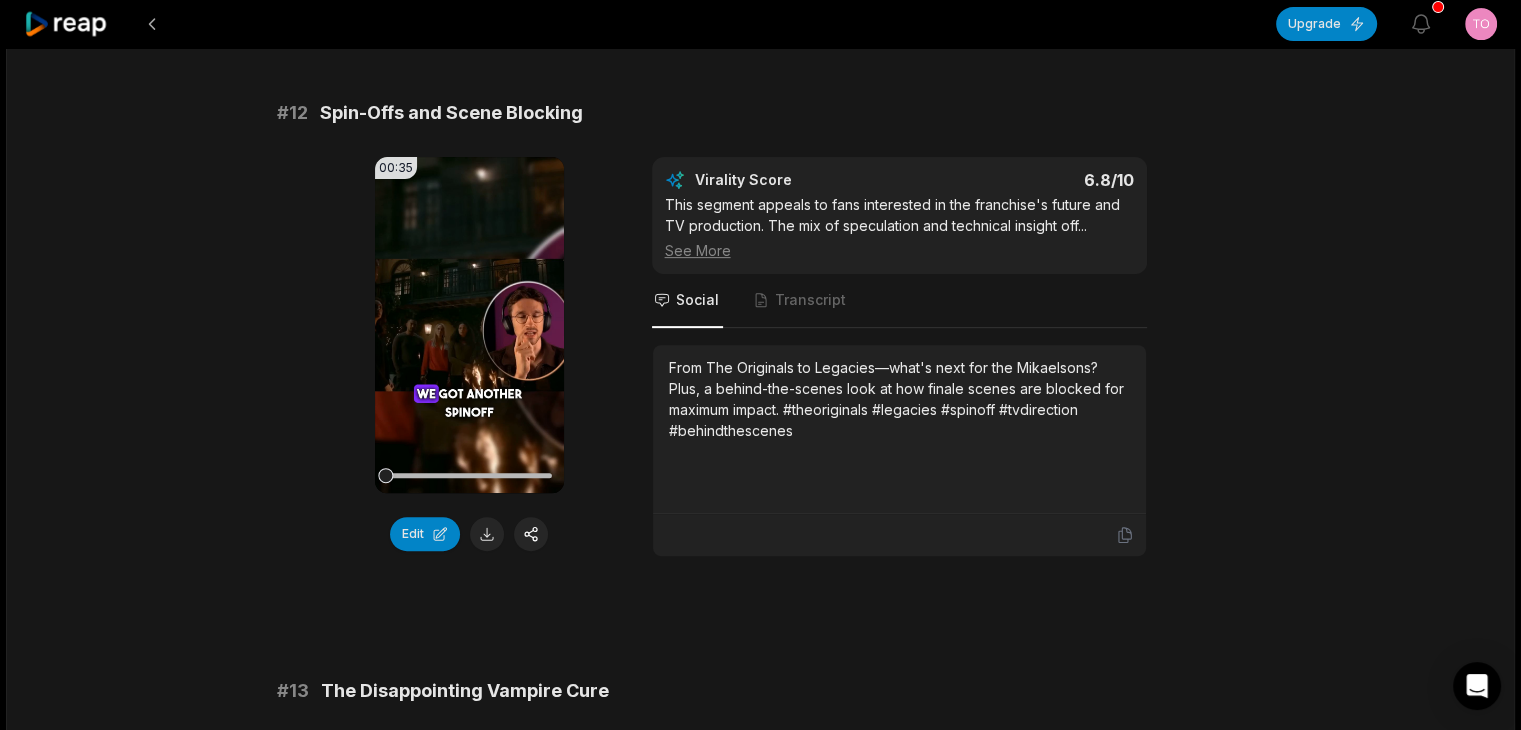 drag, startPoint x: 492, startPoint y: 523, endPoint x: 508, endPoint y: 523, distance: 16 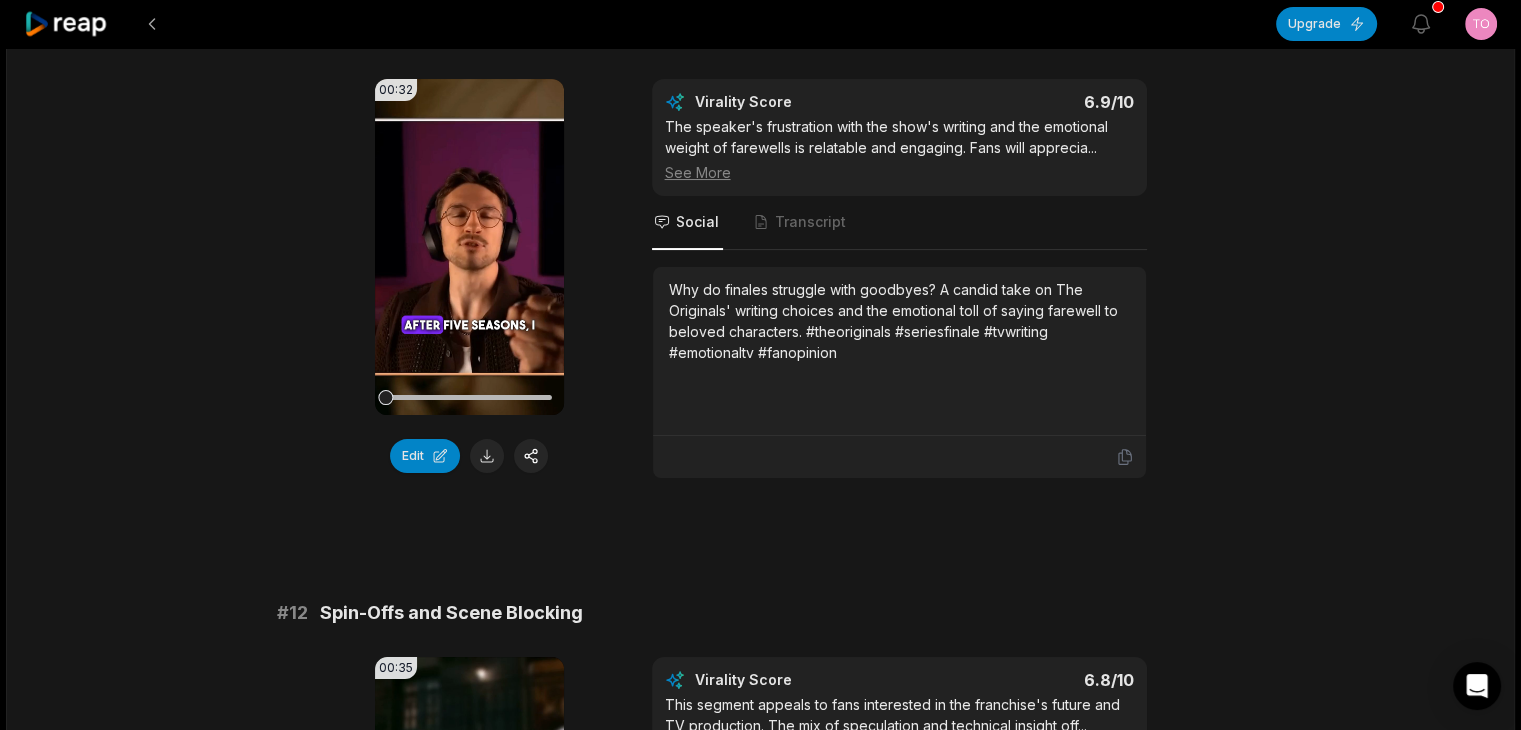 scroll, scrollTop: 117, scrollLeft: 0, axis: vertical 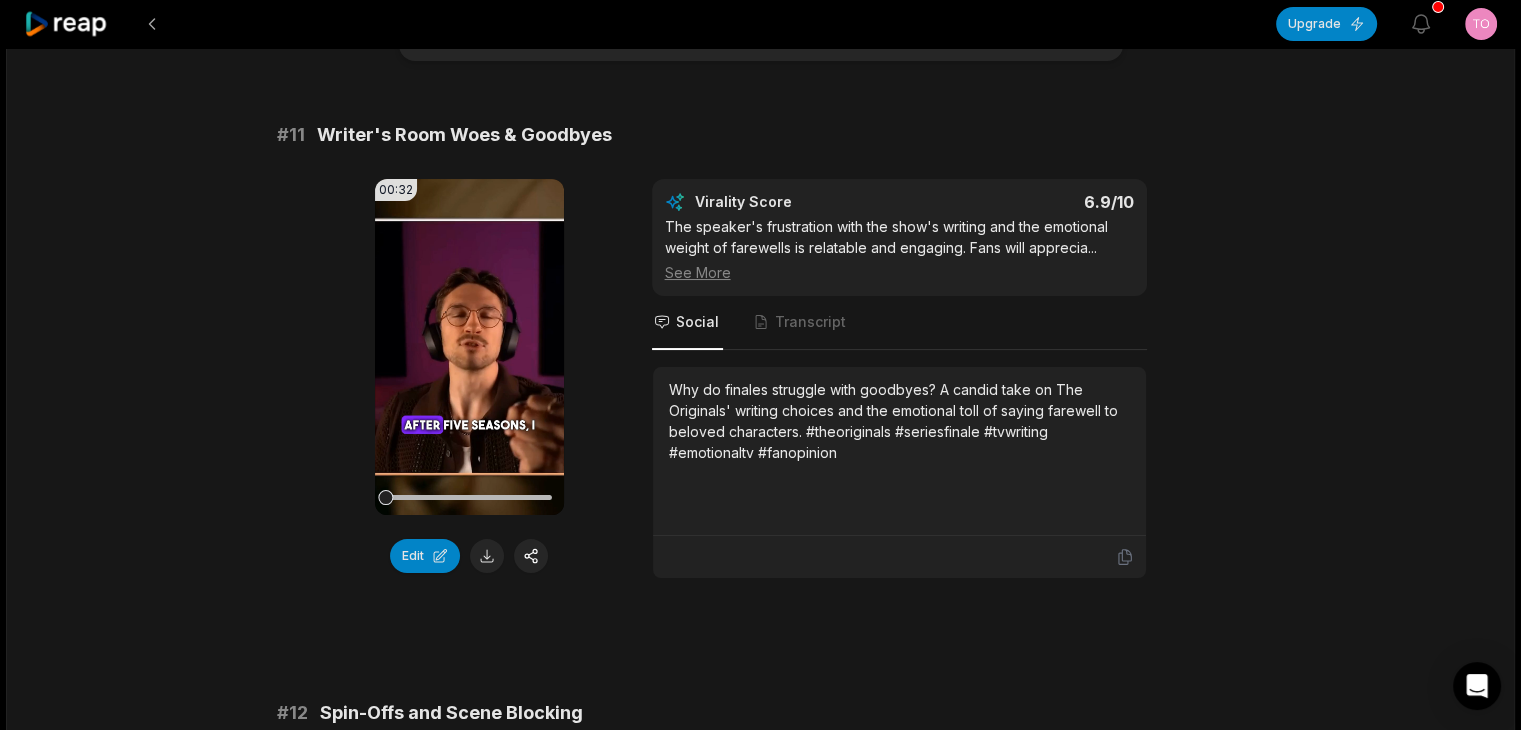 drag, startPoint x: 484, startPoint y: 550, endPoint x: 495, endPoint y: 550, distance: 11 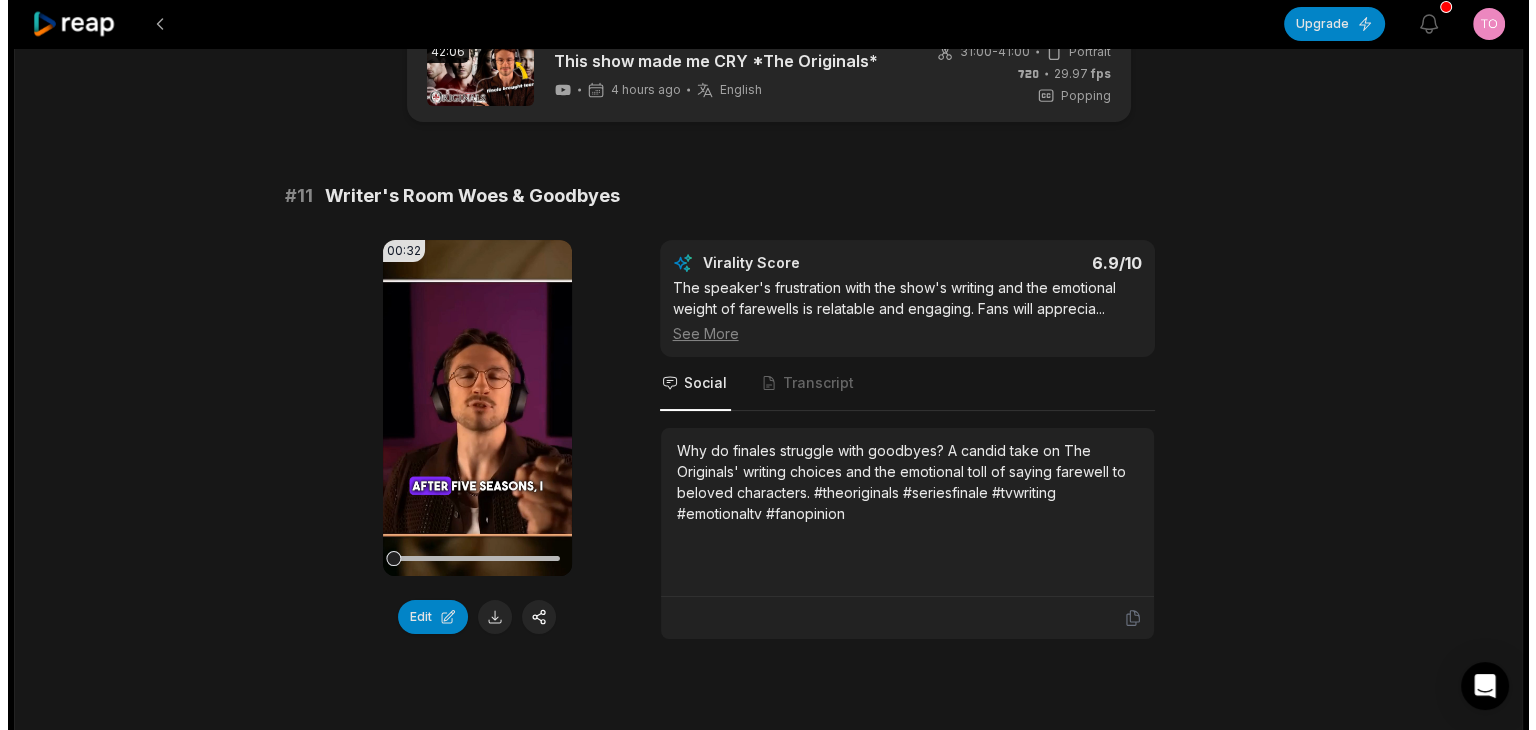 scroll, scrollTop: 0, scrollLeft: 0, axis: both 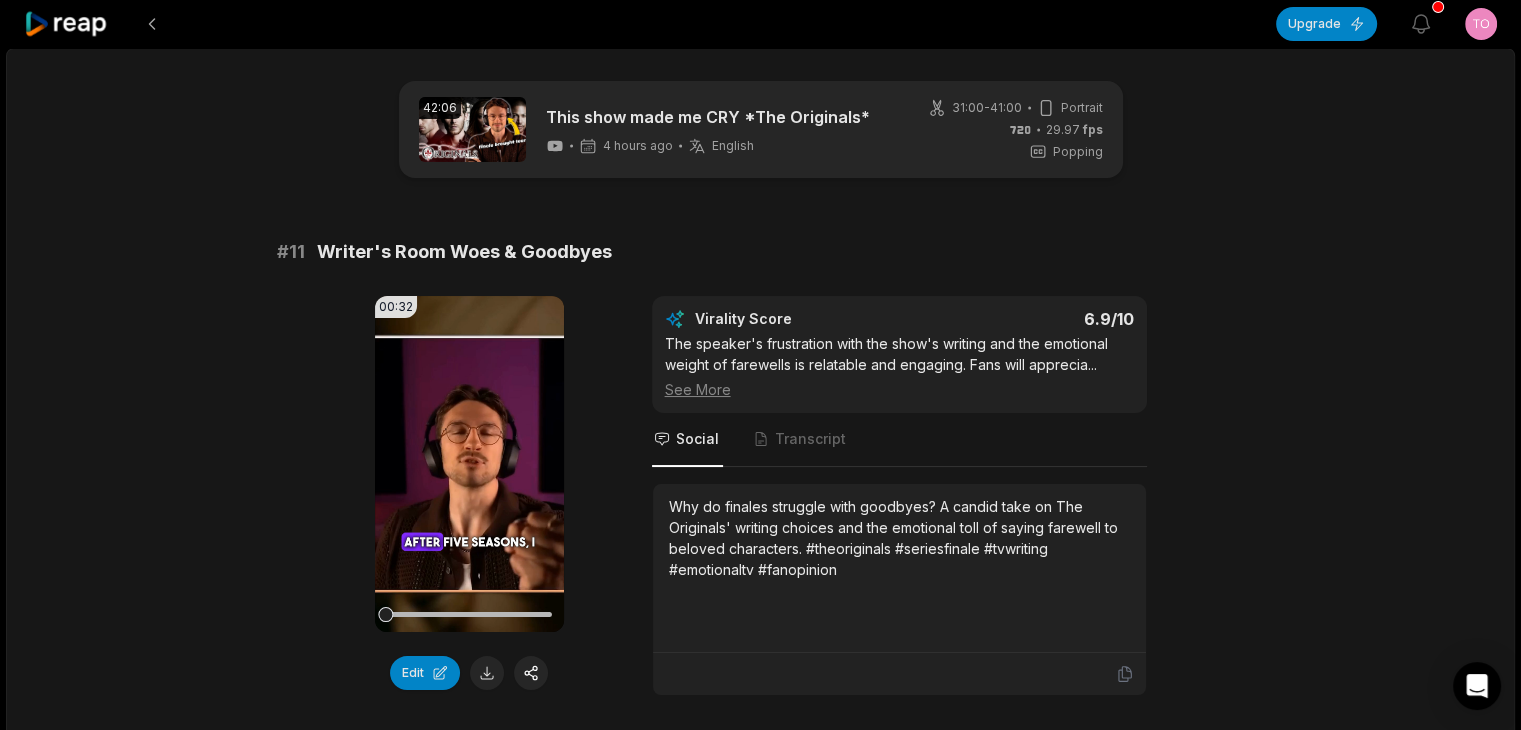 click on "Upgrade View notifications Open user menu 42:06 This show made me CRY *The Originals* 4 hours ago English en 31:00  -  41:00 Portrait 29.97   fps Popping # 11 Writer's Room Woes & Goodbyes 00:32 Your browser does not support mp4 format. Edit Virality Score 6.9 /10 The speaker's frustration with the show's writing and the emotional weight of farewells is relatable and engaging. Fans will apprecia ...   See More Social Transcript Why do finales struggle with goodbyes? A candid take on The Originals' writing choices and the emotional toll of saying farewell to beloved characters. #theoriginals #seriesfinale #tvwriting #emotionaltv #fanopinion # 12 Spin-Offs and Scene Blocking 00:35 Your browser does not support mp4 format. Edit Virality Score 6.8 /10 This segment appeals to fans interested in the franchise's future and TV production. The mix of speculation and technical insight off ...   See More Social Transcript # 13 The Disappointing Vampire Cure 00:26 Your browser does not support mp4 format. Edit 6.7 /10" at bounding box center [760, 365] 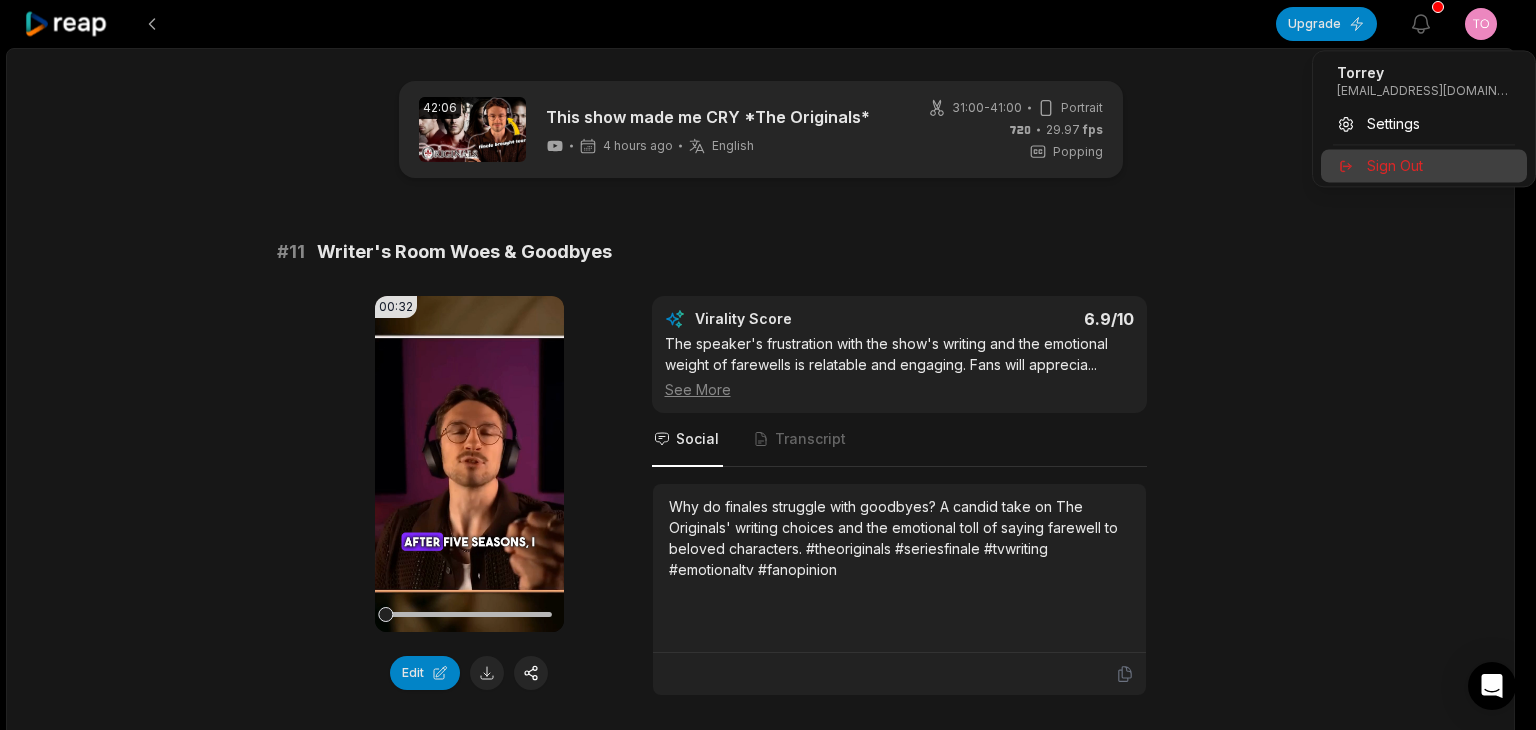 click on "Sign Out" at bounding box center (1395, 165) 